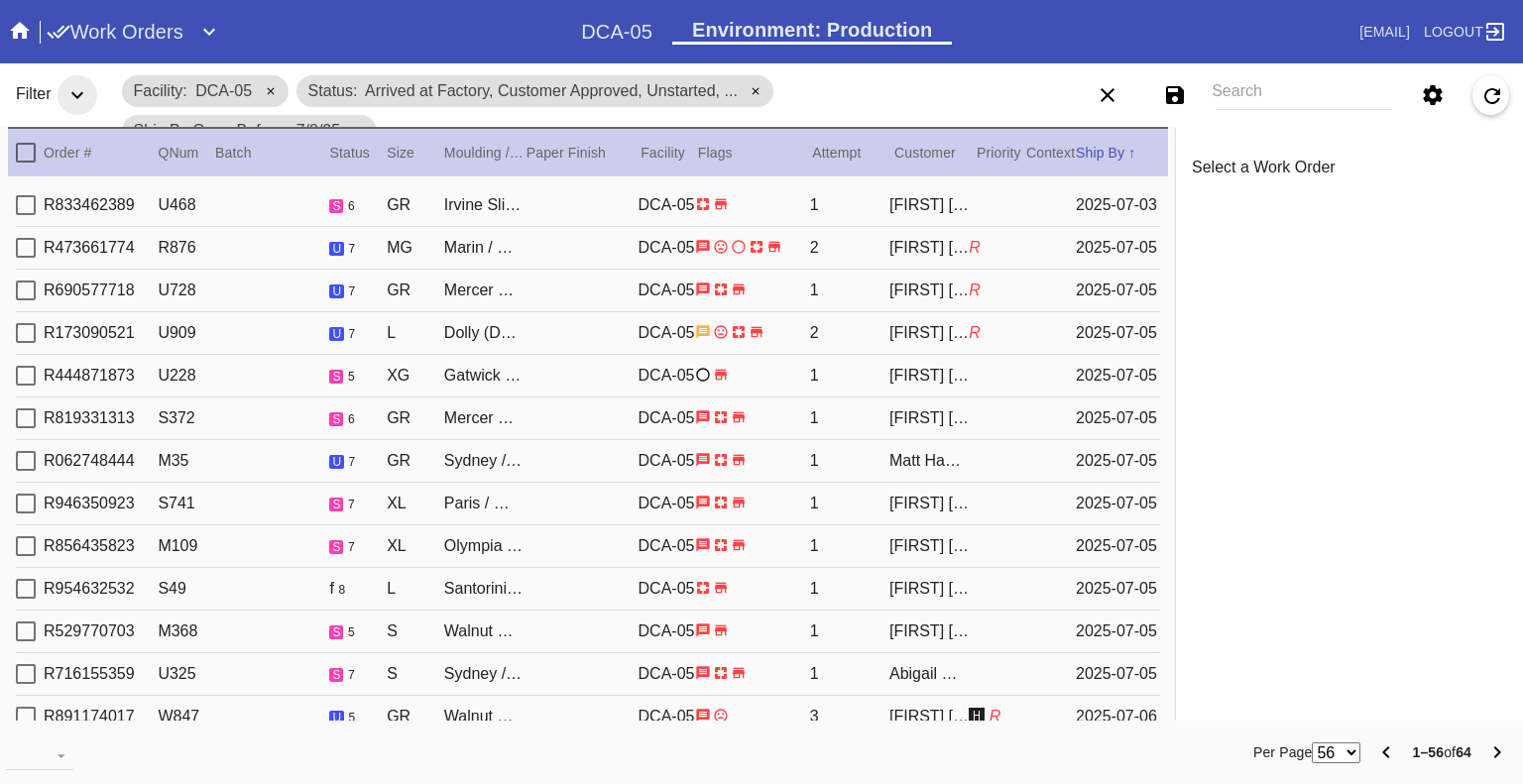 scroll, scrollTop: 0, scrollLeft: 0, axis: both 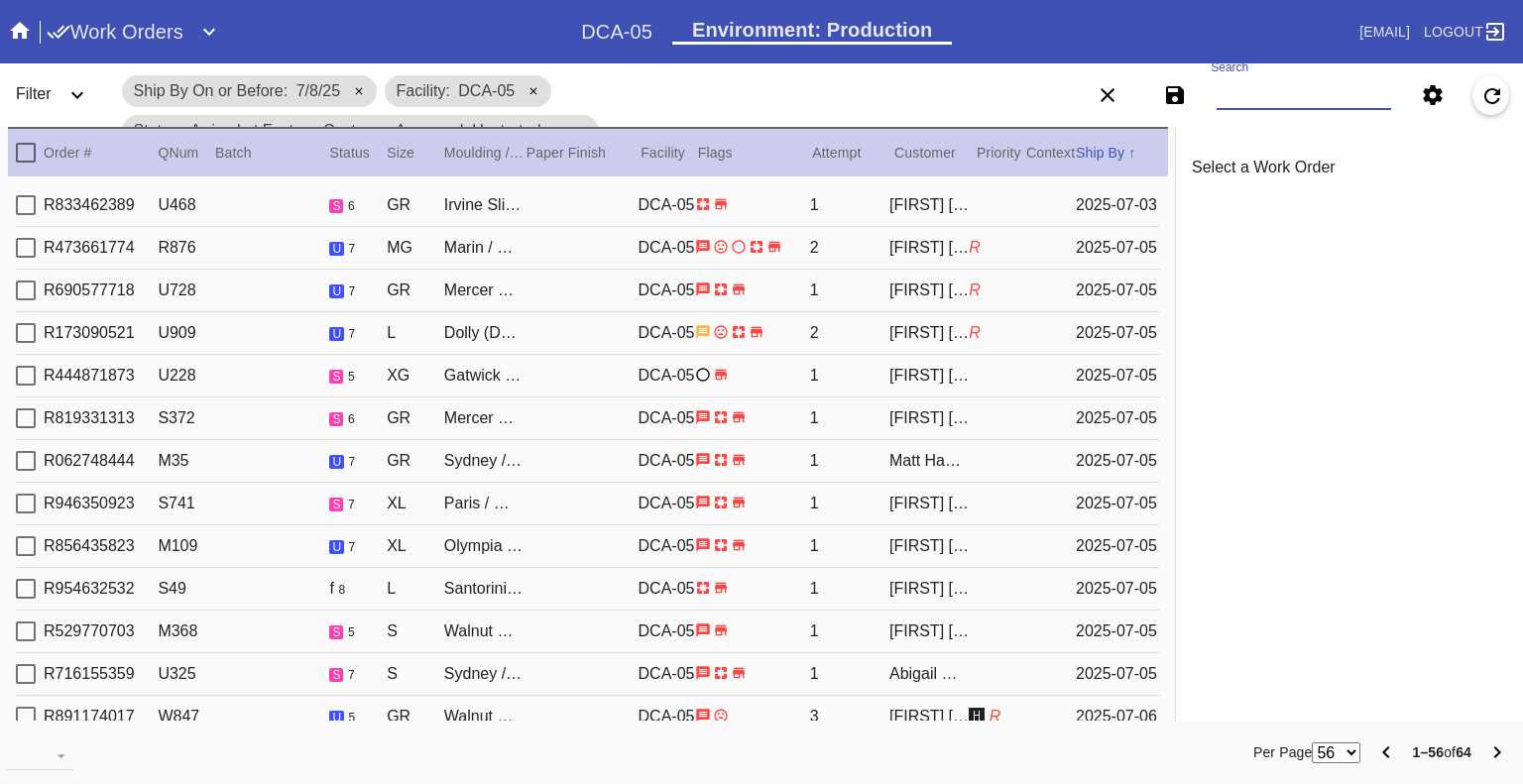 click on "Search" at bounding box center [1304, 95] 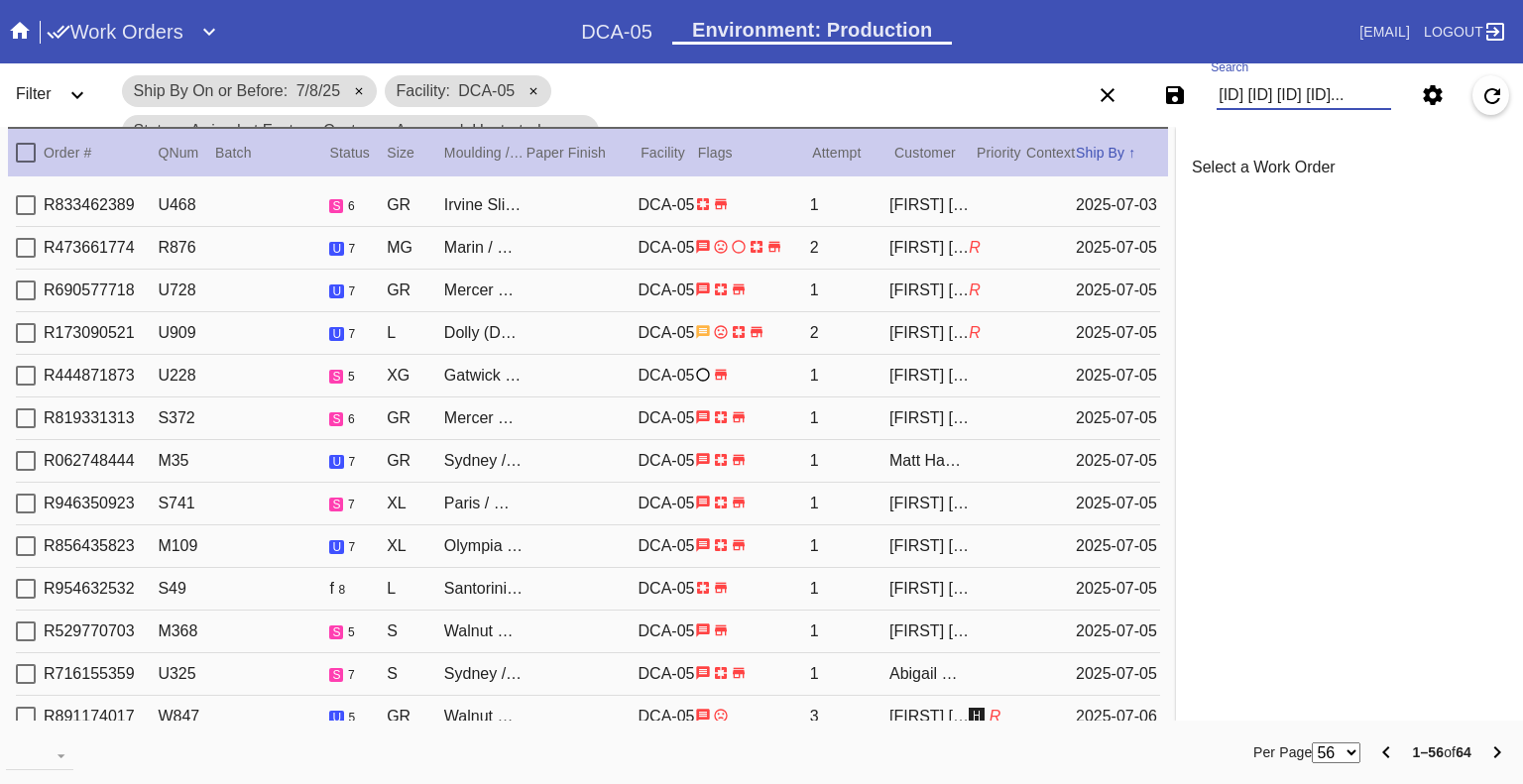 scroll, scrollTop: 0, scrollLeft: 2401, axis: horizontal 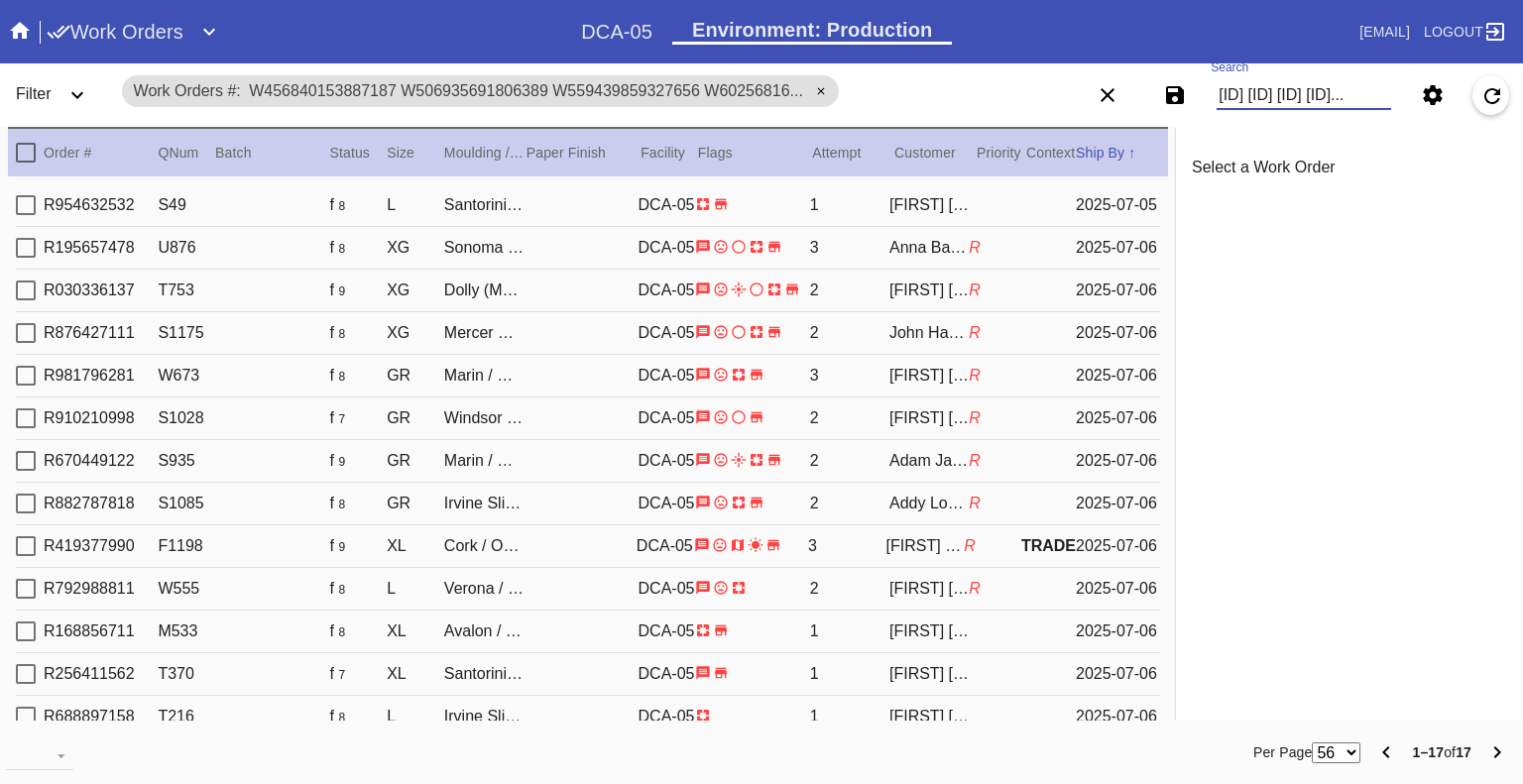 click on "W456840153887187 W506935691806389 W559439859327656 W602568165247623 W104587284484460 W198244155704573 W248845451454326 W513268422551284 W526263289275804 W573025861050734 W573081148642229 W592244915751175 W761599116296717 W806098427089634 W834927615355029 W851635247902661 W925663286395271" at bounding box center [1304, 95] 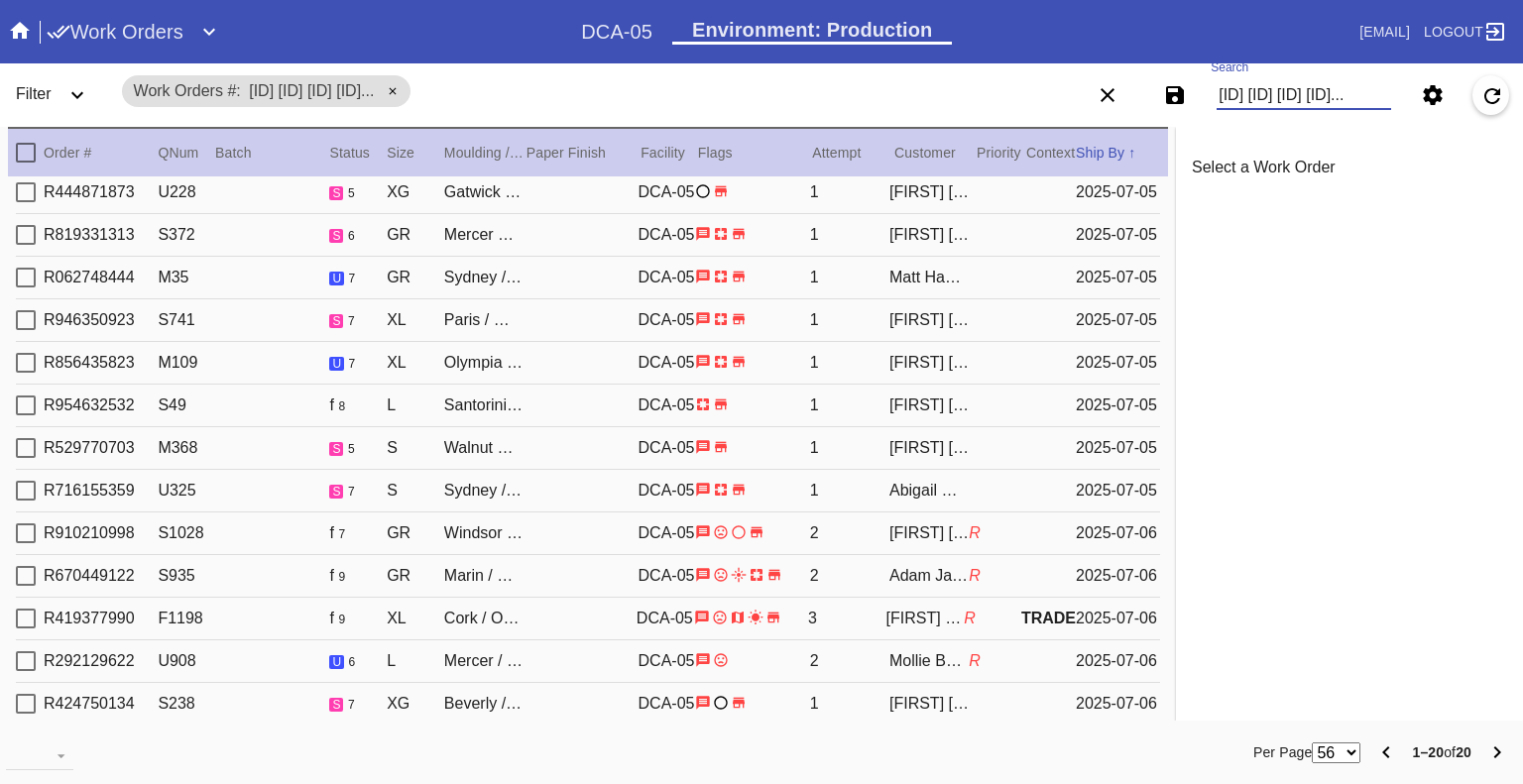 scroll, scrollTop: 321, scrollLeft: 0, axis: vertical 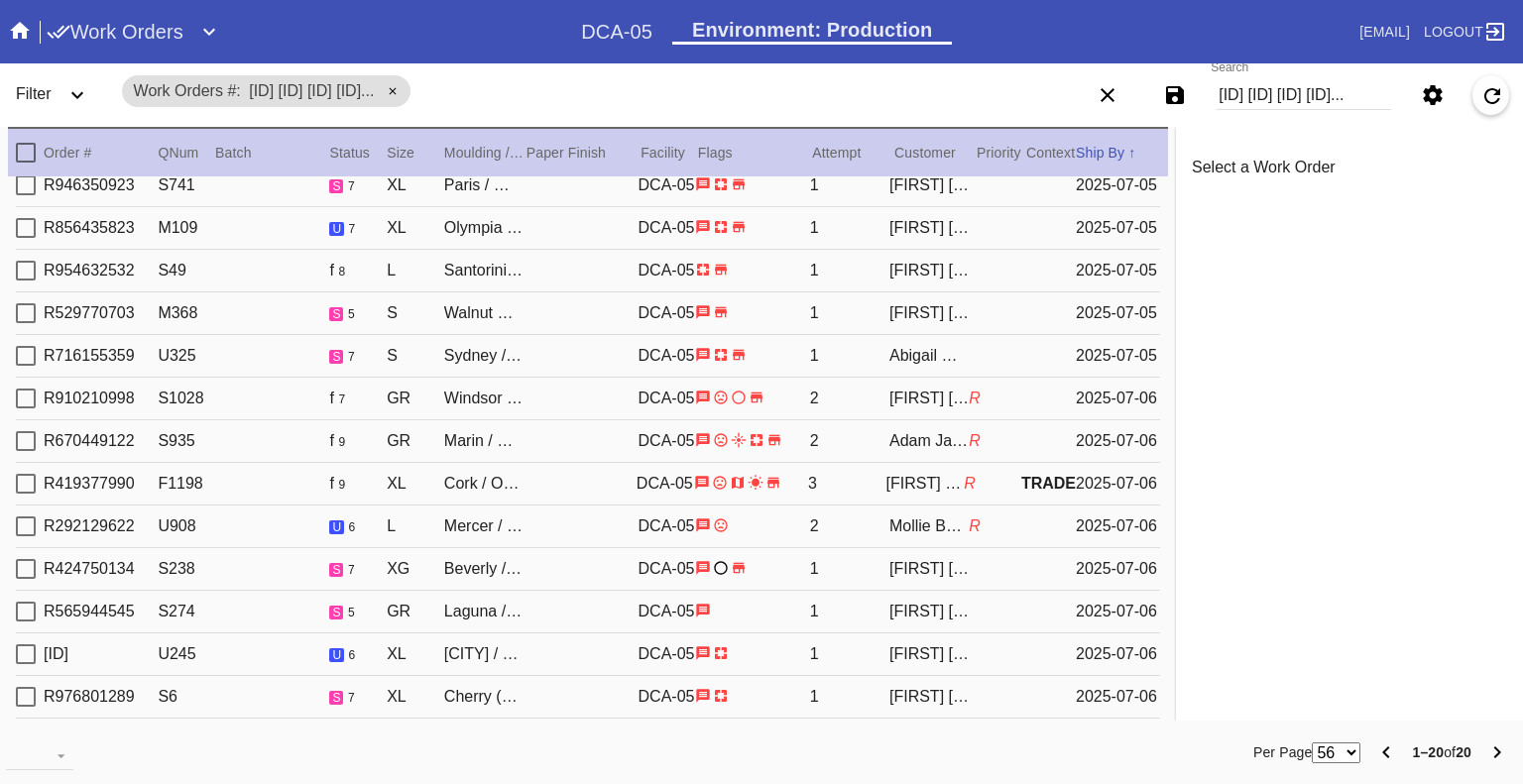 click on "W260120036468460 W260589979217560 W242315390305484 W602568165247623 W674793651169373 W189259917201467 W679037968157142 W364412599233174 W334065914446007 W178988662390611 W939177897463117 W875284204798848 W309801233264830 W652650050158934 W467069986407546 W573025861050734 W253691288692261 W925663286395271 W767550503894003 W506935691806389" at bounding box center [1304, 95] 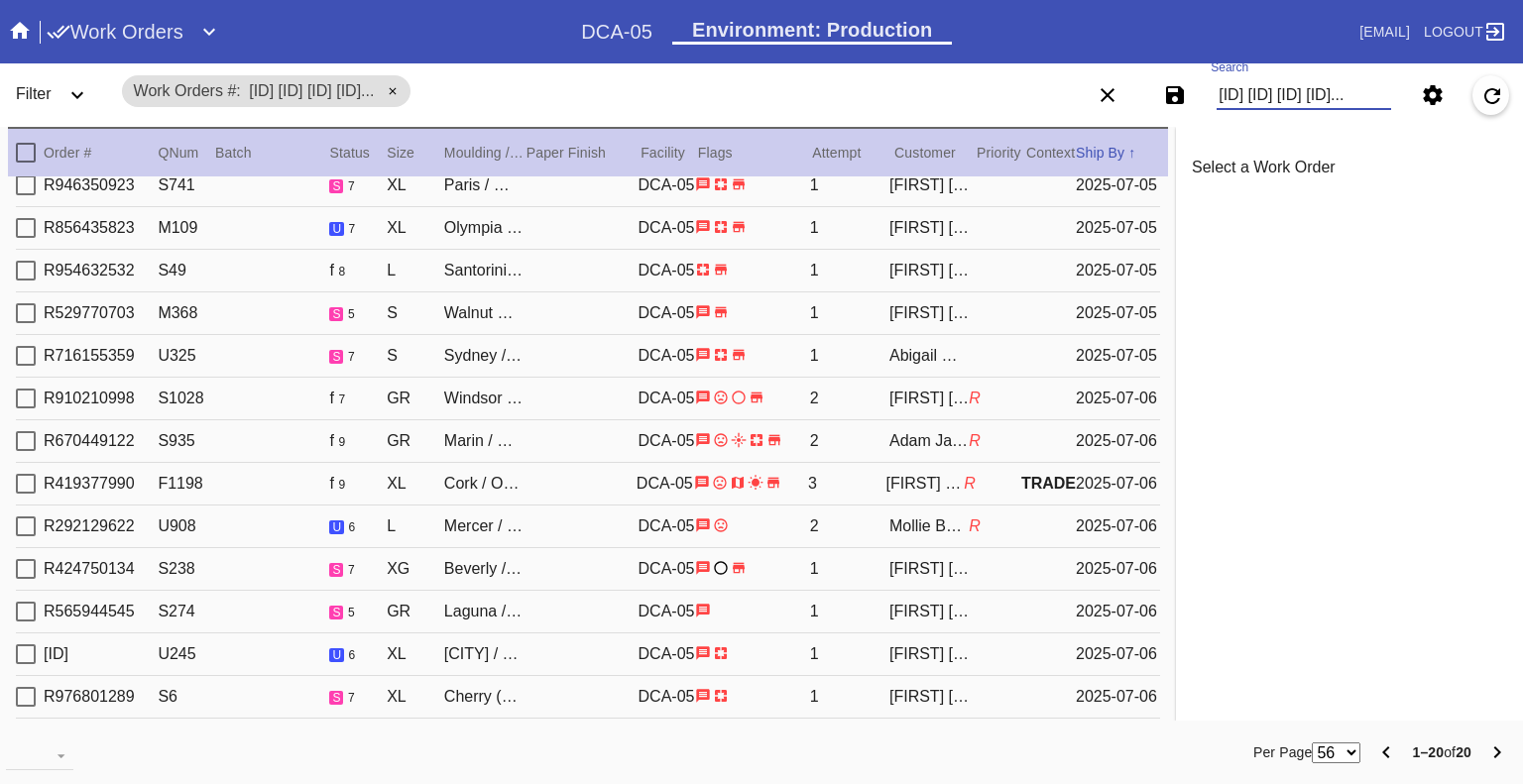 click on "W260120036468460 W260589979217560 W242315390305484 W602568165247623 W674793651169373 W189259917201467 W679037968157142 W364412599233174 W334065914446007 W178988662390611 W939177897463117 W875284204798848 W309801233264830 W652650050158934 W467069986407546 W573025861050734 W253691288692261 W925663286395271 W767550503894003 W506935691806389" at bounding box center [1304, 95] 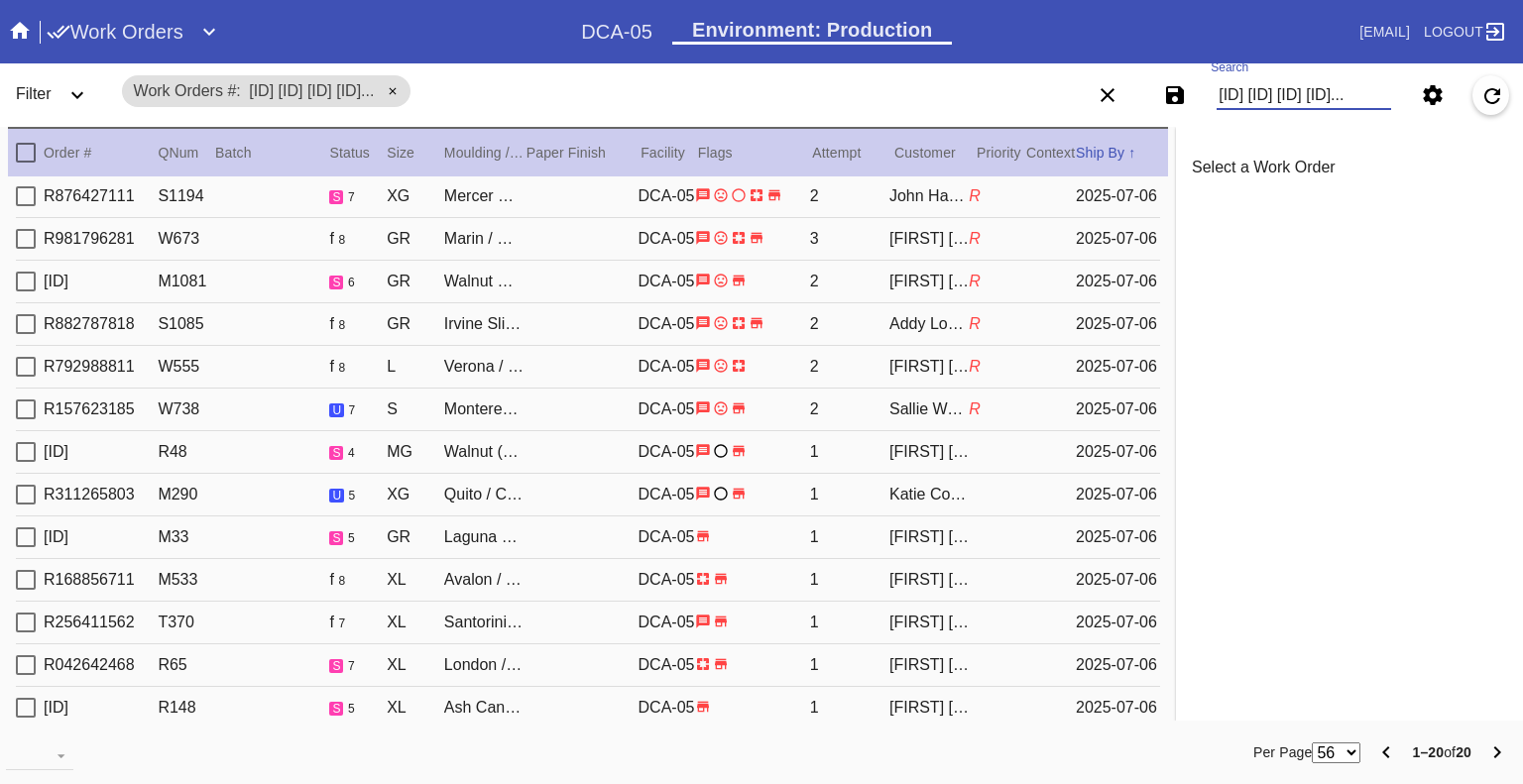 scroll, scrollTop: 321, scrollLeft: 0, axis: vertical 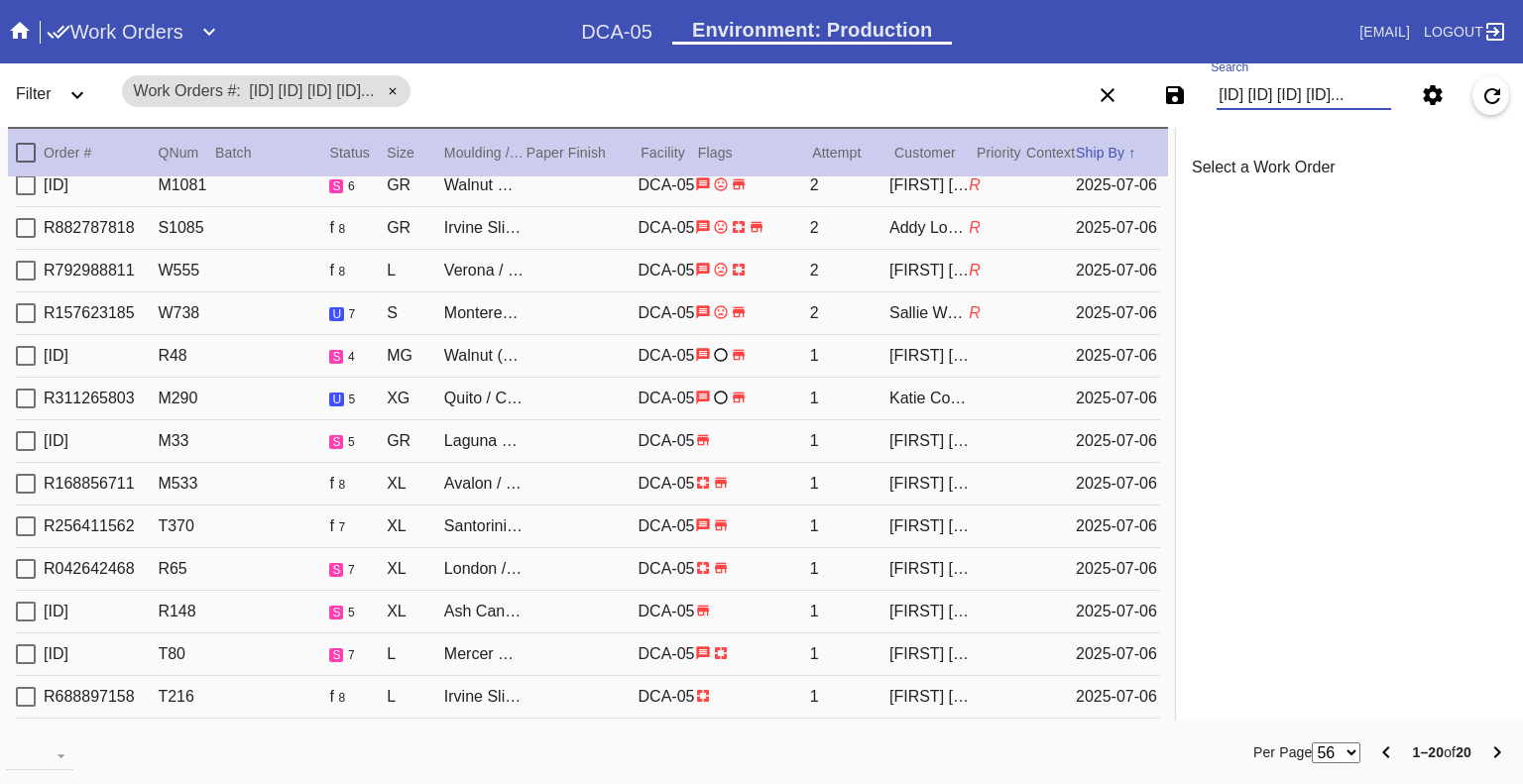 click on "W834927615355029 W513268422551284 W979059697676268 W456840153887187 W581869061373668 W519021406224339 W589292400466283 W559439859327656 W609298771403981 W592244915751175 W851635247902661 W175319628897580 W198244155704573 W761599116296717 W806098427089634 W917098461404750 W683662682407926 W513465315582484 W277617305134815 W359508583699269" at bounding box center (1304, 95) 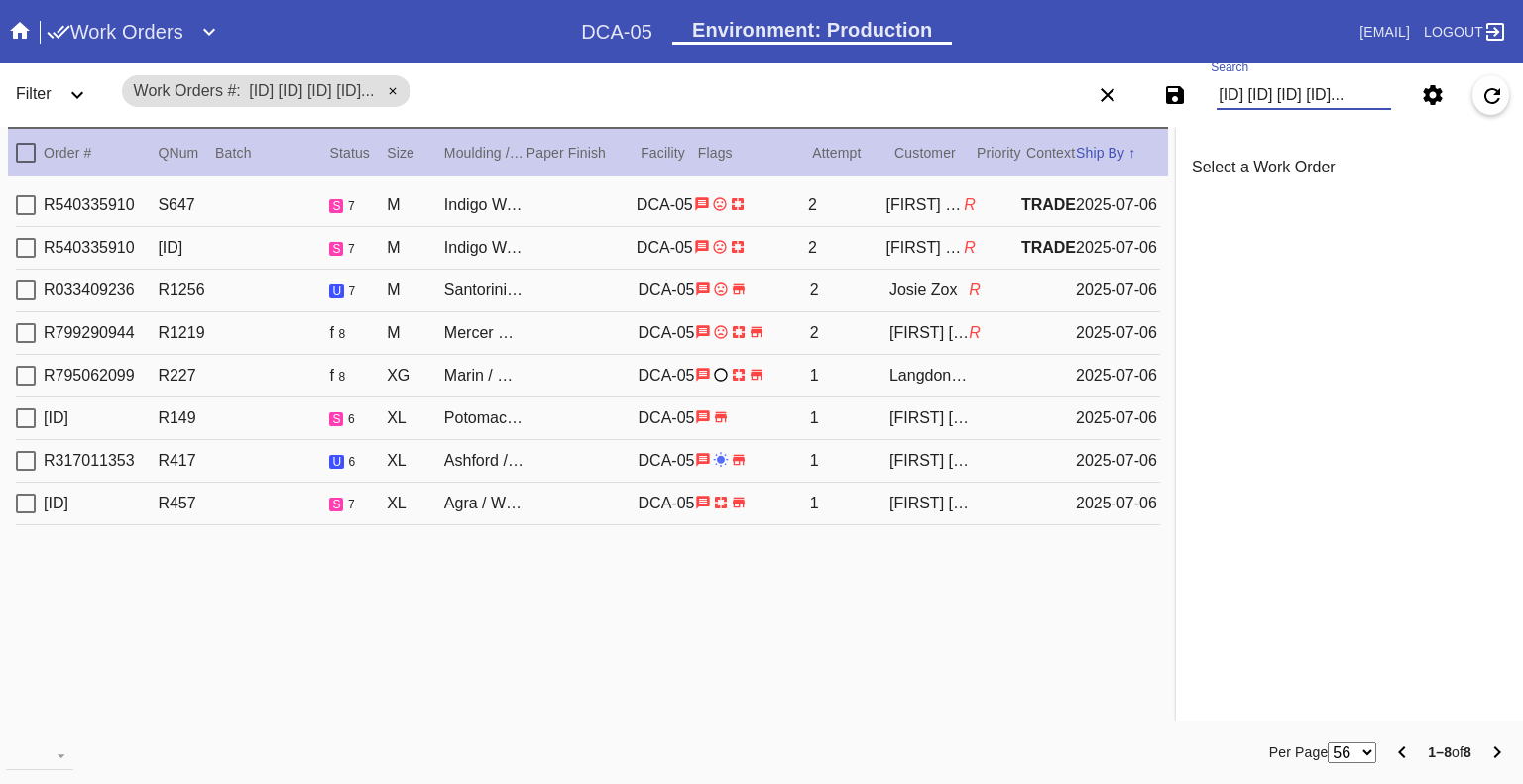 scroll, scrollTop: 0, scrollLeft: 0, axis: both 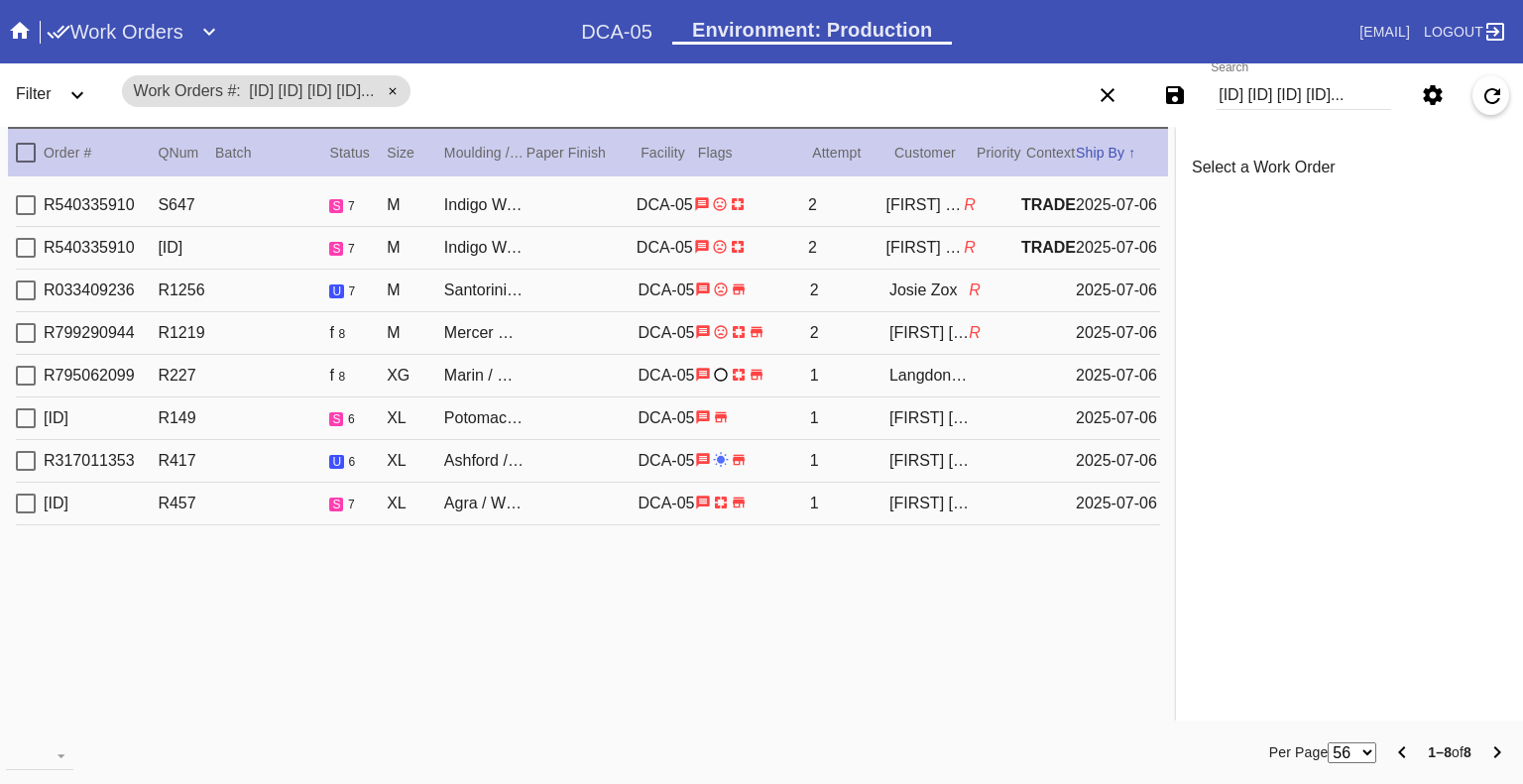 click at bounding box center (20, 30) 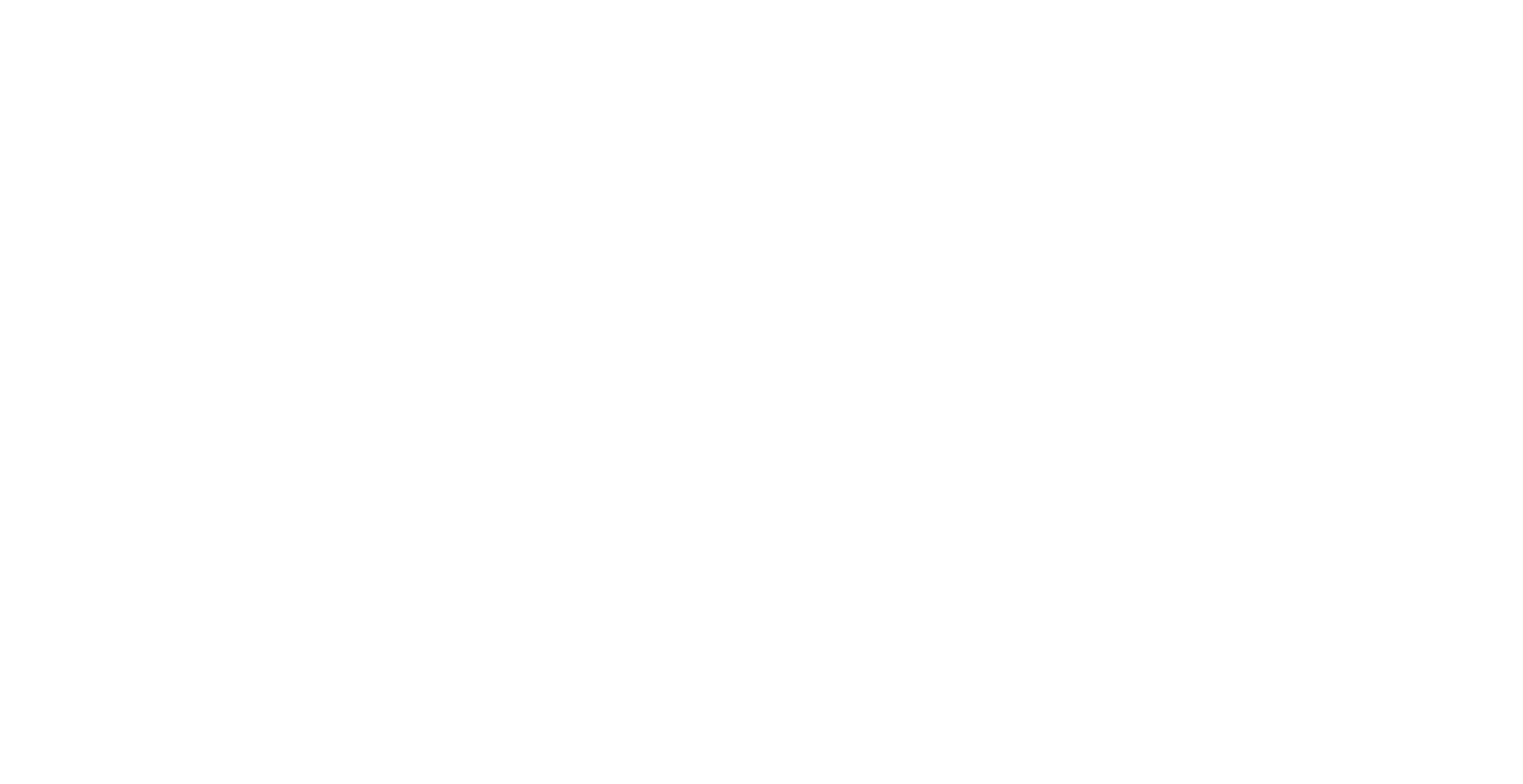 scroll, scrollTop: 0, scrollLeft: 0, axis: both 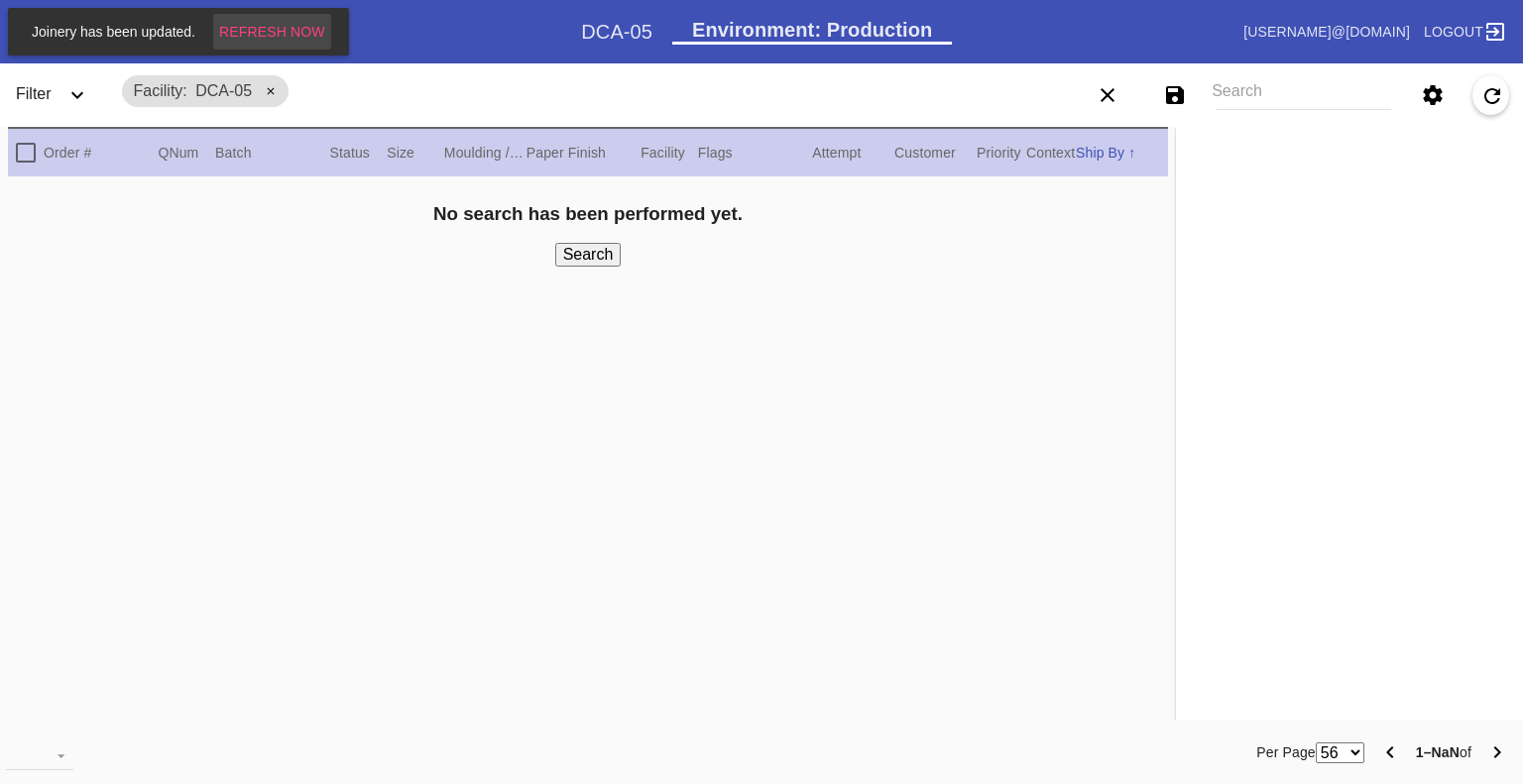 click on "Refresh Now" at bounding box center [272, 32] 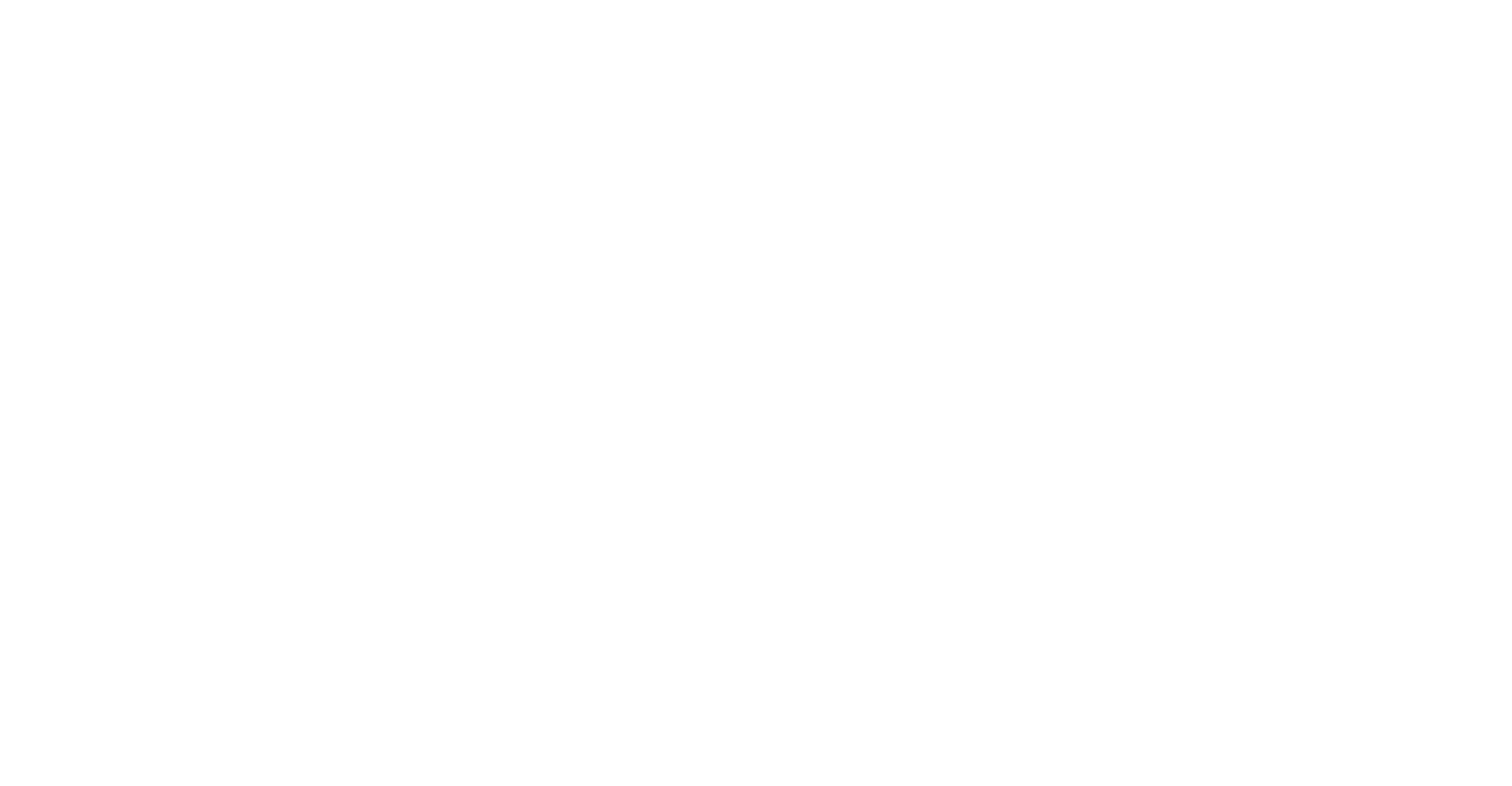 scroll, scrollTop: 0, scrollLeft: 0, axis: both 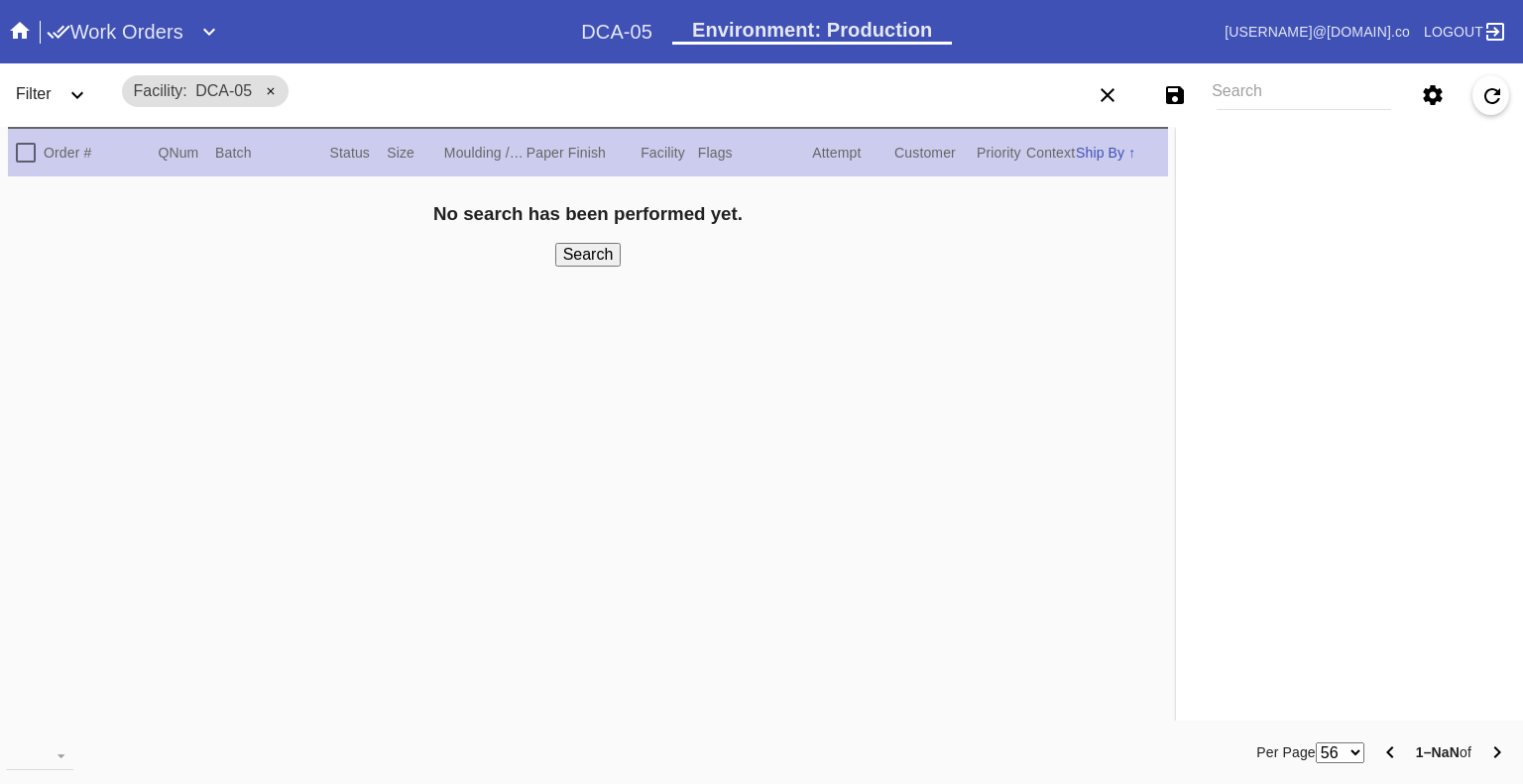 click on "Work Orders" at bounding box center [115, 32] 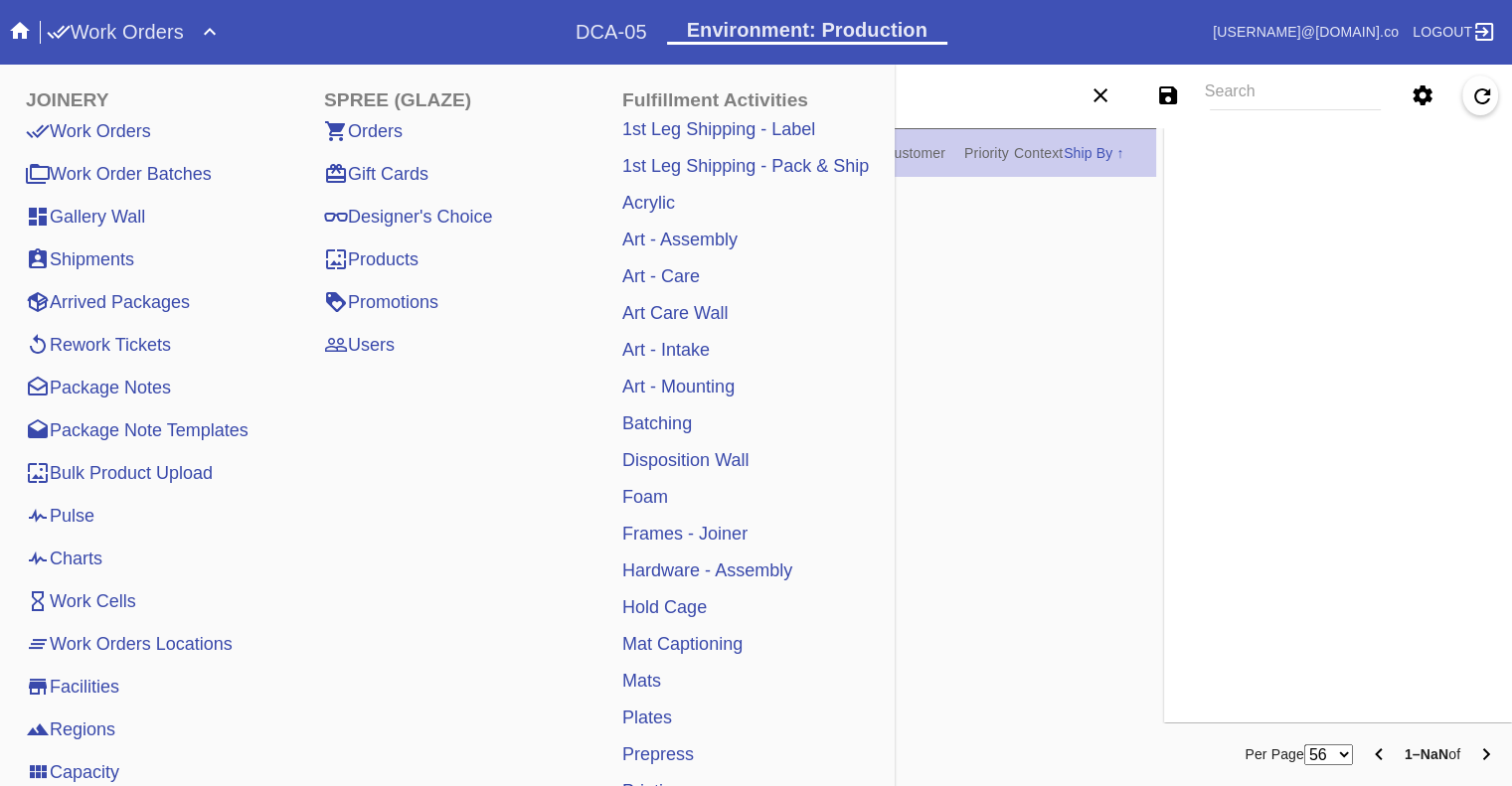 click on "Pulse" at bounding box center (60, 516) 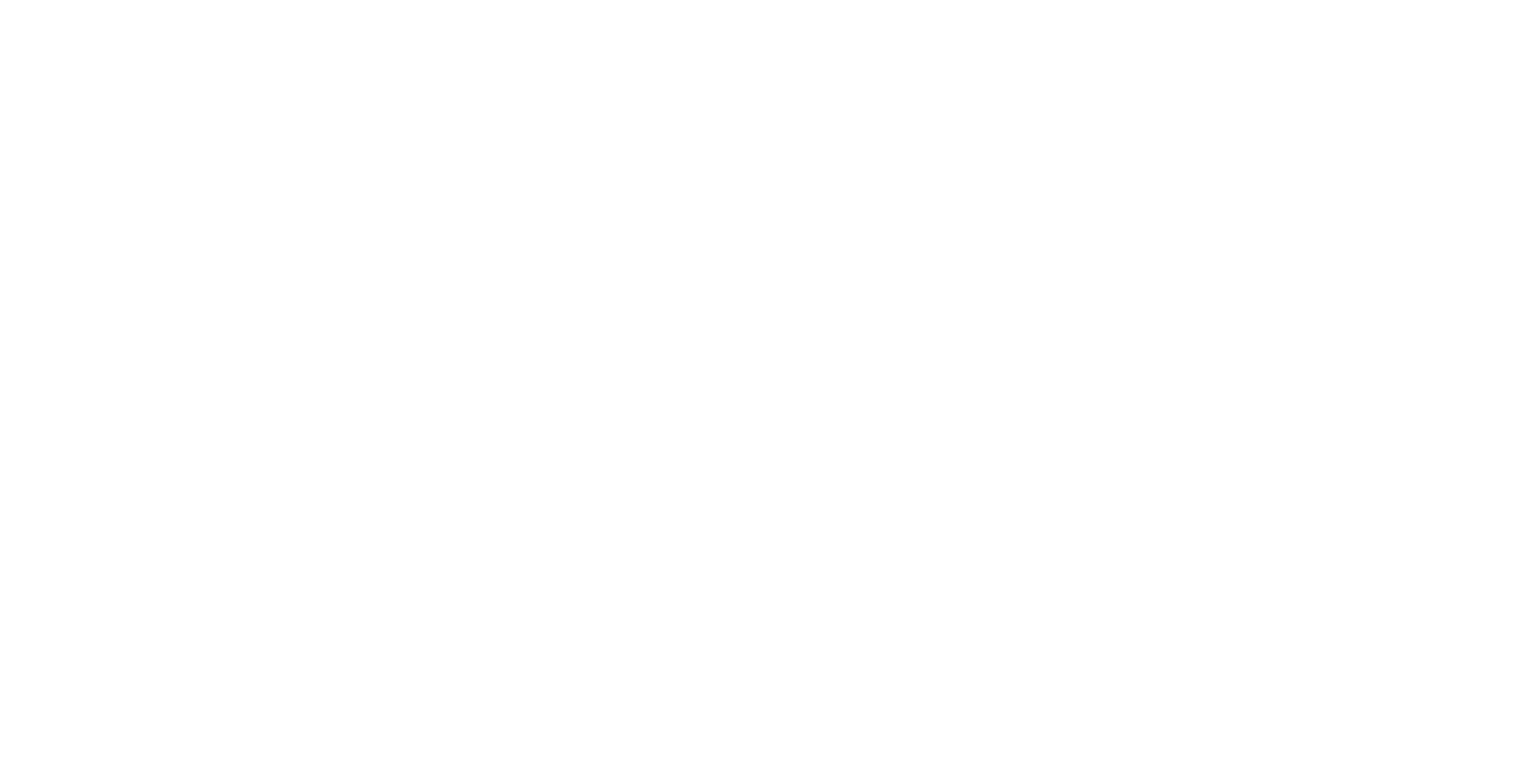 scroll, scrollTop: 0, scrollLeft: 0, axis: both 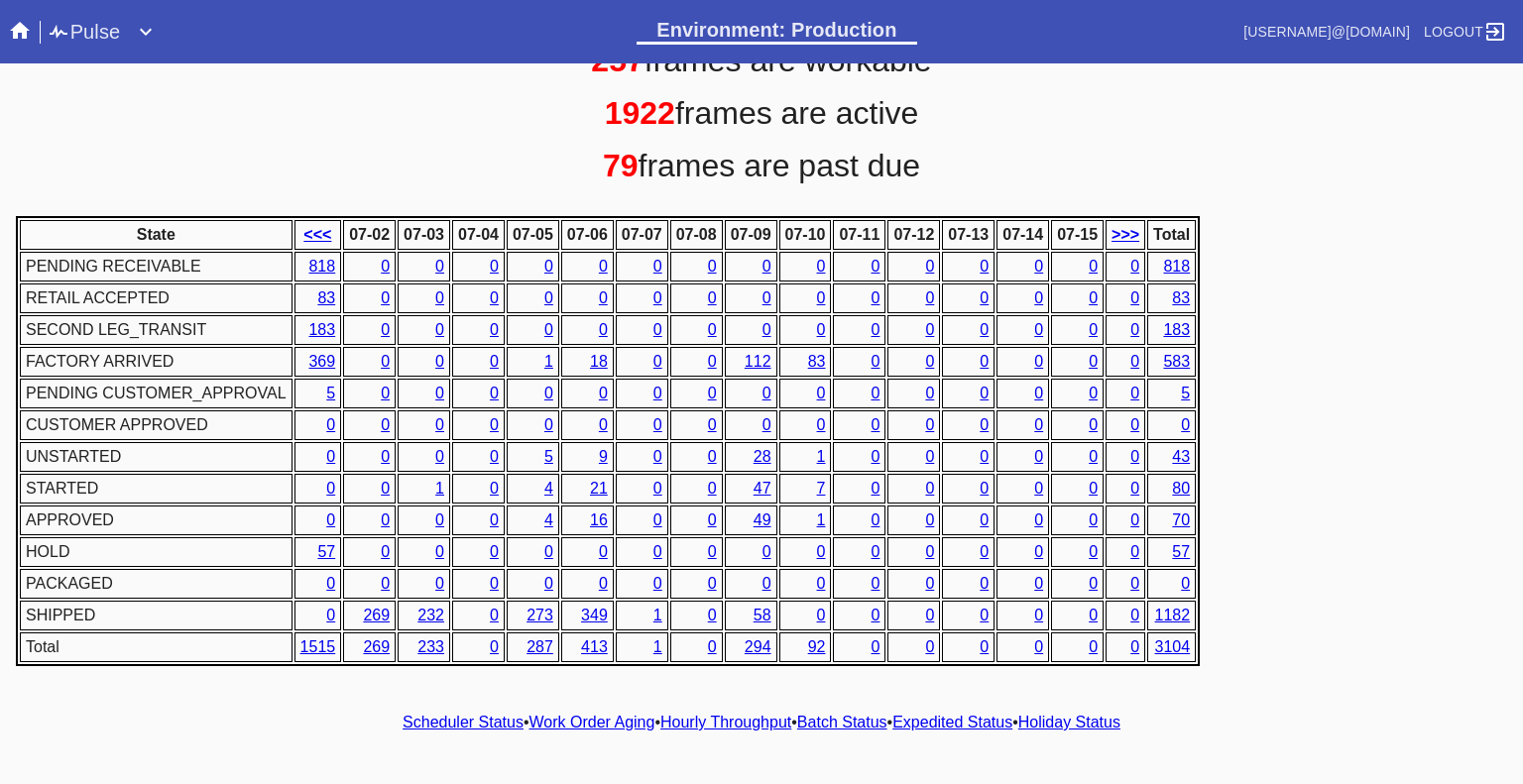 click on "Hourly Throughput" at bounding box center (726, 722) 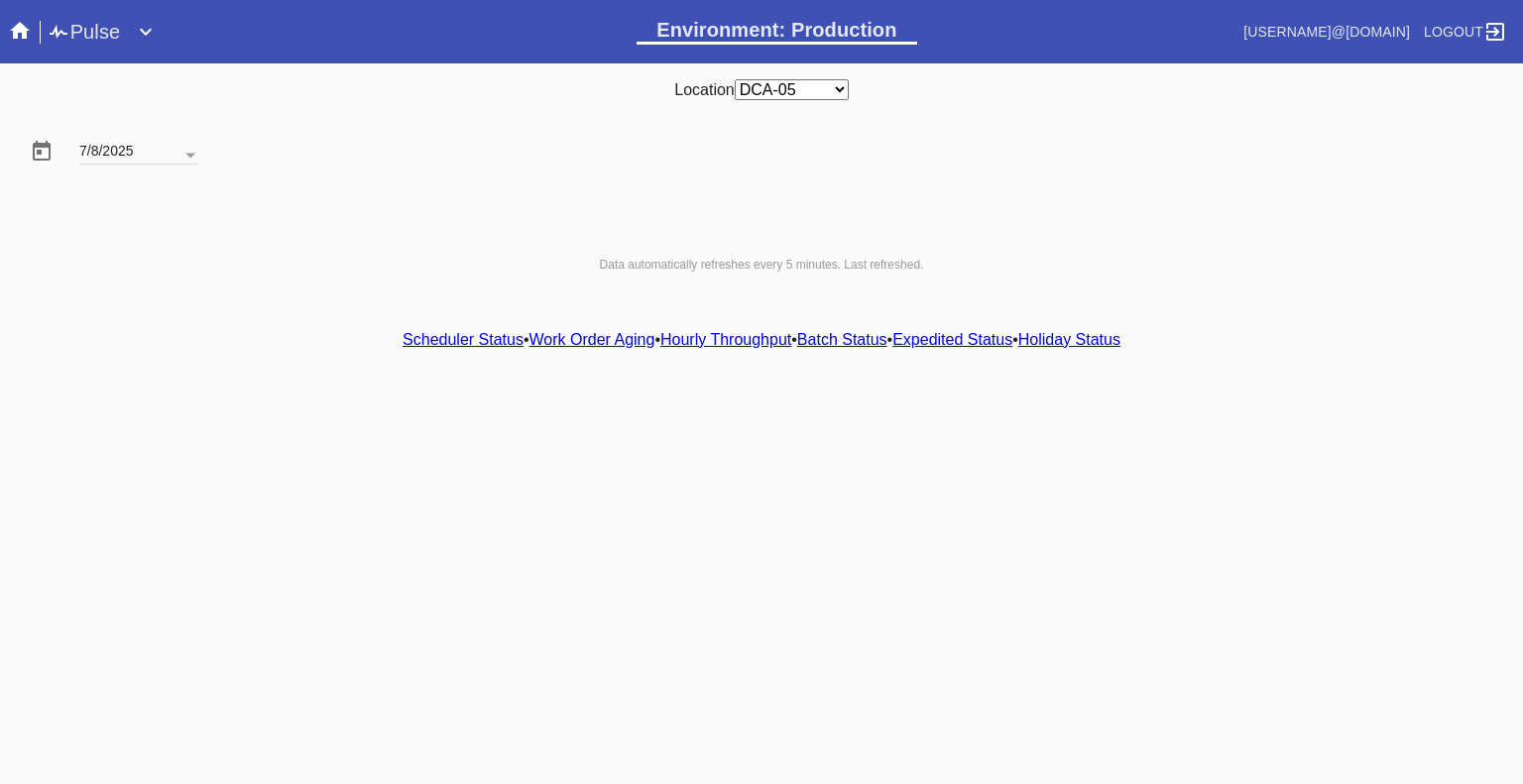 scroll, scrollTop: 0, scrollLeft: 0, axis: both 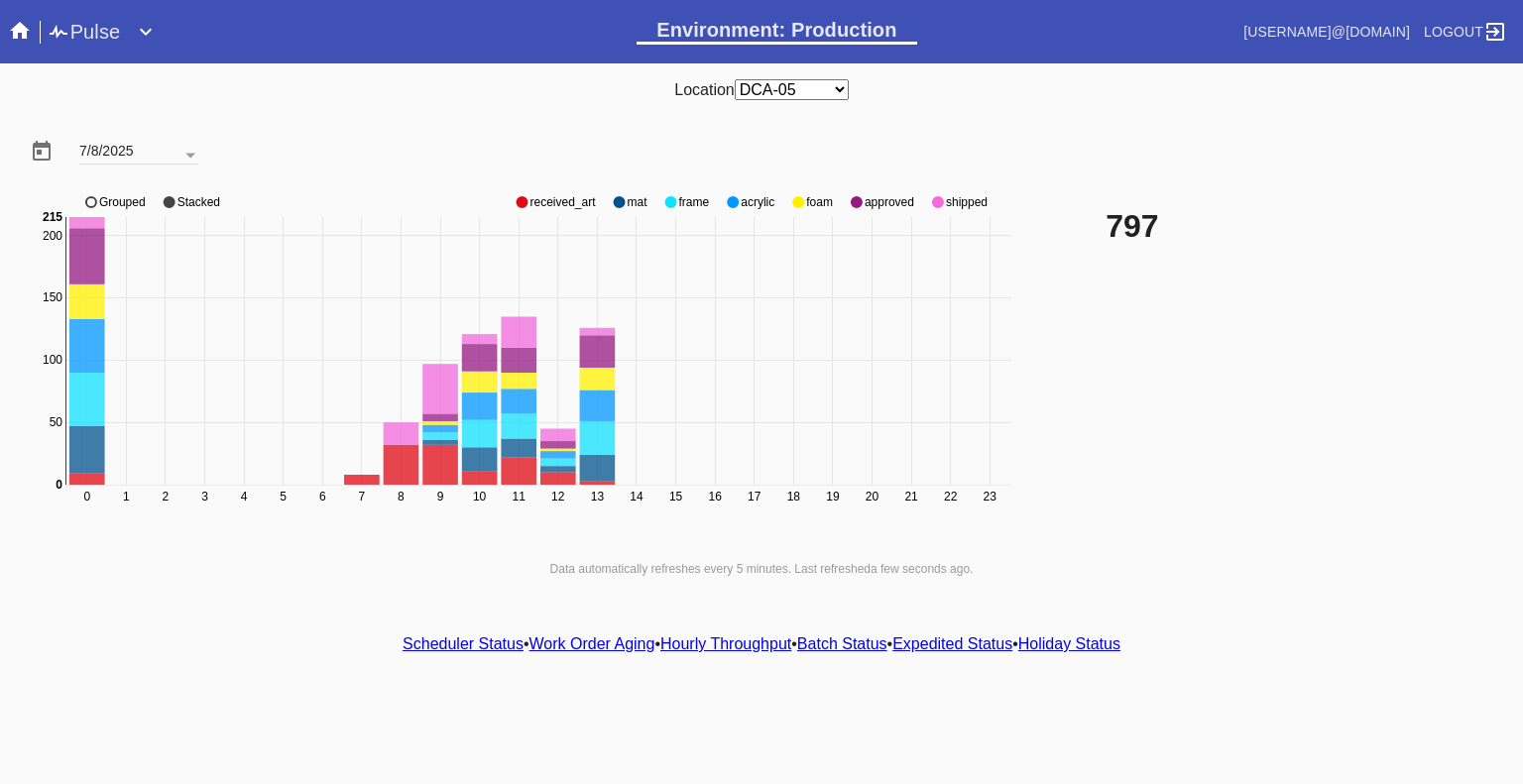 click at bounding box center [522, 202] 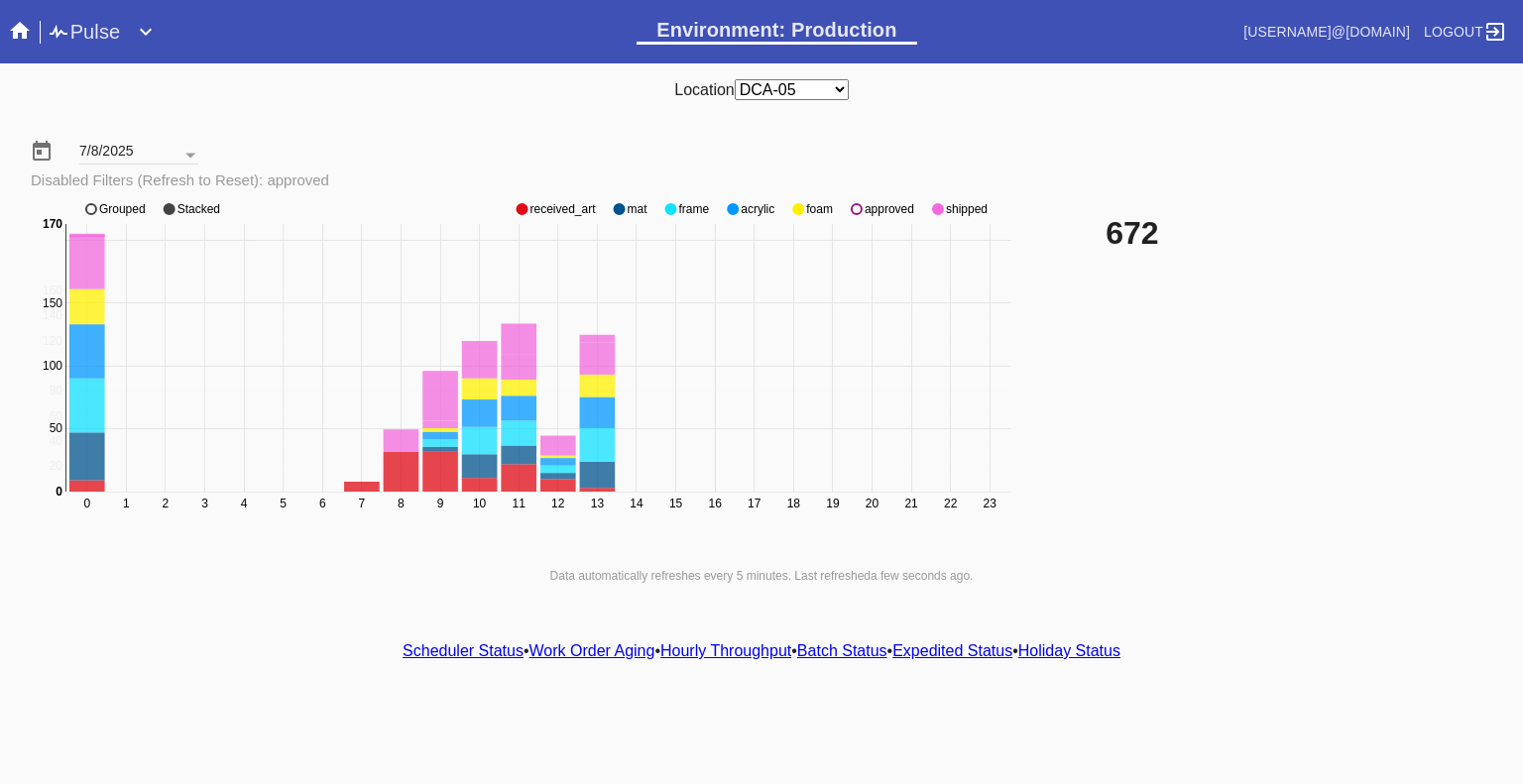 click on "0 1 2 3 4 5 6 7 8 9 10 11 12 13 14 15 16 17 18 19 20 21 22 23 50 150 200 0 20 40 60 80 100 120 140 160 0 170 received_art mat frame acrylic foam approved shipped Grouped Stacked" at bounding box center (524, 368) 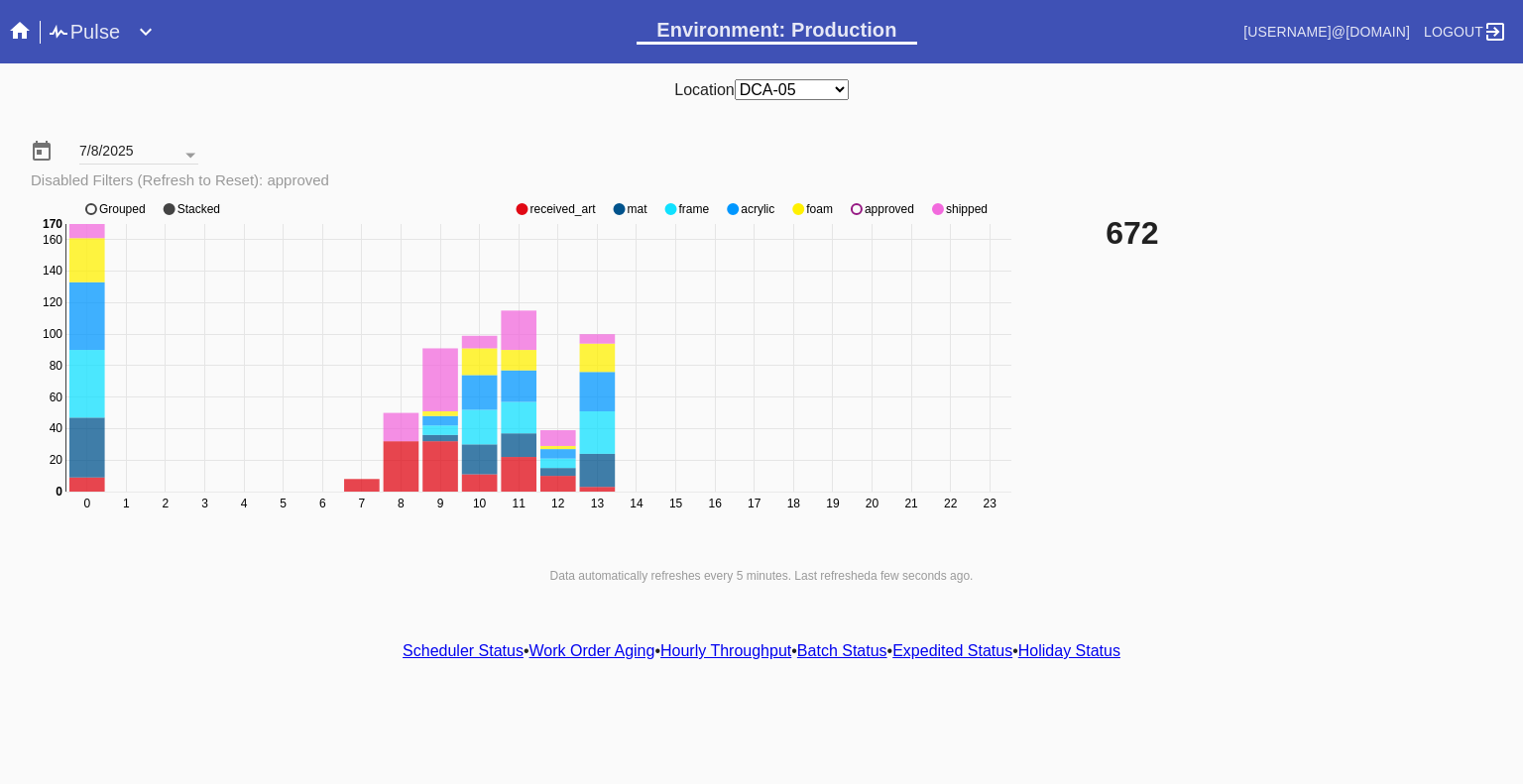 click at bounding box center (522, 209) 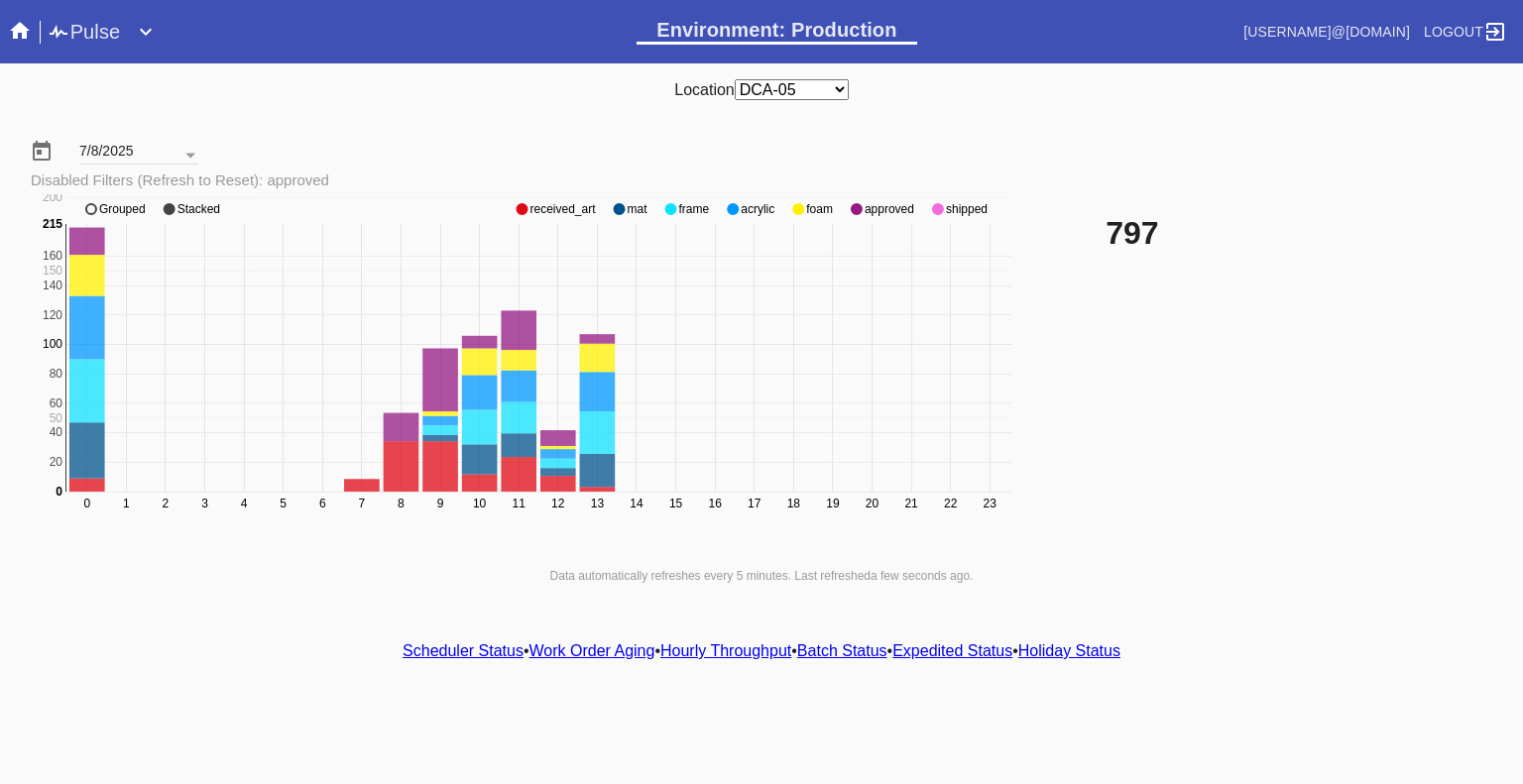 click at bounding box center (522, 209) 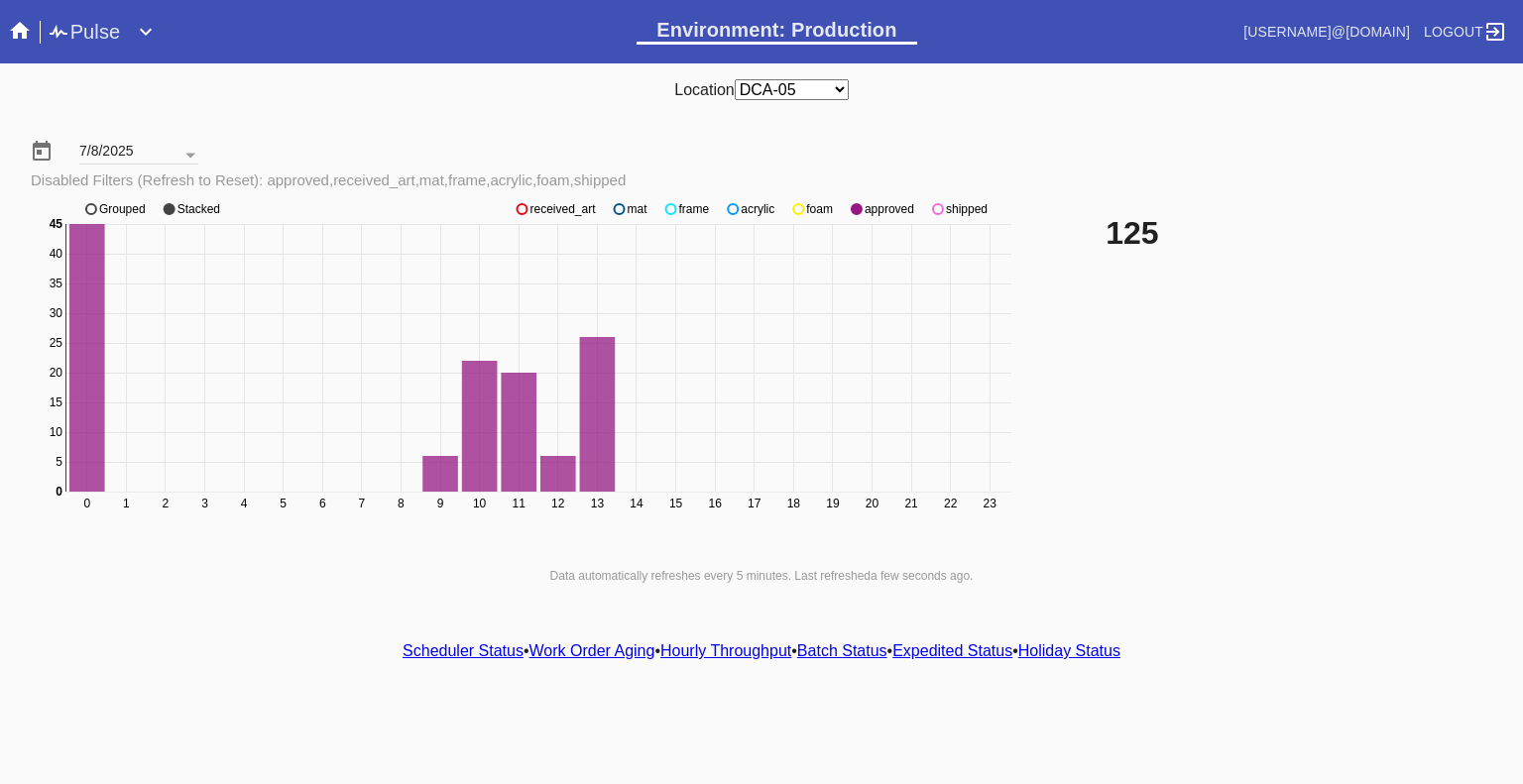 click on "shipped" at bounding box center (562, 209) 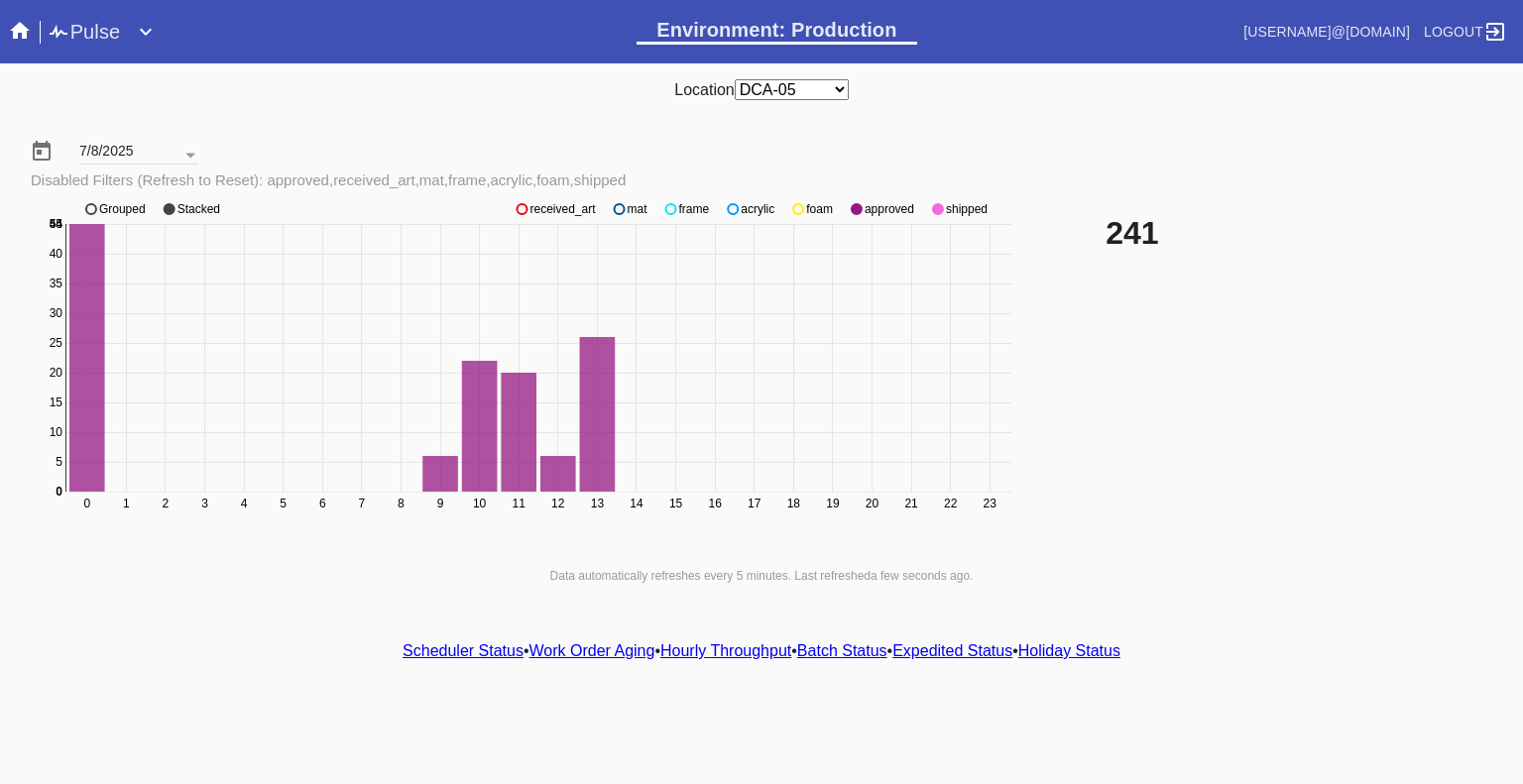 click on "shipped" at bounding box center (562, 209) 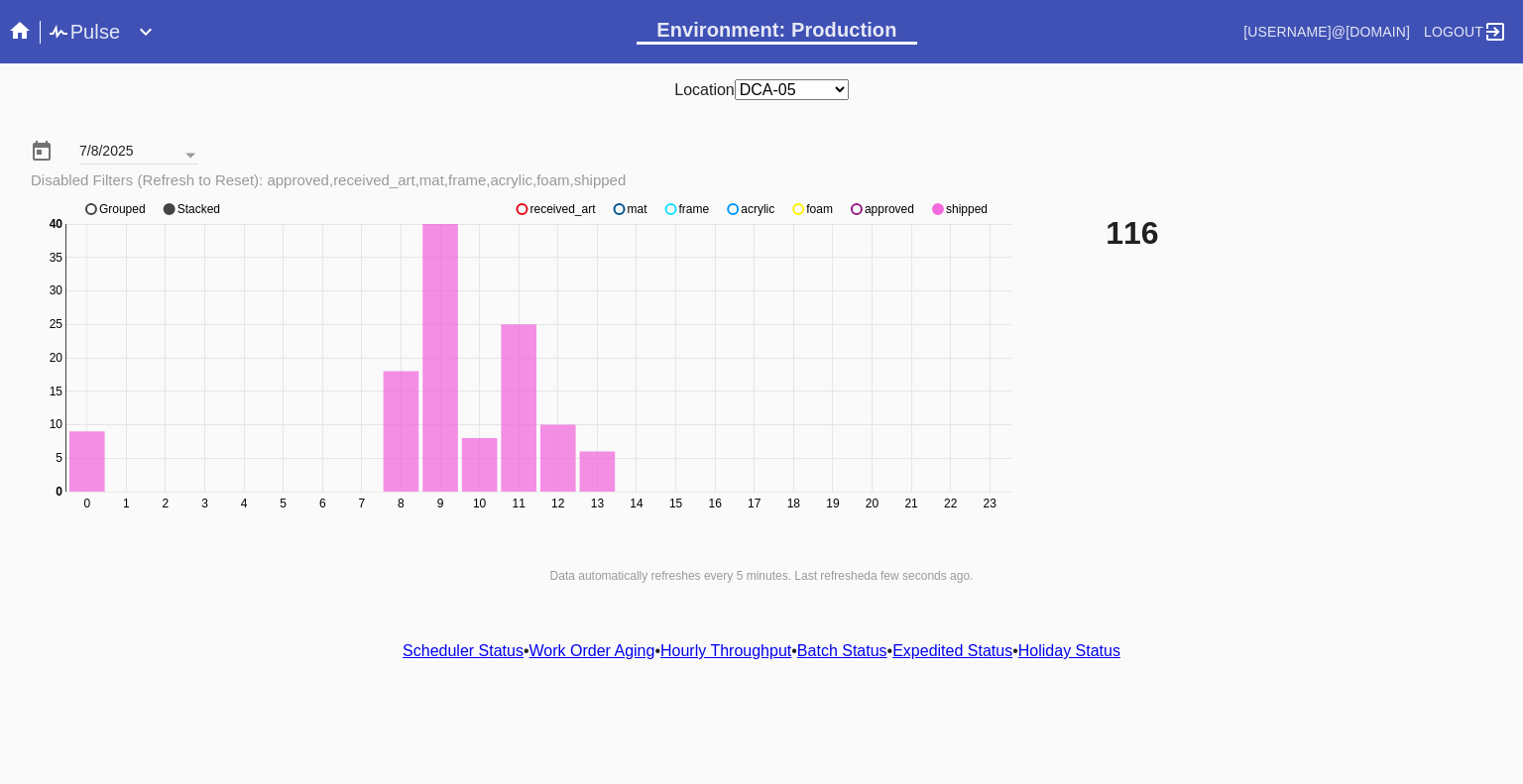 click at bounding box center (20, 31) 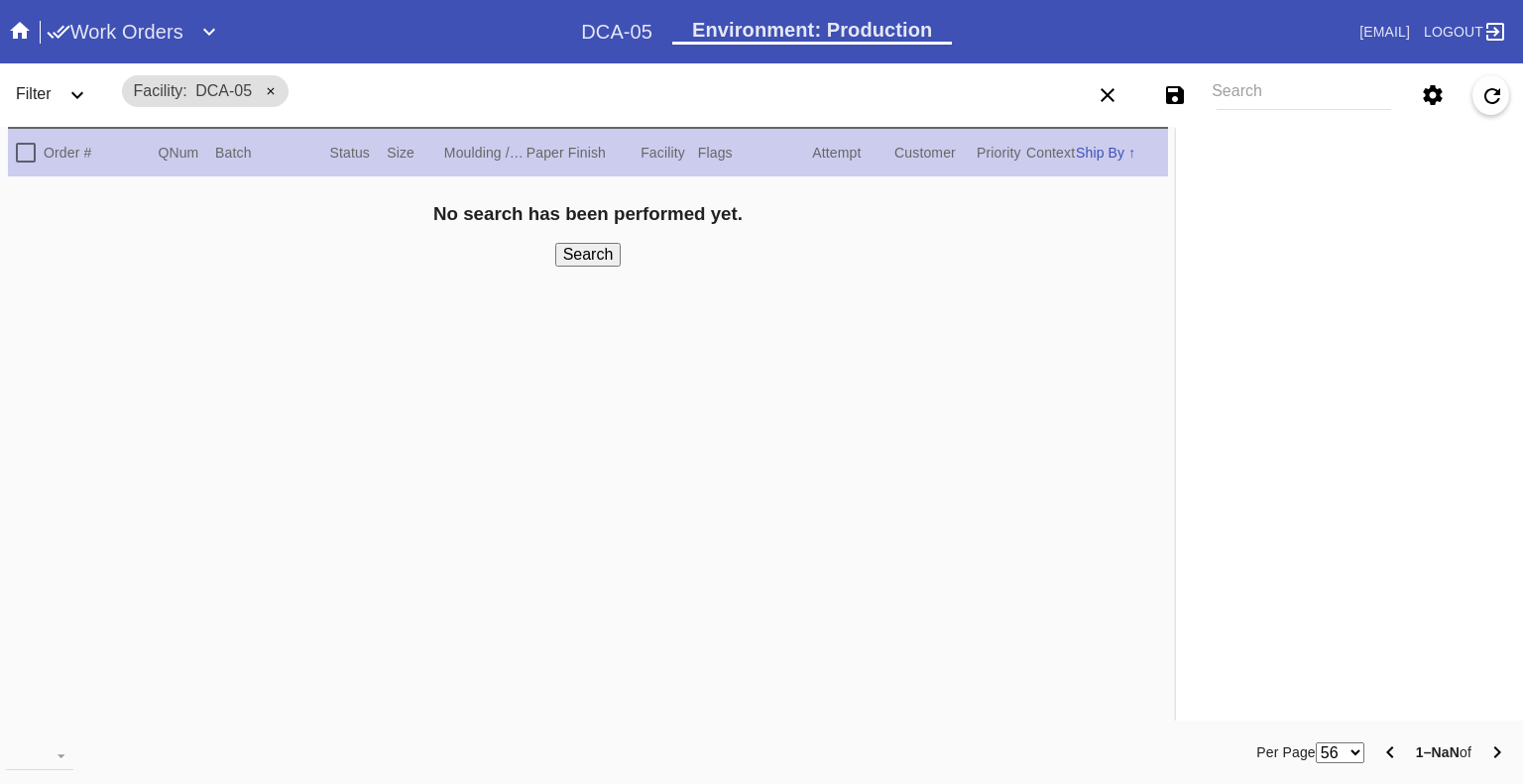 scroll, scrollTop: 0, scrollLeft: 0, axis: both 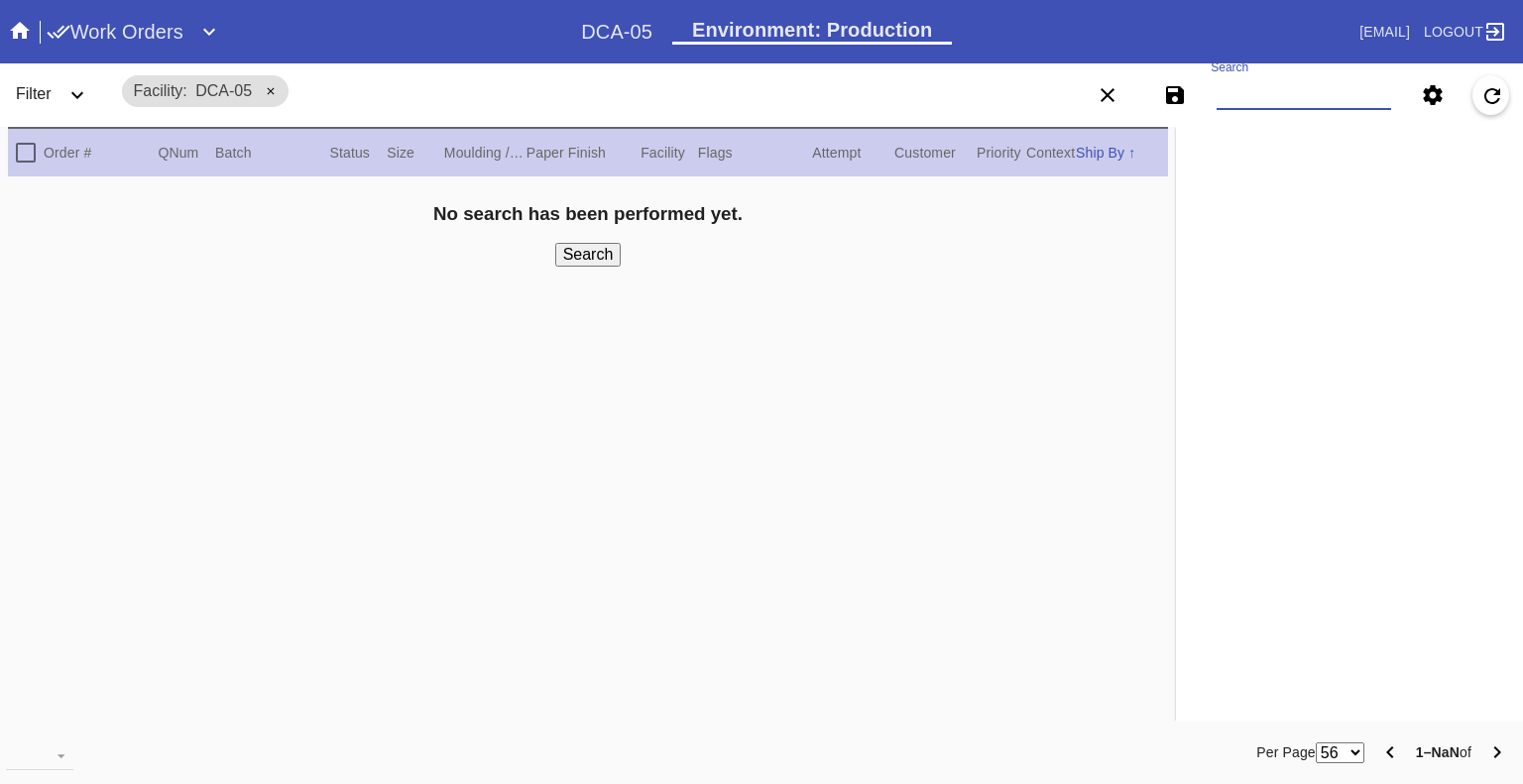 click on "Search" at bounding box center (1304, 95) 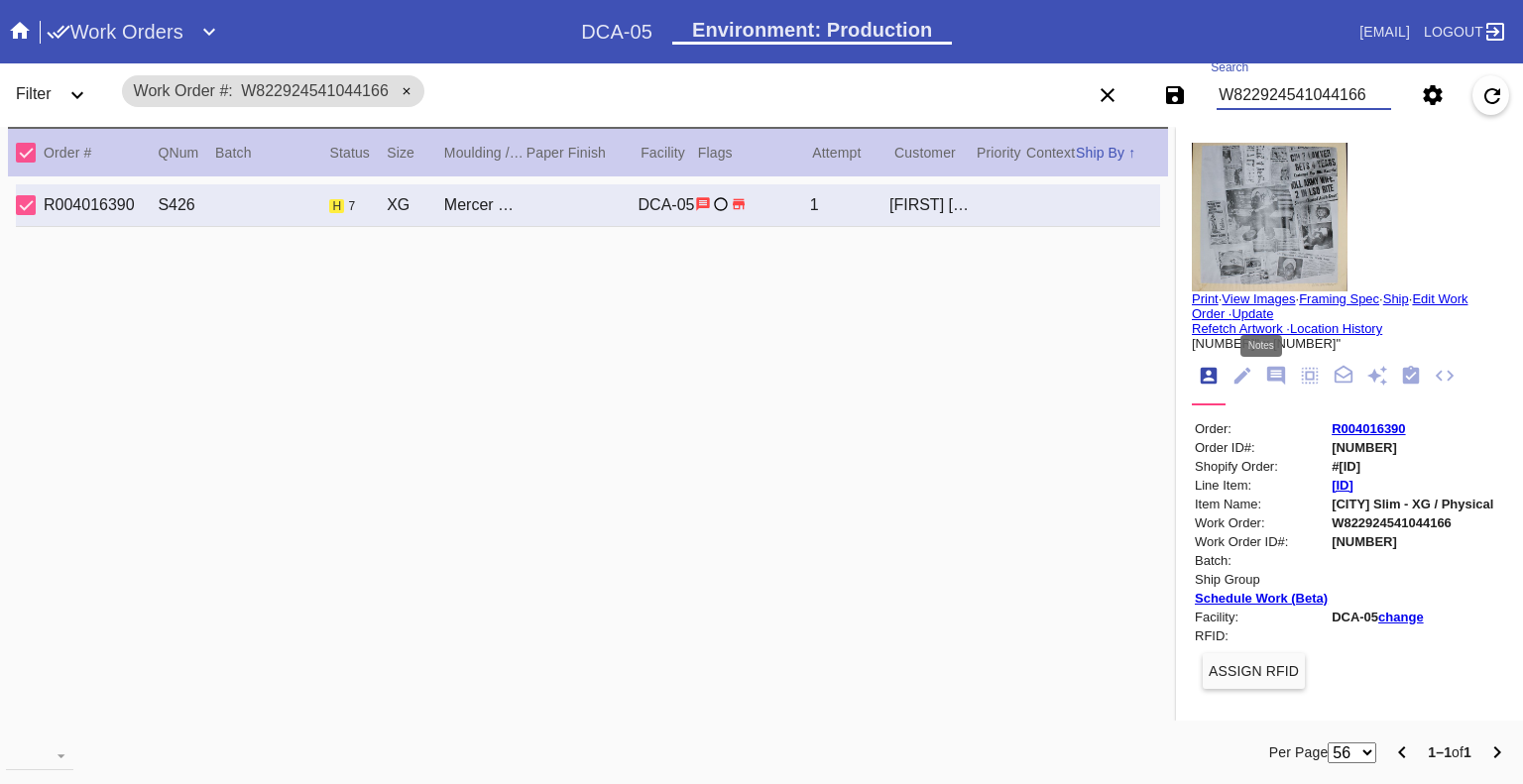 click at bounding box center [1276, 376] 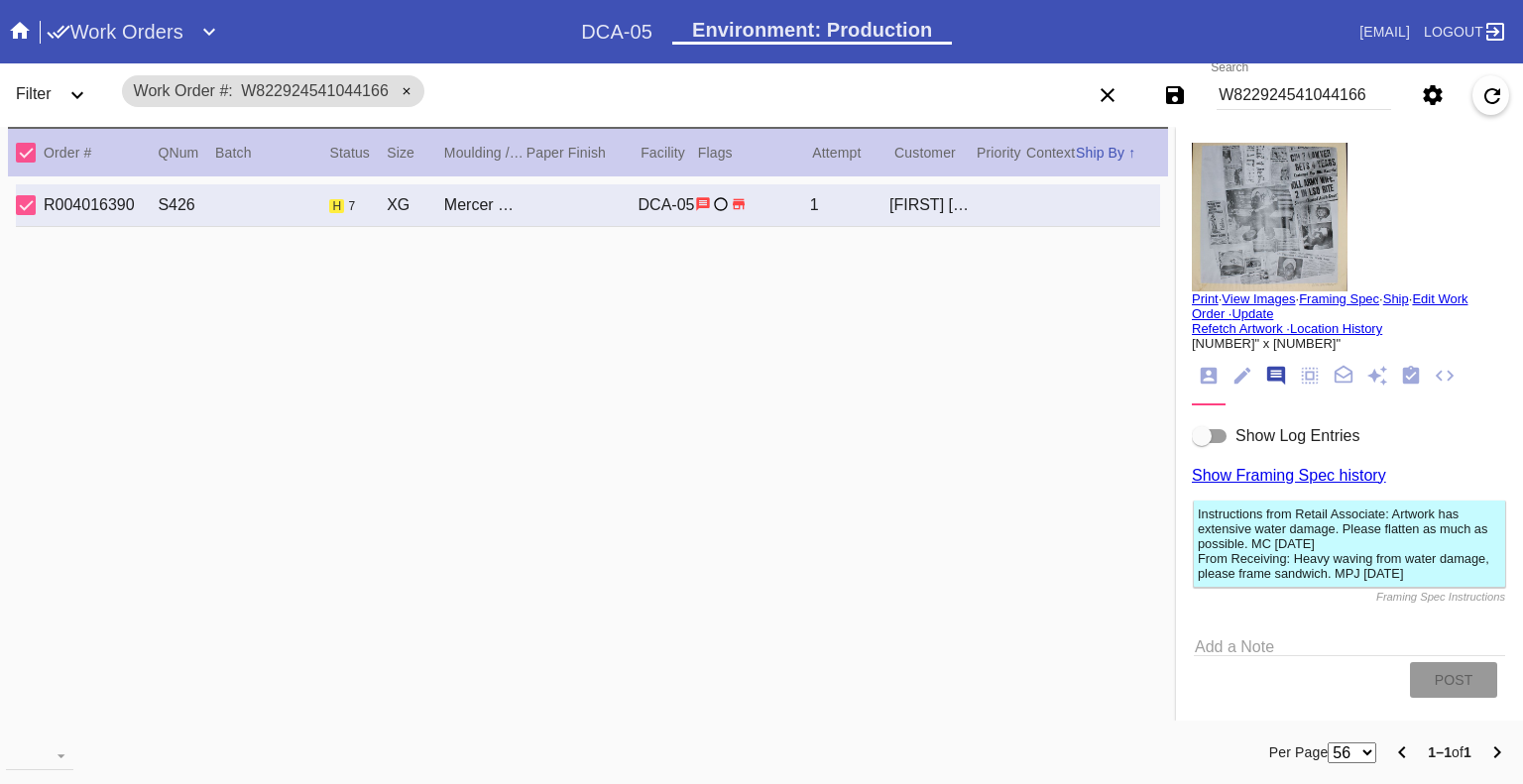 scroll, scrollTop: 122, scrollLeft: 0, axis: vertical 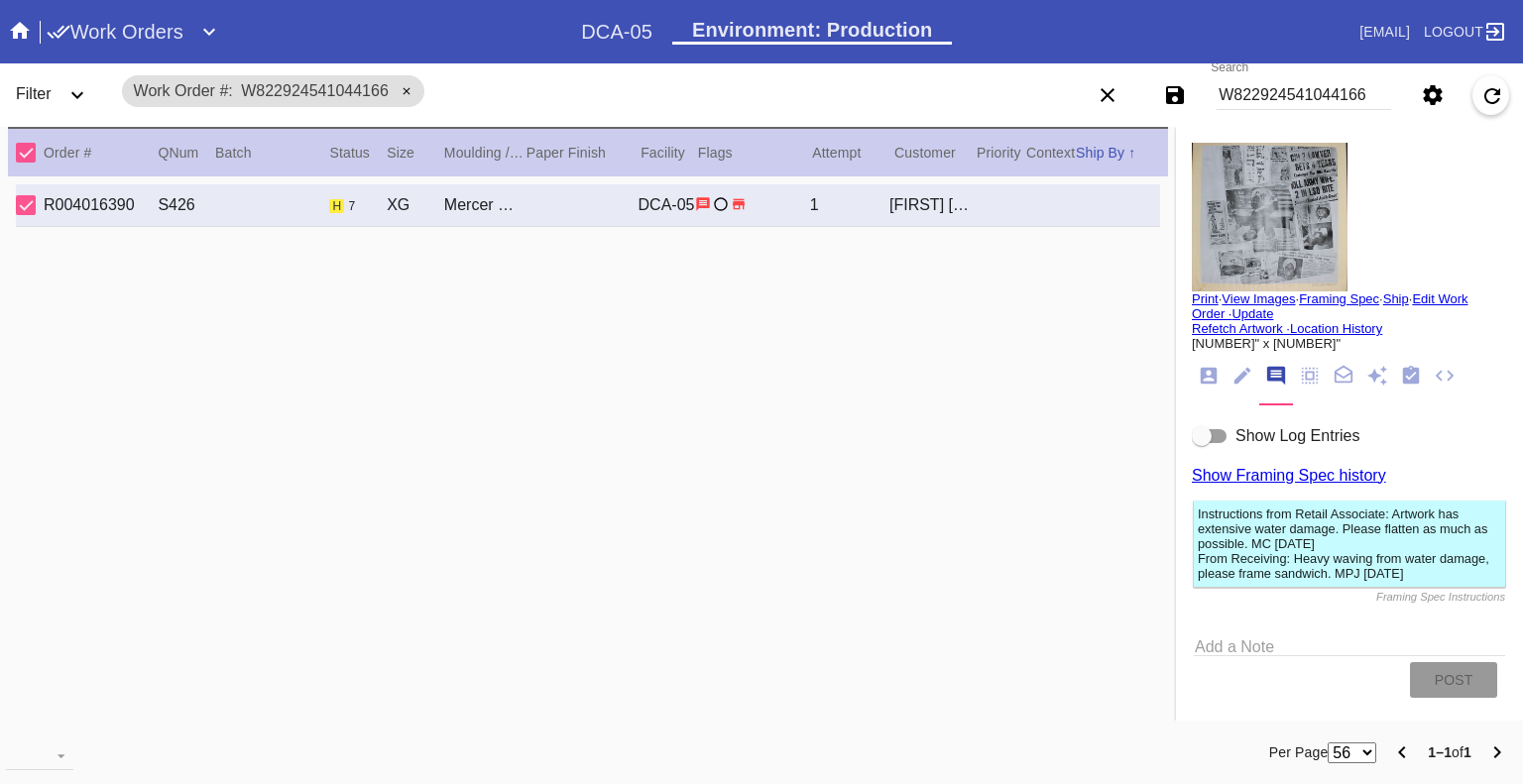click at bounding box center (1210, 436) 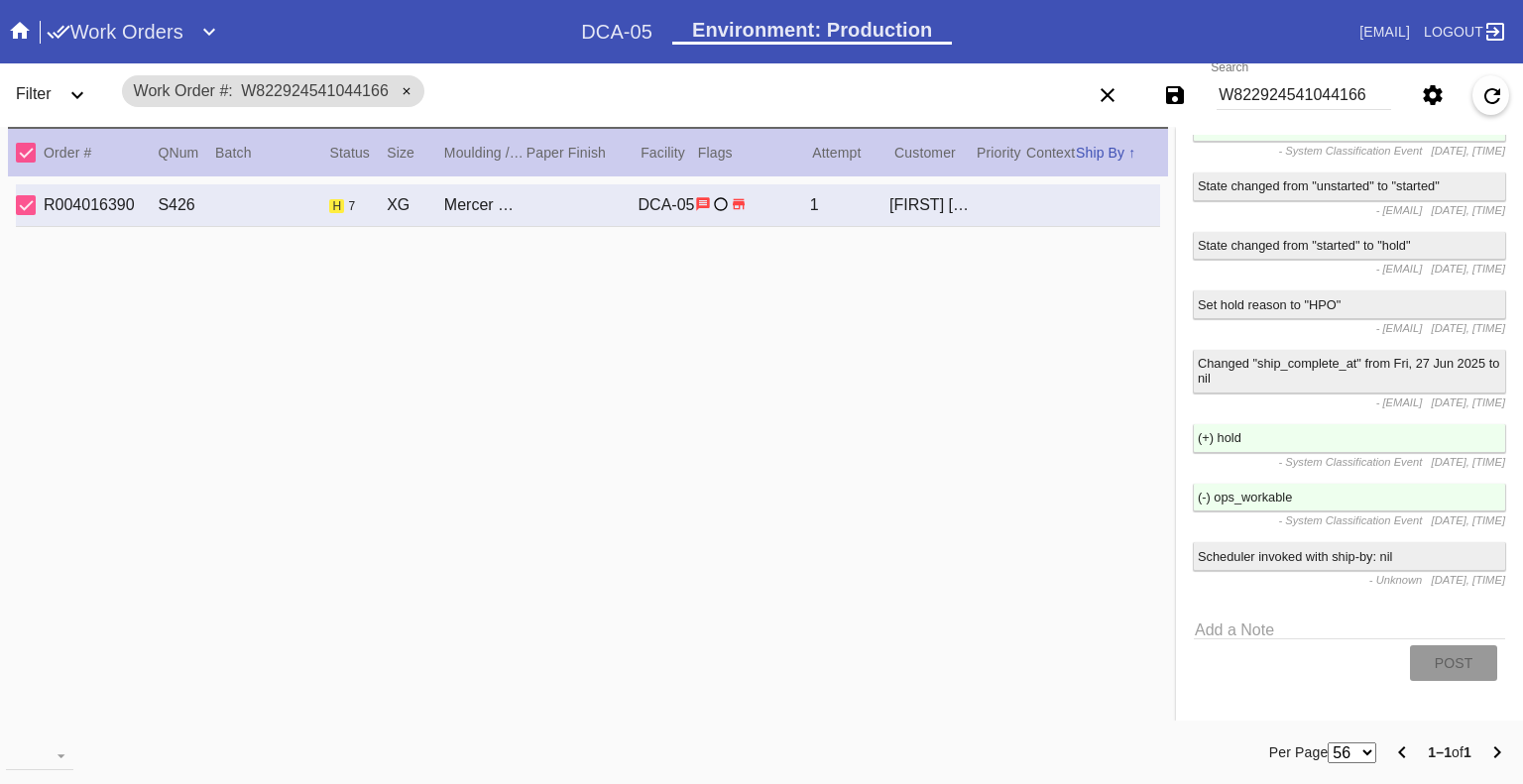 scroll, scrollTop: 2569, scrollLeft: 0, axis: vertical 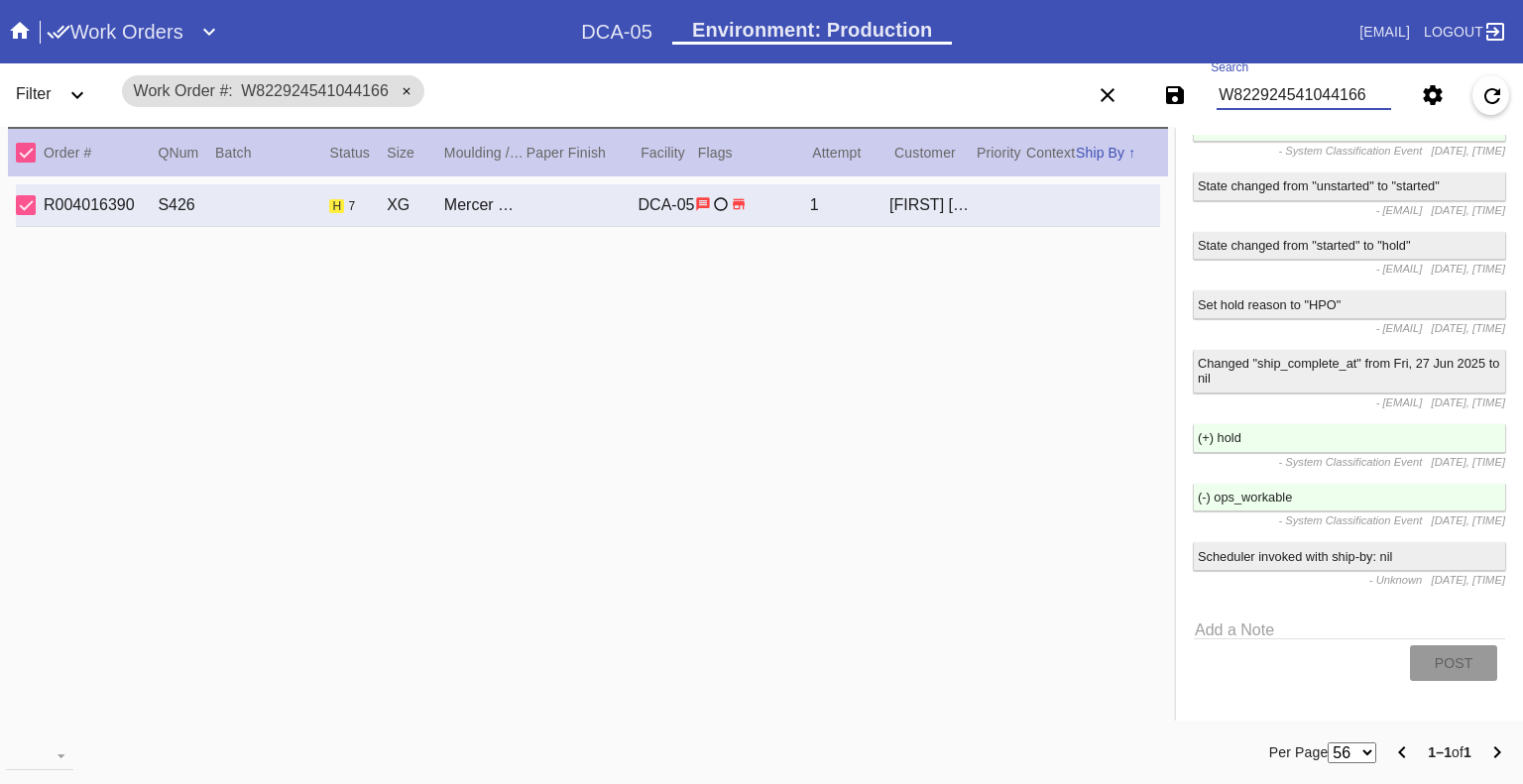 click on "W822924541044166" at bounding box center (1304, 95) 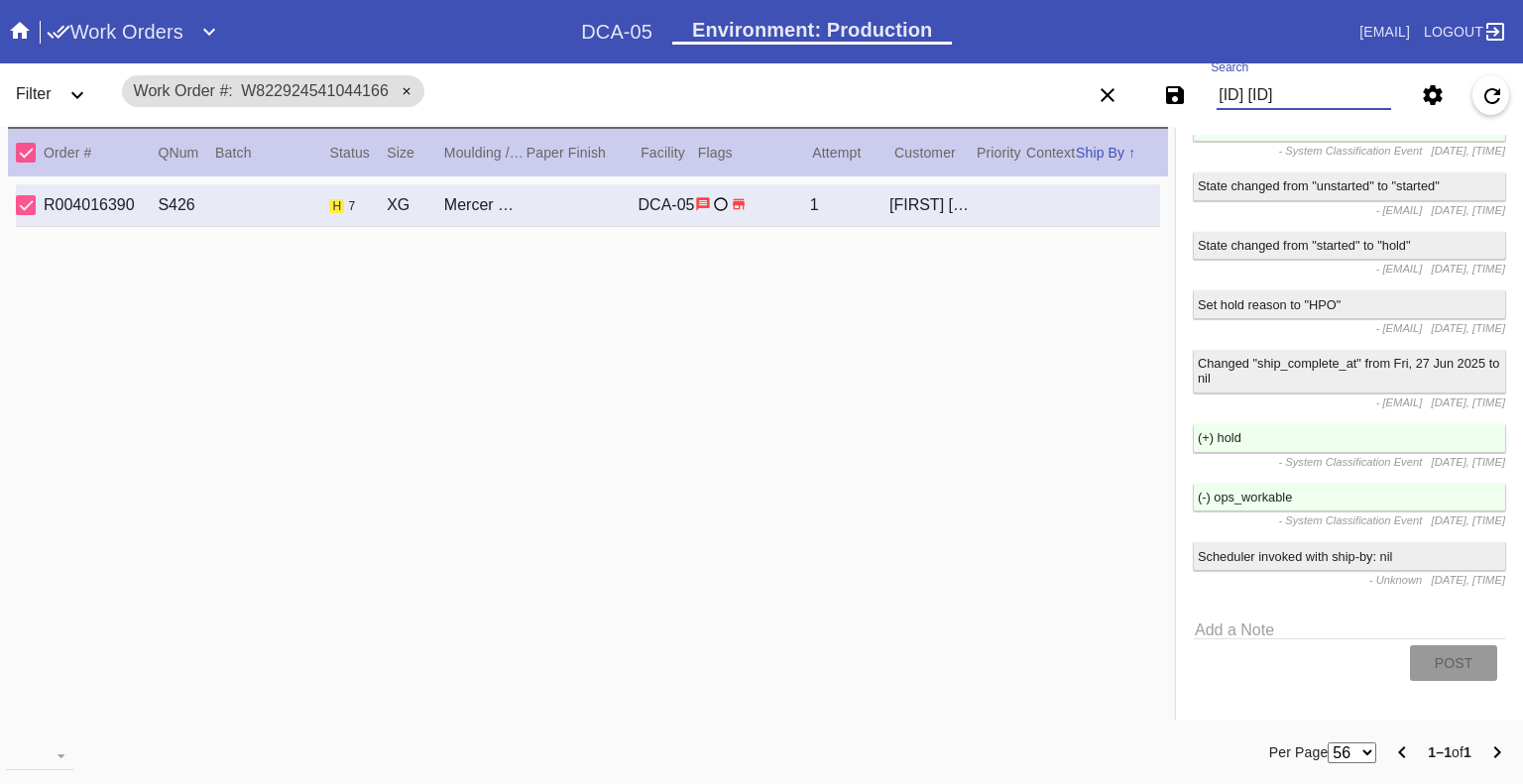 scroll, scrollTop: 0, scrollLeft: 127, axis: horizontal 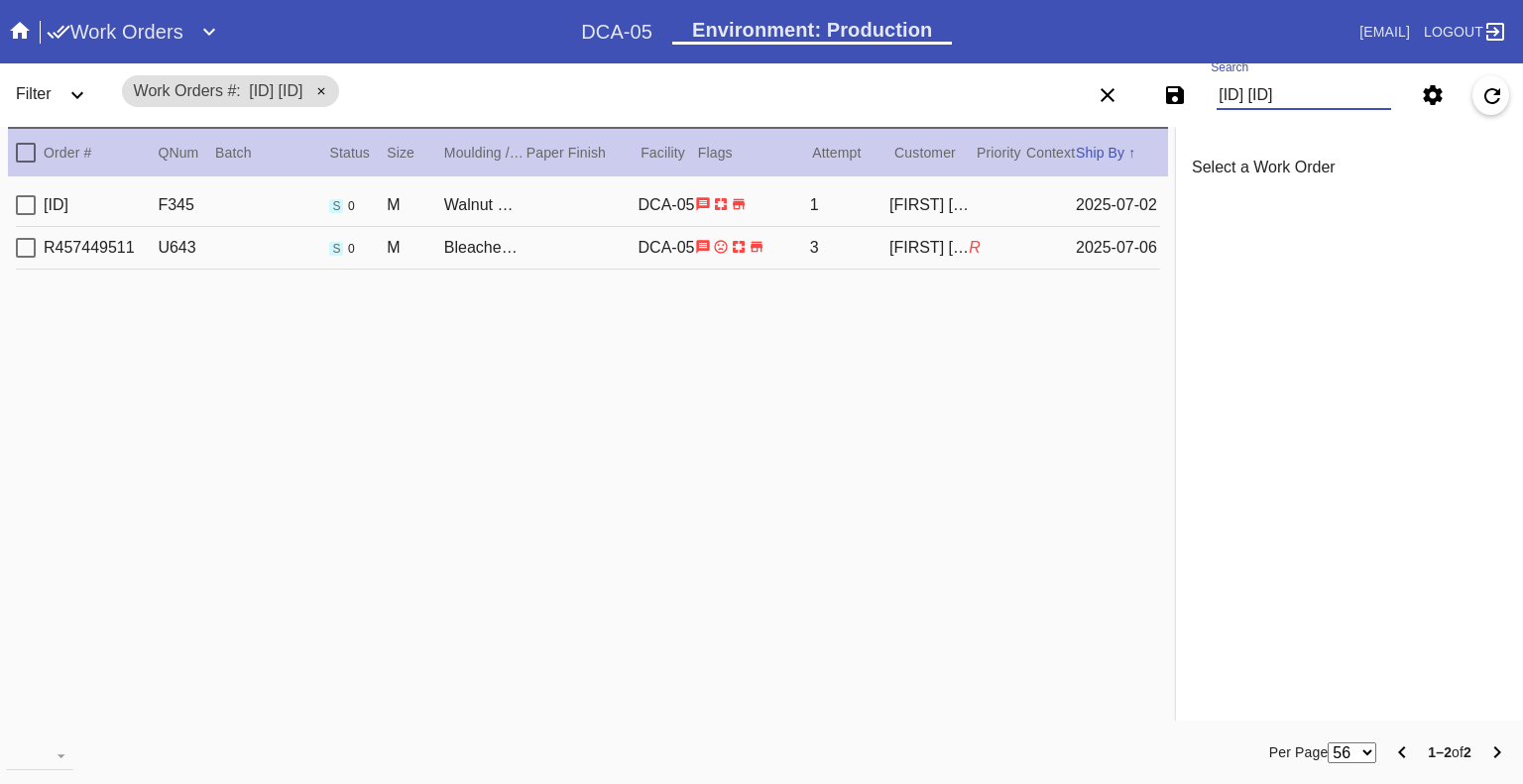 click on "W202759575846775 W811091495128166" at bounding box center (1304, 95) 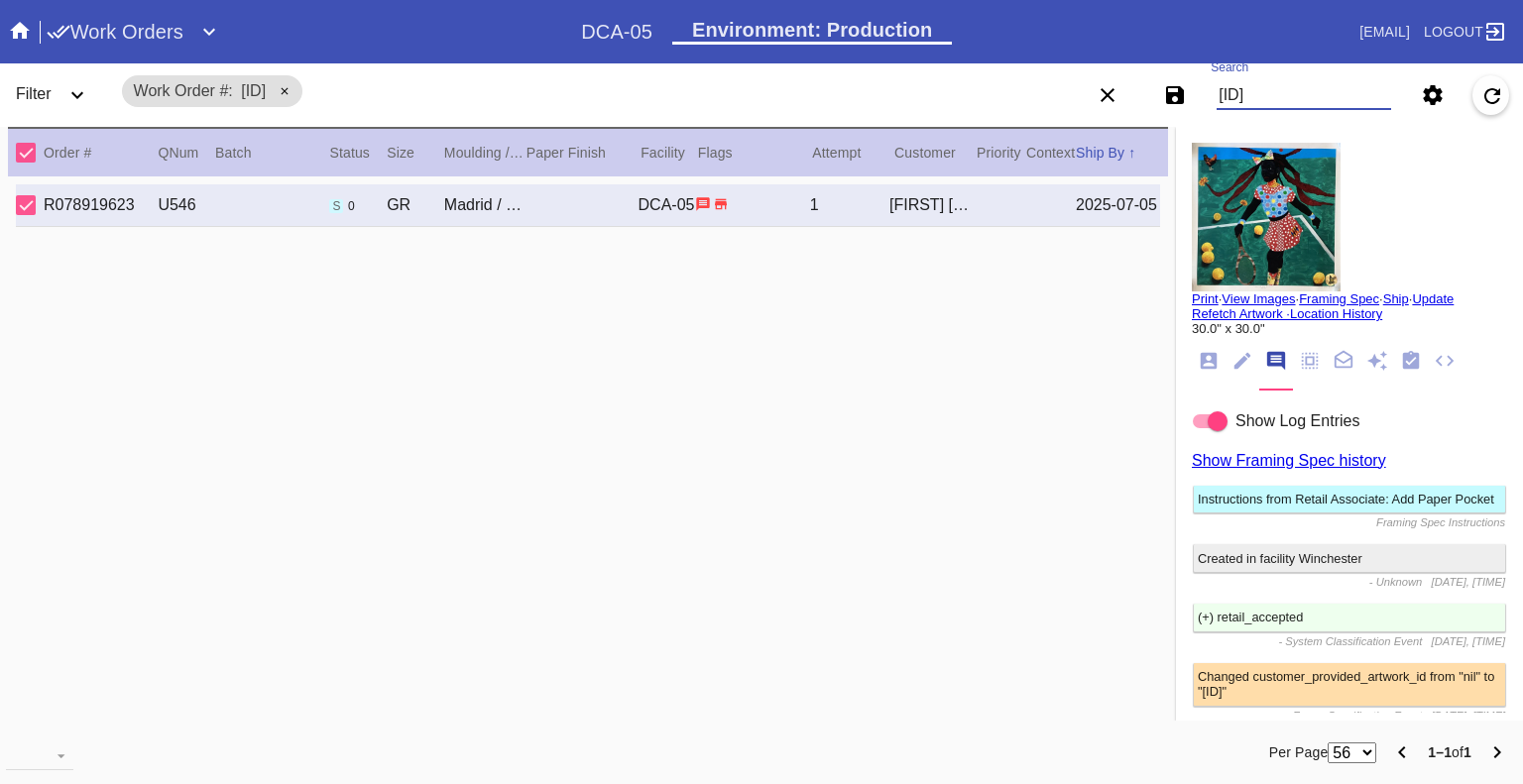 click on "W650656059683048" at bounding box center [1304, 95] 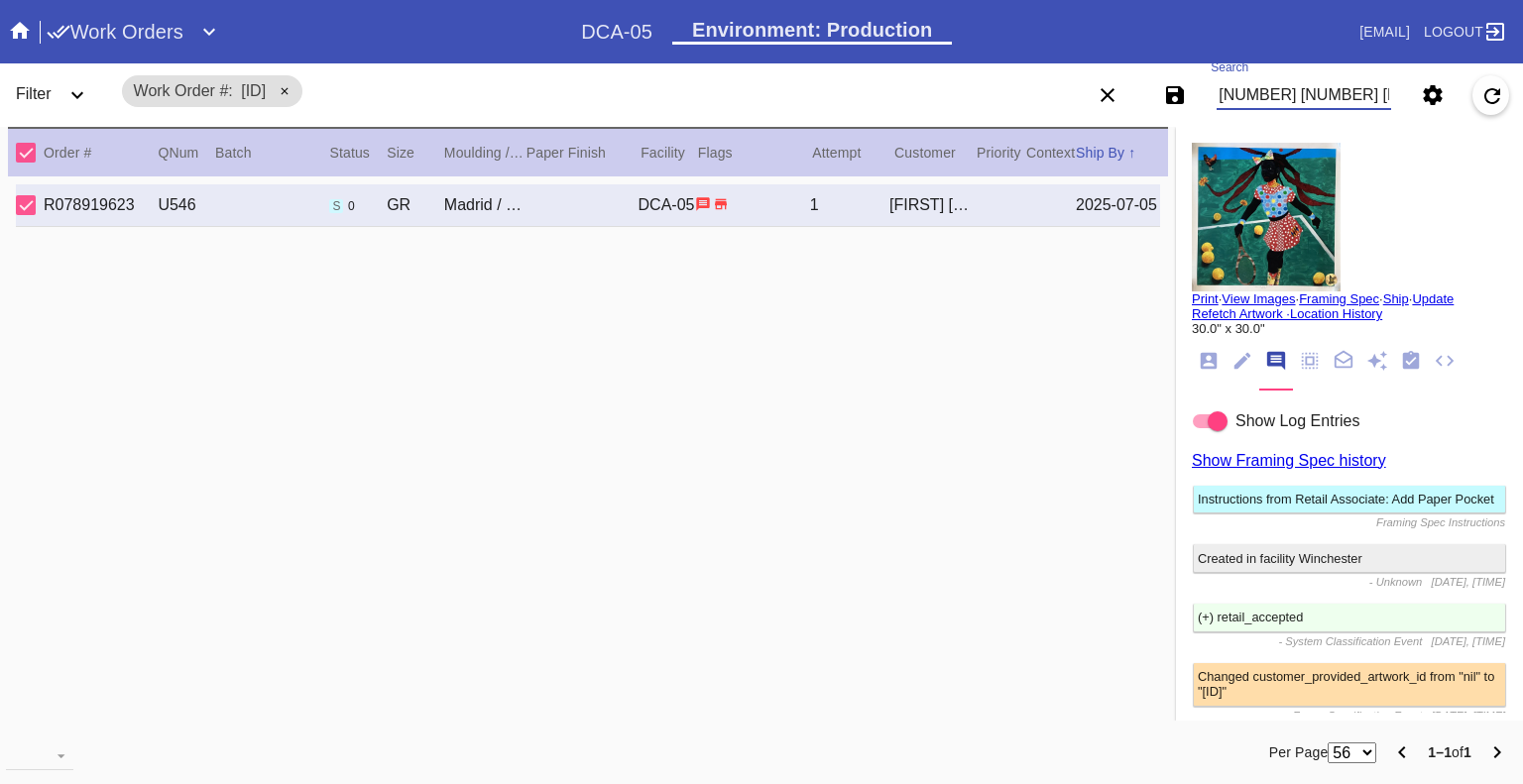 scroll, scrollTop: 0, scrollLeft: 280, axis: horizontal 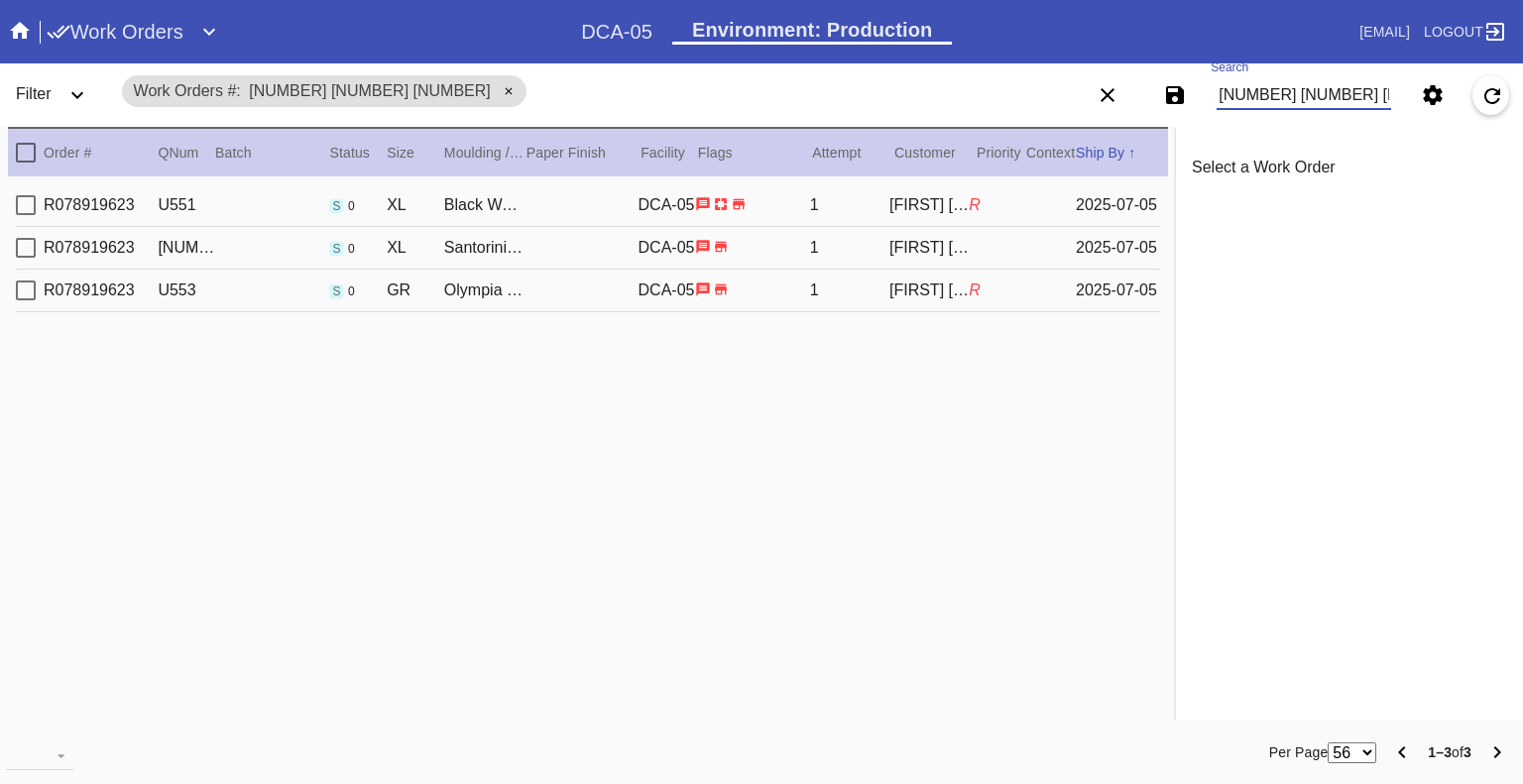 click on "W521472259024420 W785249834646874 W570933268385044" at bounding box center [1304, 95] 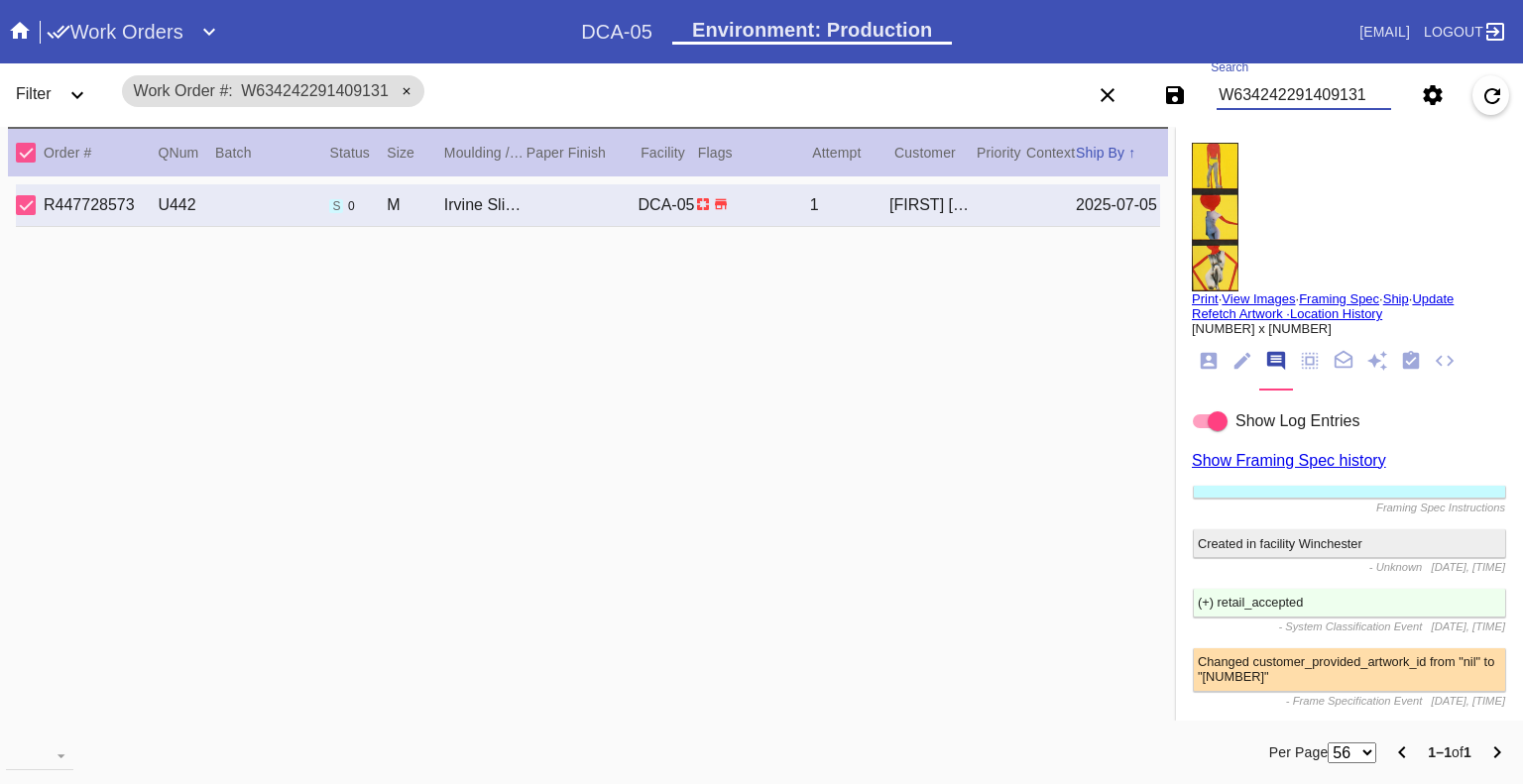 click on "W634242291409131" at bounding box center (1304, 95) 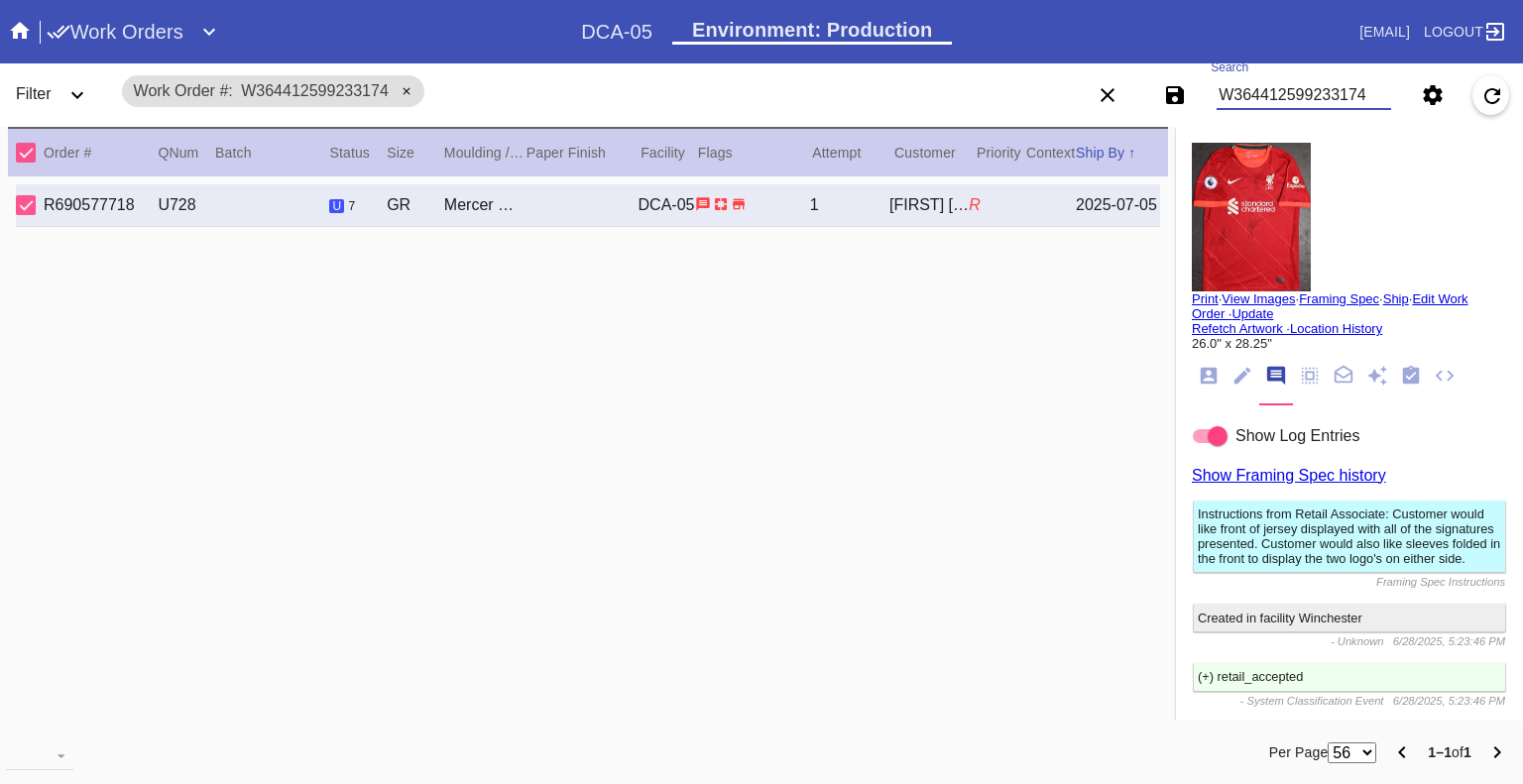 click on "W364412599233174" at bounding box center [1304, 95] 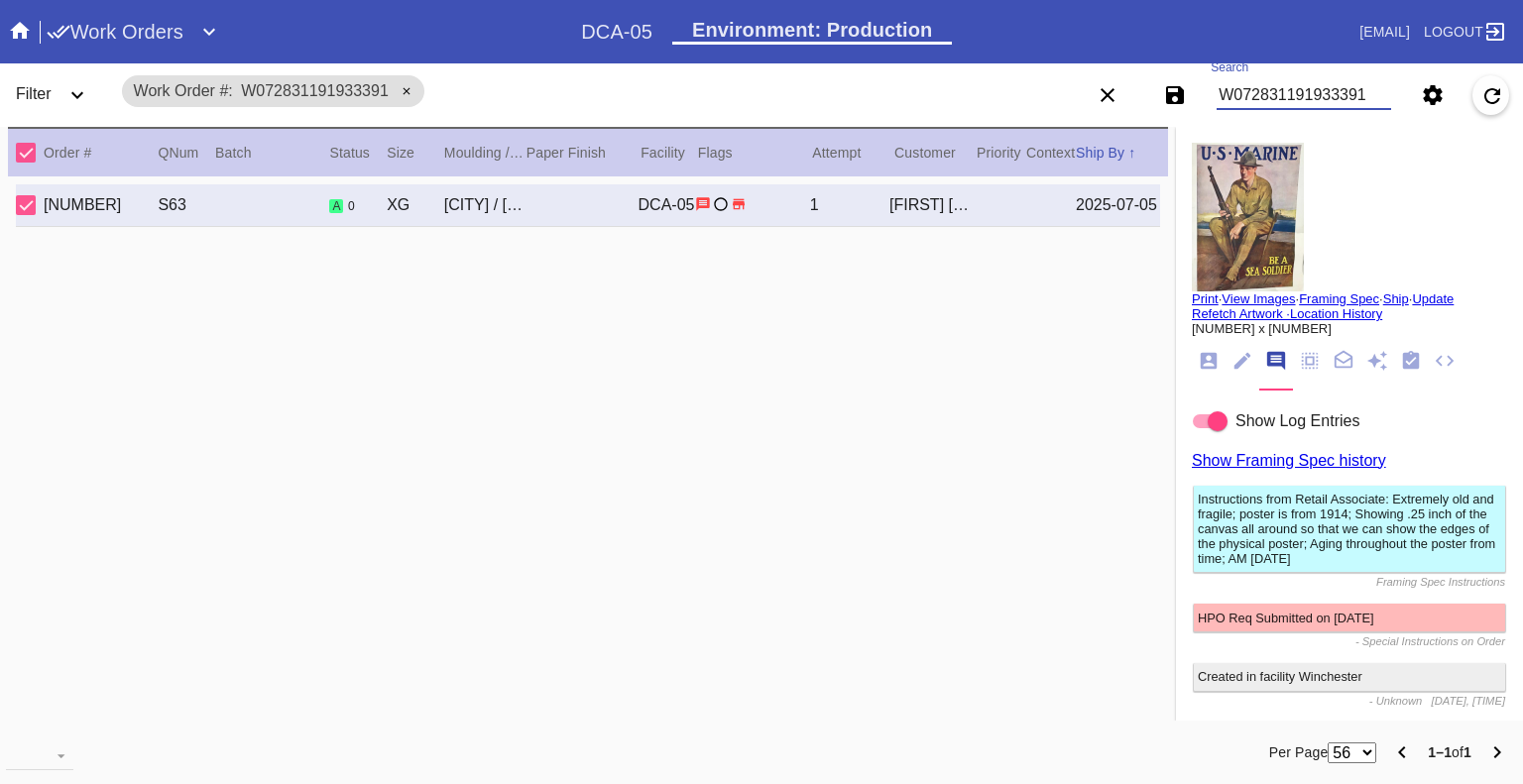 click on "W072831191933391" at bounding box center [1304, 95] 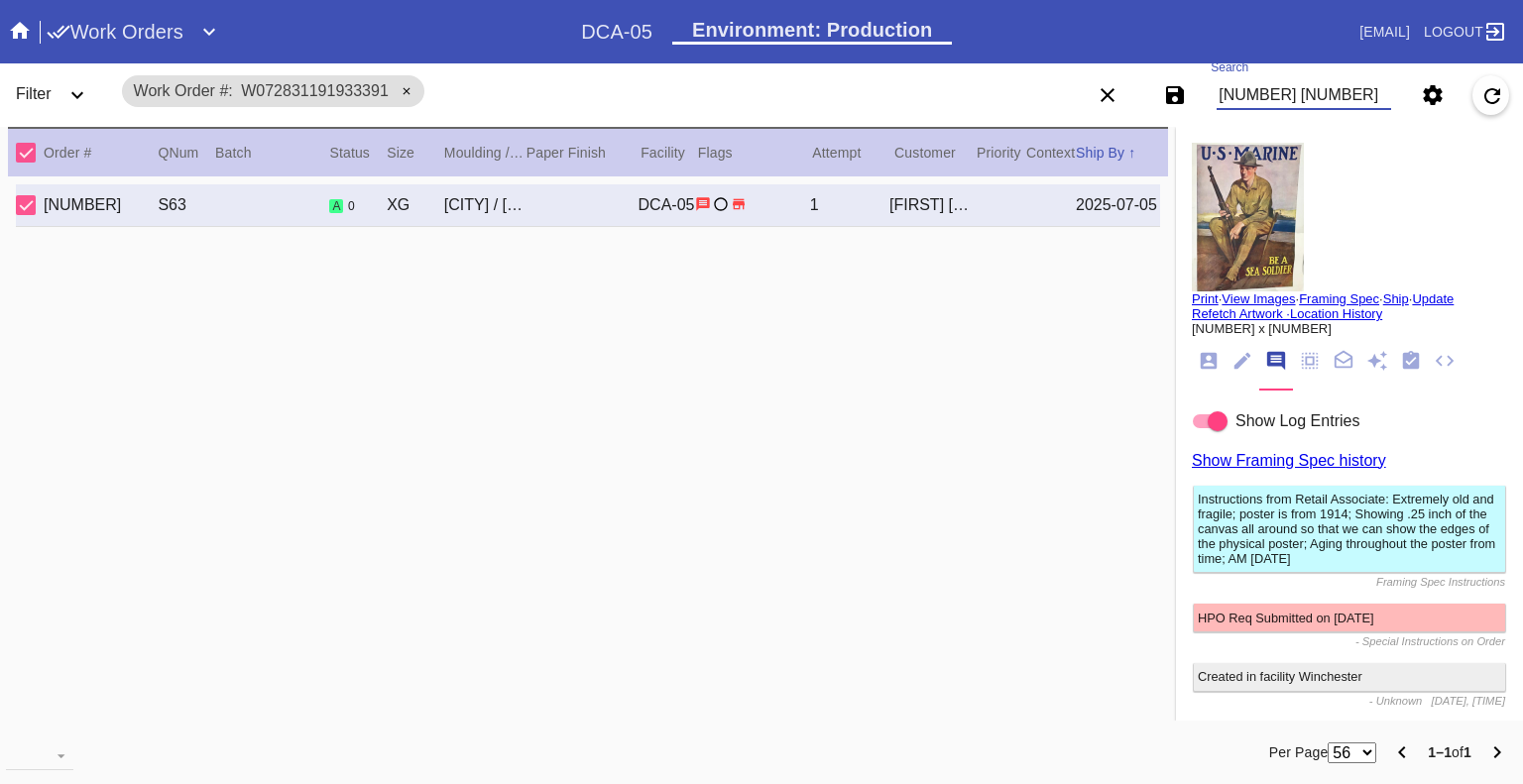 scroll, scrollTop: 0, scrollLeft: 128, axis: horizontal 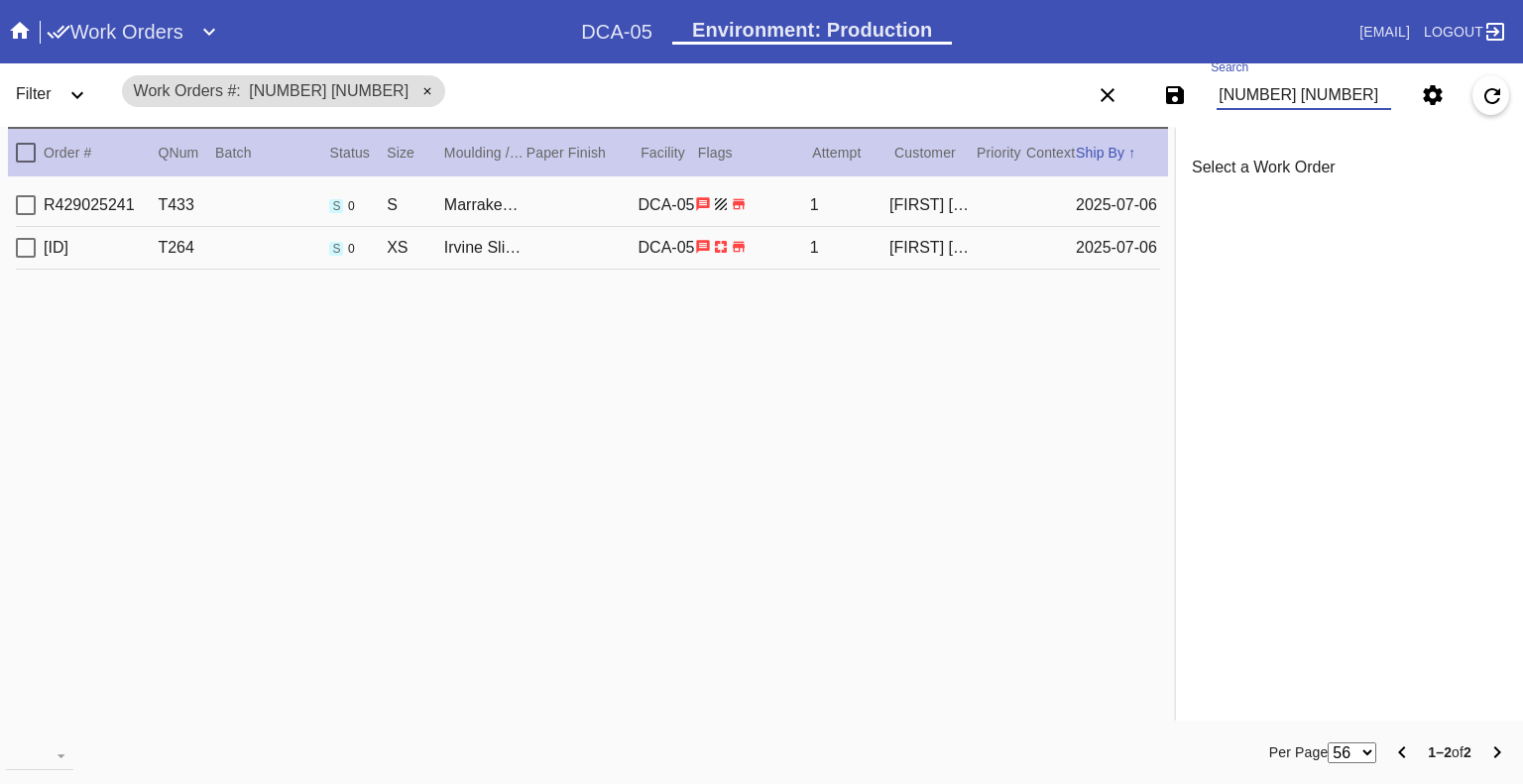 click on "W862817239262049 W237721821870050" at bounding box center (1304, 95) 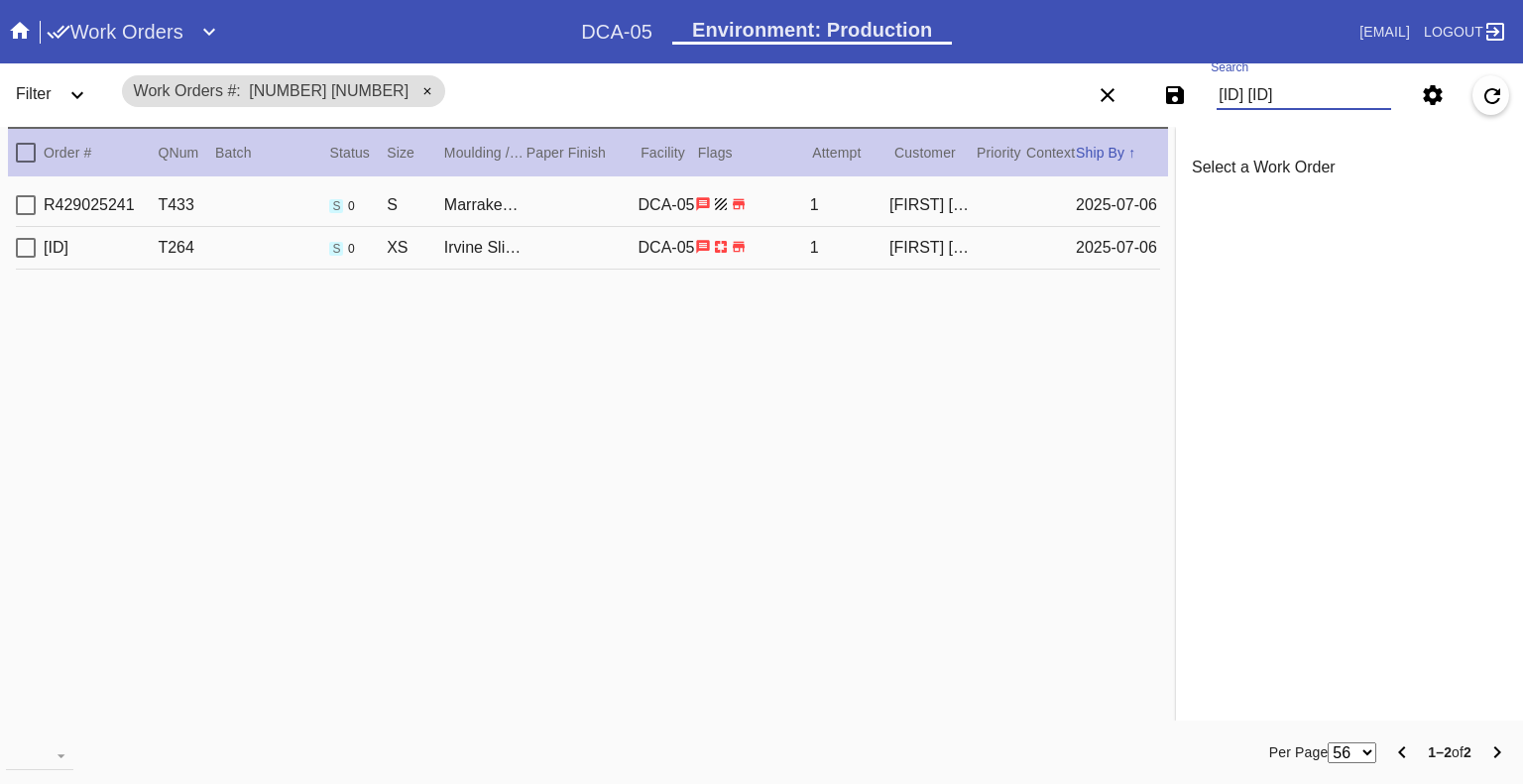 scroll, scrollTop: 0, scrollLeft: 128, axis: horizontal 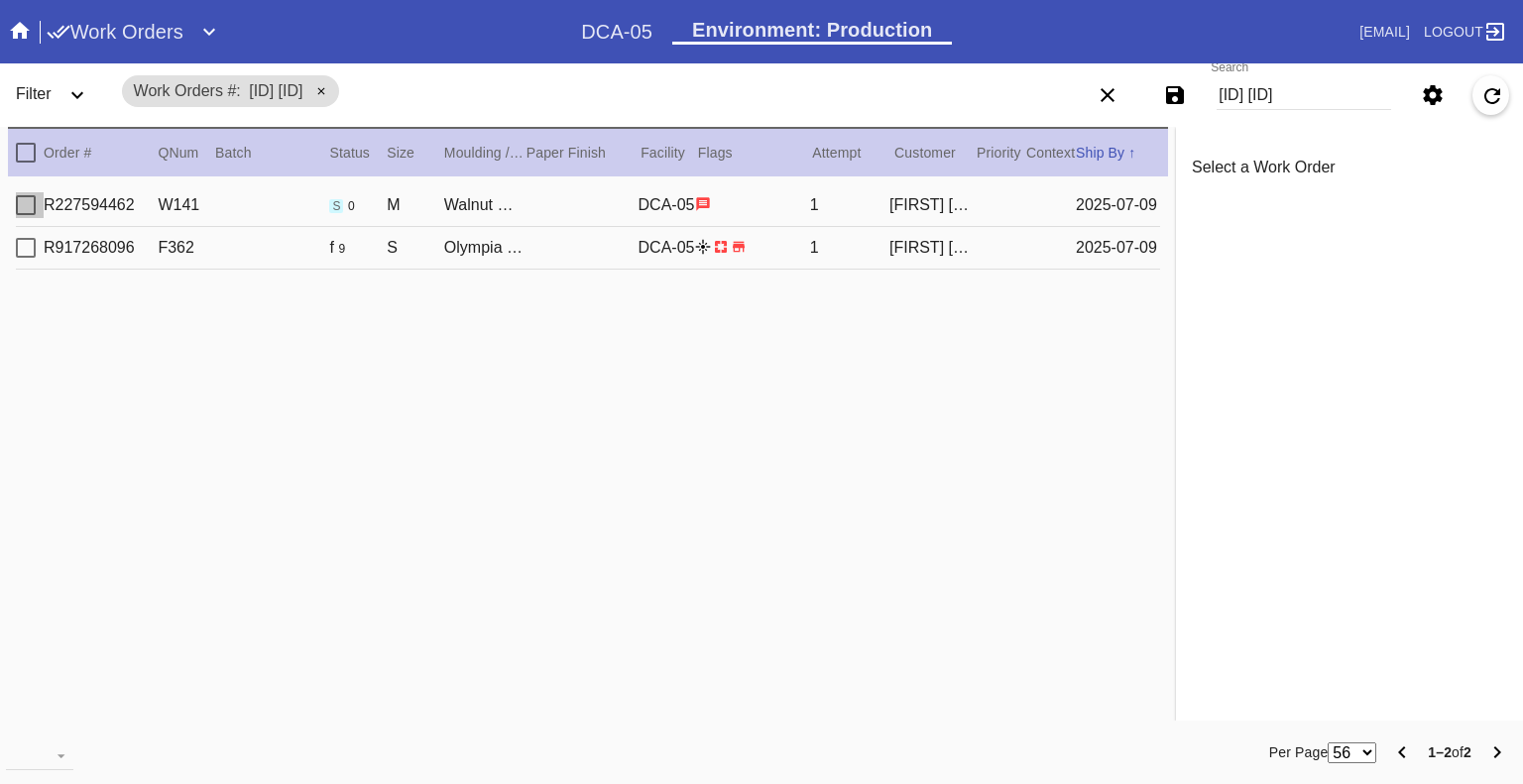 click at bounding box center (26, 205) 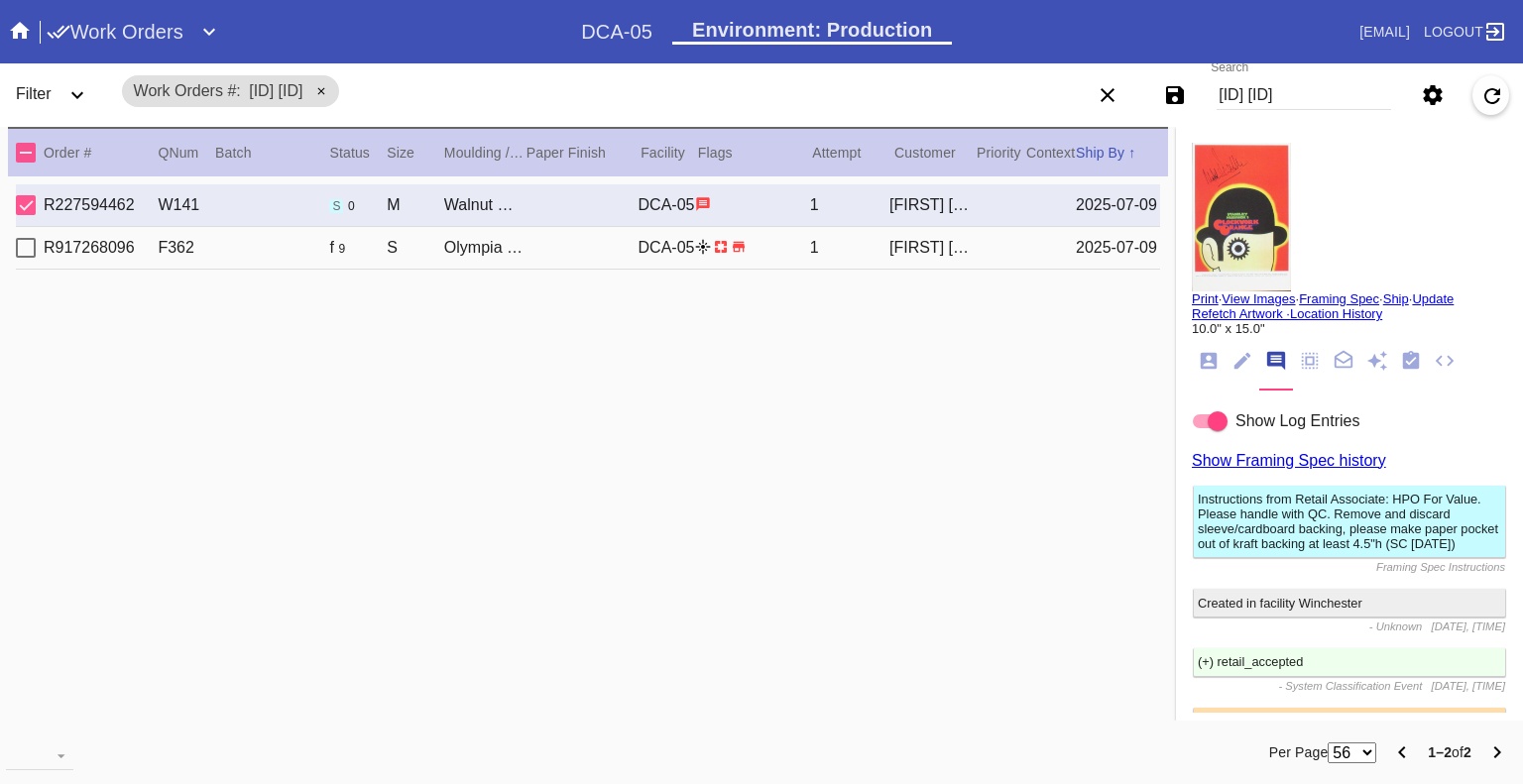 click at bounding box center (1209, 361) 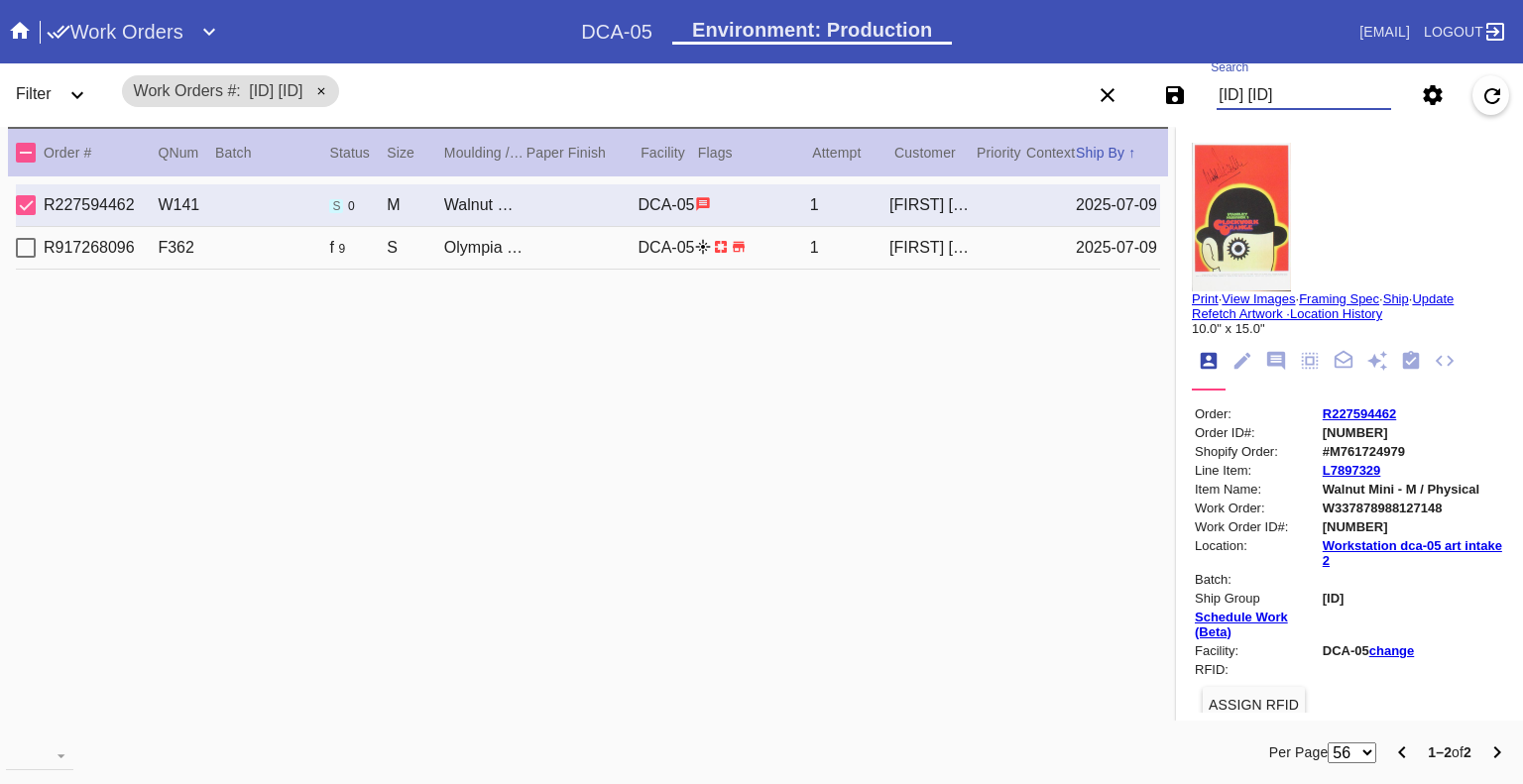 click on "W337878988127148 W285627167533993" at bounding box center [1304, 95] 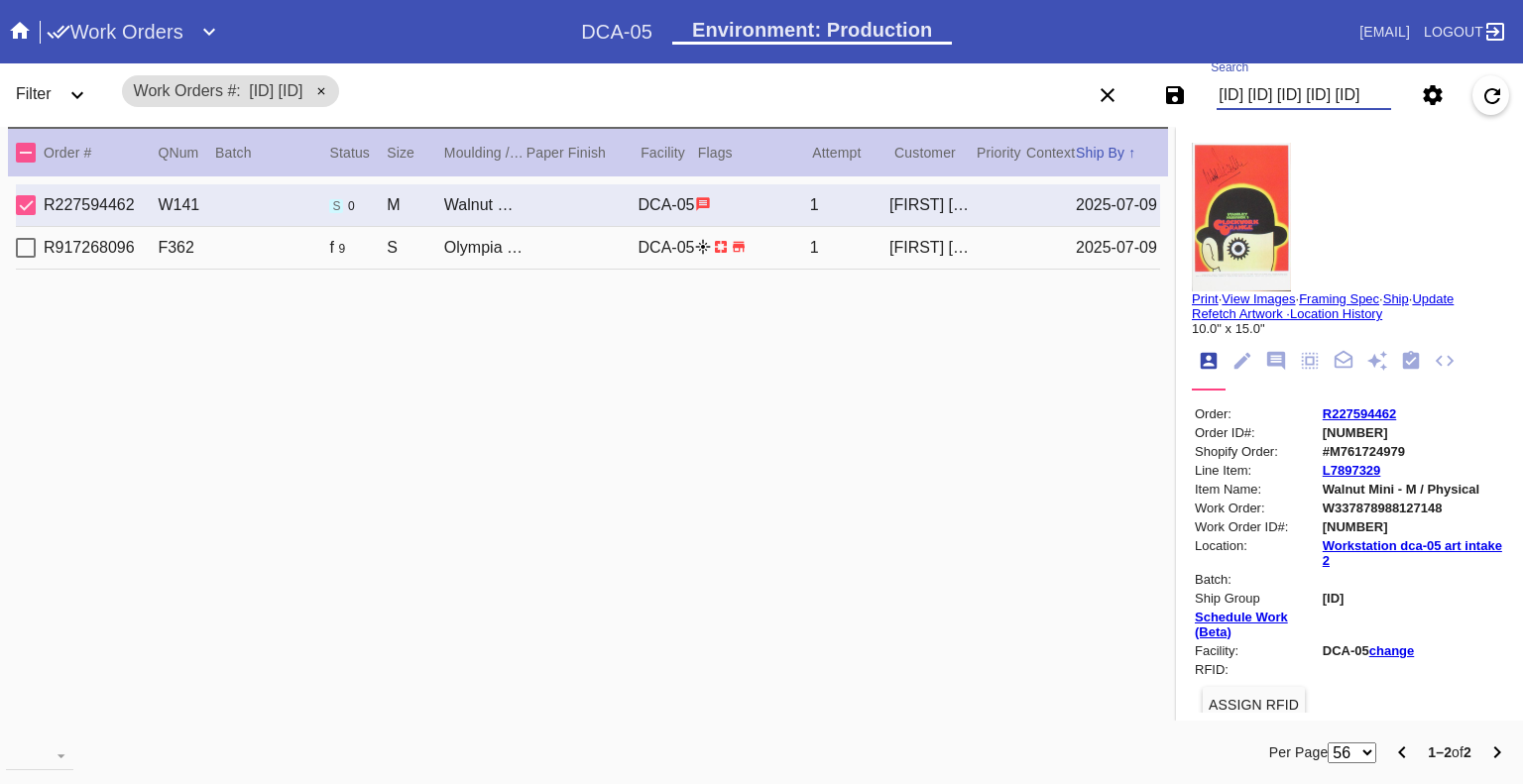 scroll, scrollTop: 0, scrollLeft: 583, axis: horizontal 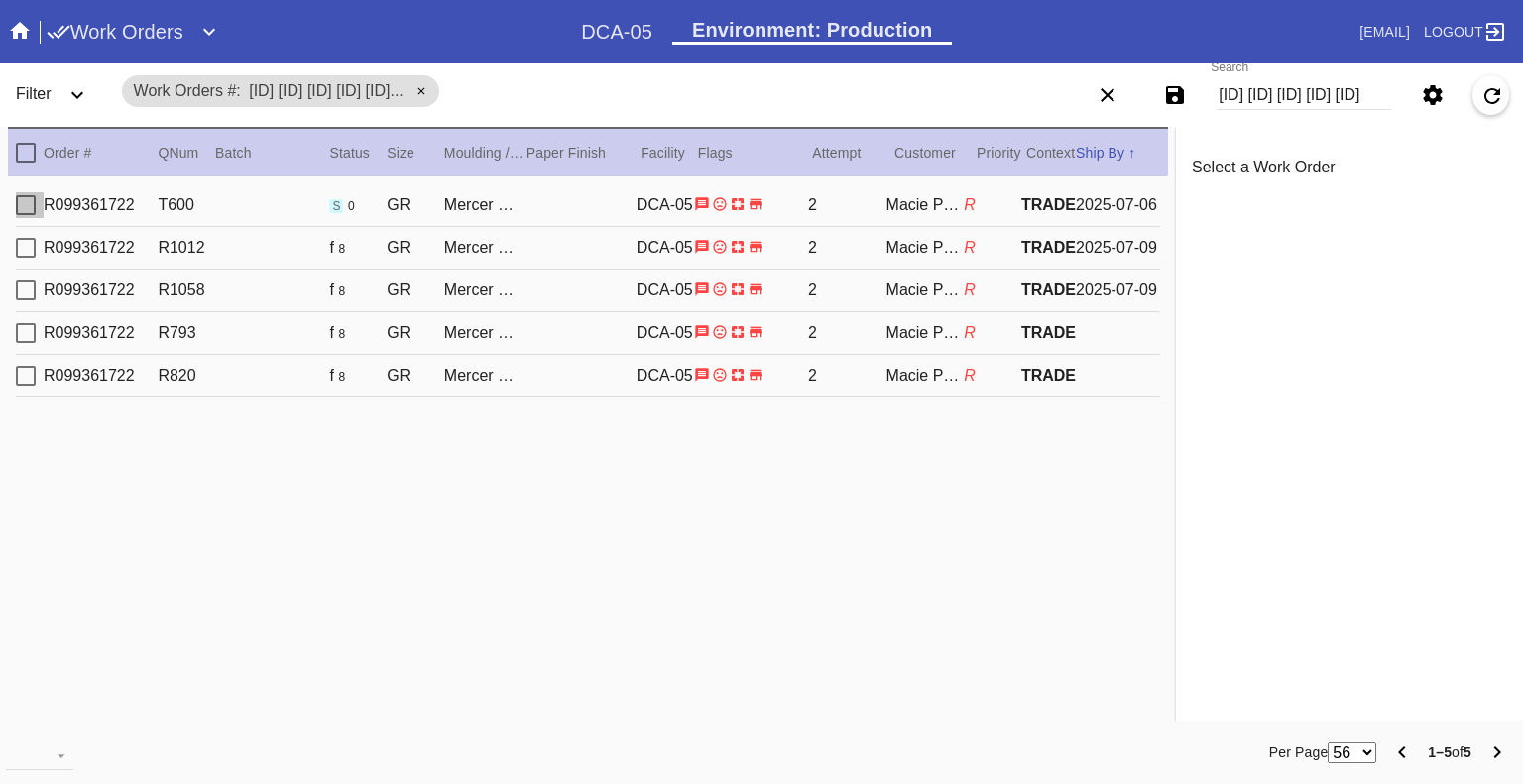 click at bounding box center [26, 205] 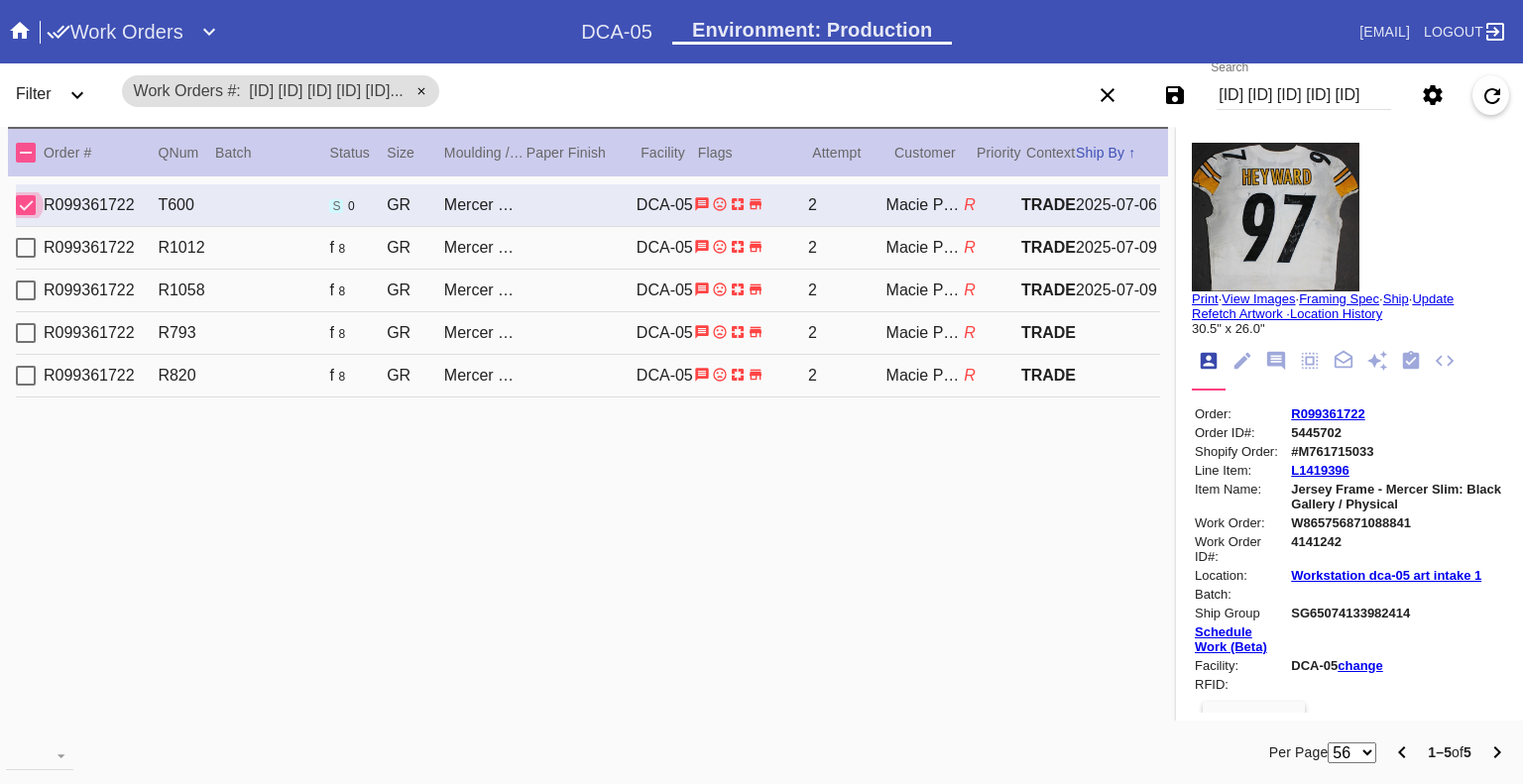 click on "Search W865756871088841 W816204724257744 W891029463788973 W779197605319142 W958452303139737" at bounding box center [1304, 95] 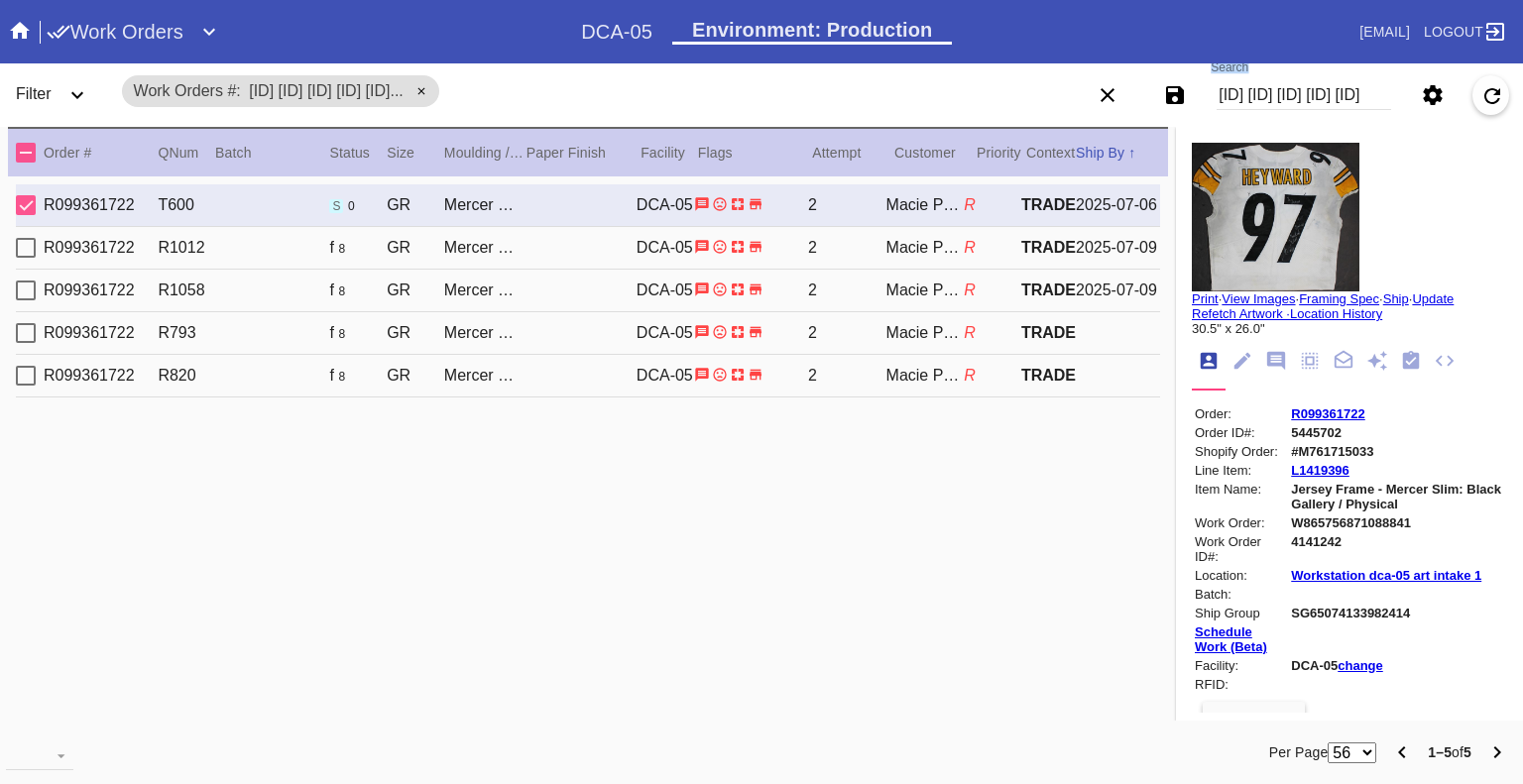 click on "Search W865756871088841 W816204724257744 W891029463788973 W779197605319142 W958452303139737" at bounding box center [1304, 95] 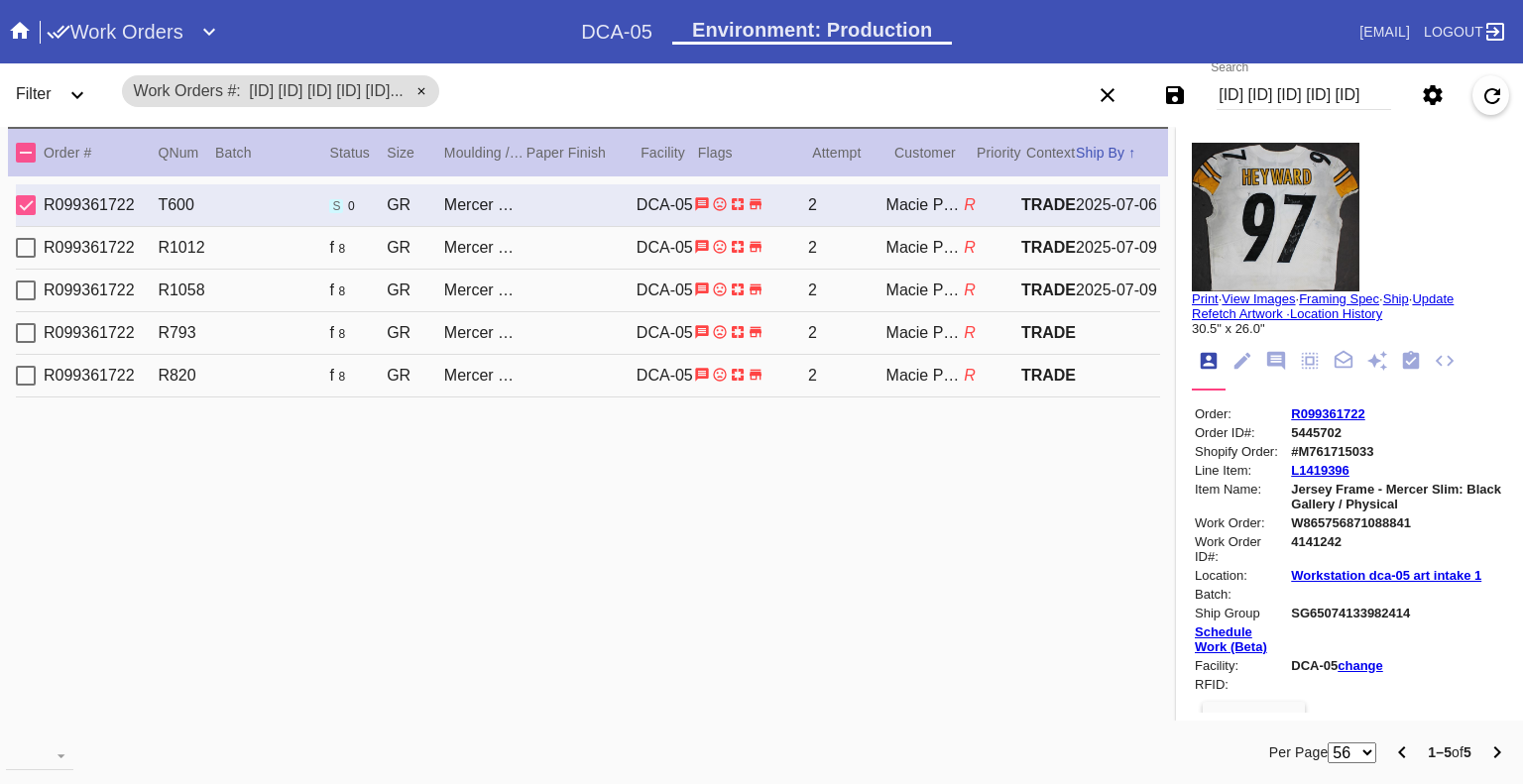 click on "W865756871088841 W816204724257744 W891029463788973 W779197605319142 W958452303139737" at bounding box center [1304, 95] 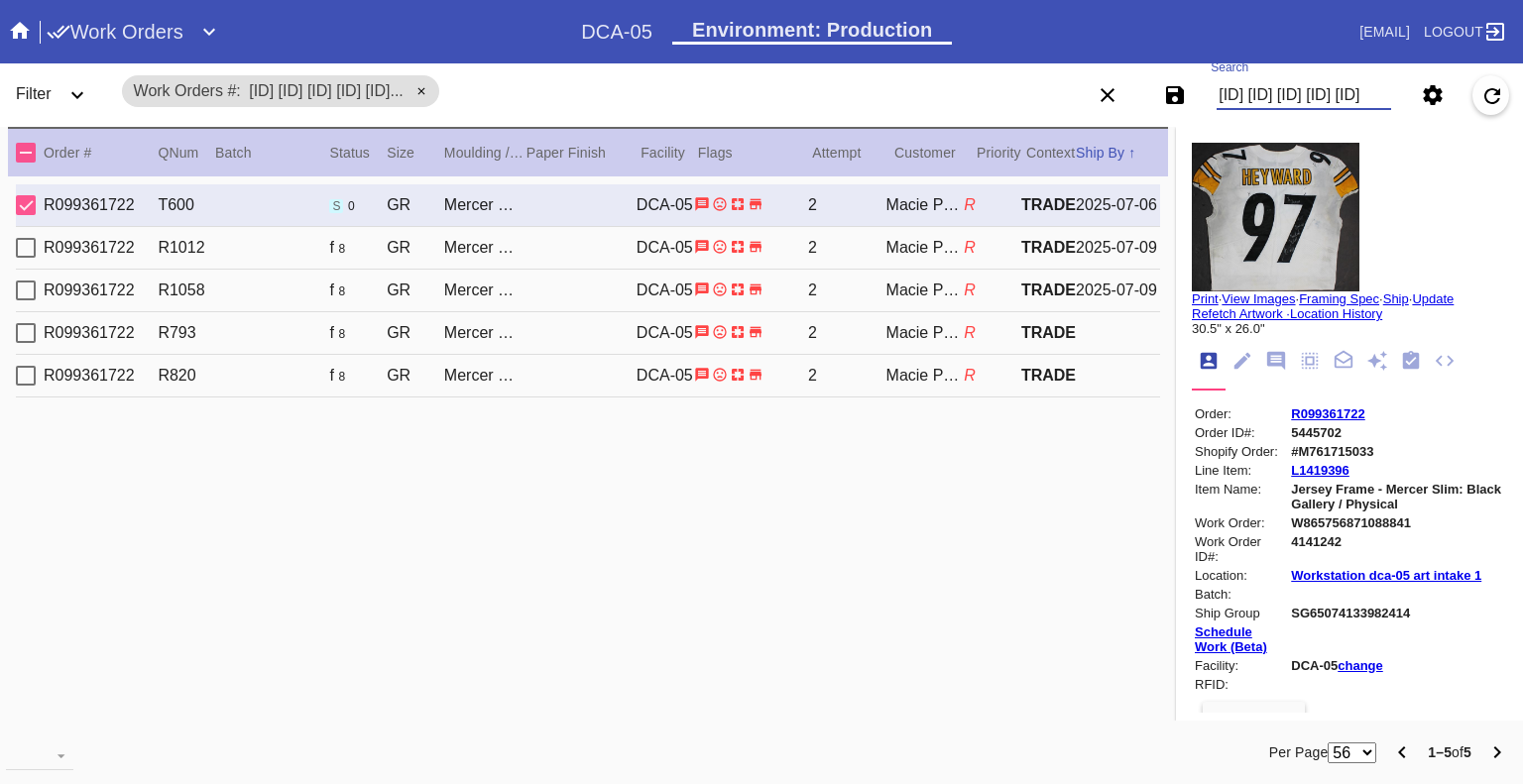 click on "W865756871088841 W816204724257744 W891029463788973 W779197605319142 W958452303139737" at bounding box center [1304, 95] 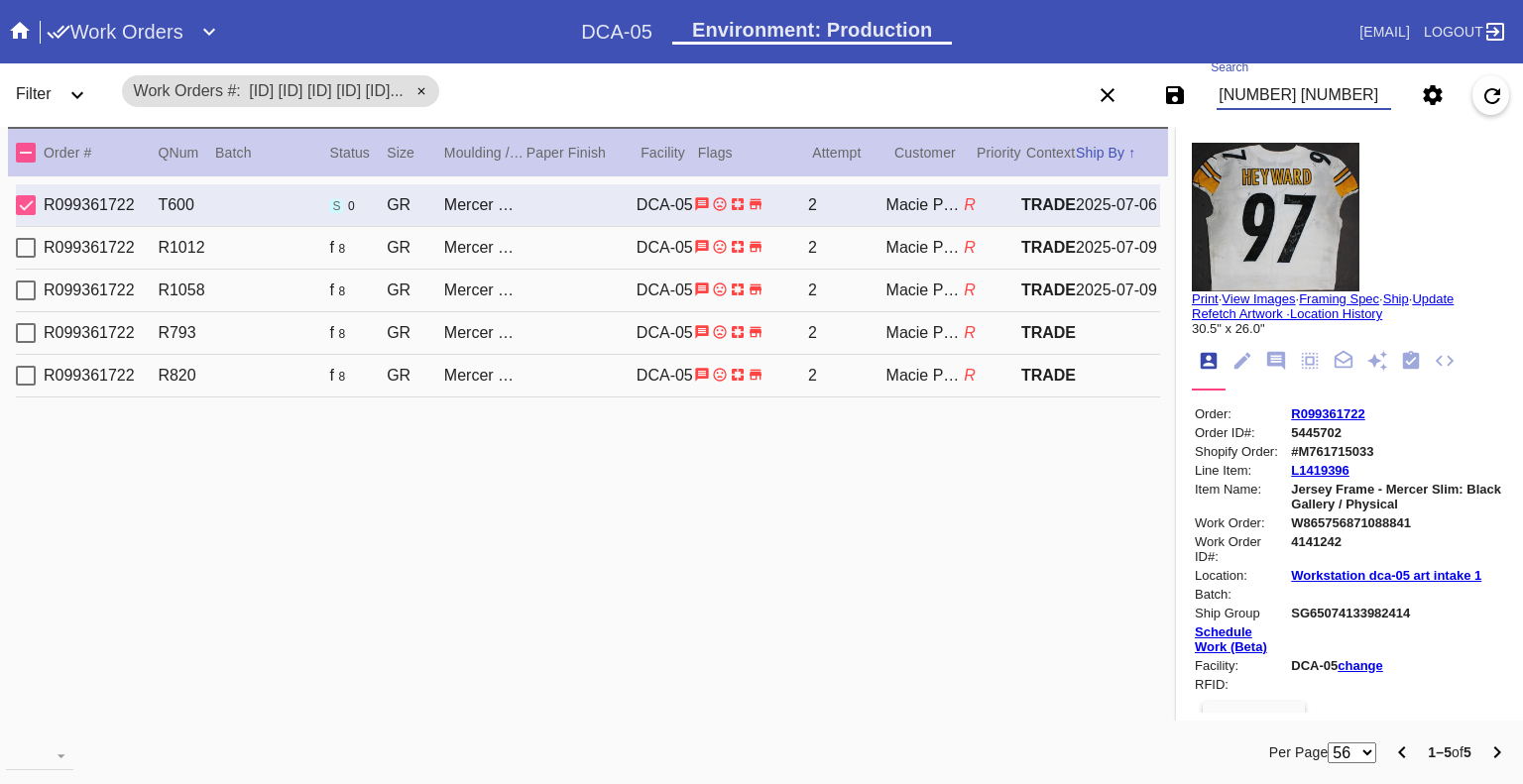 scroll, scrollTop: 0, scrollLeft: 128, axis: horizontal 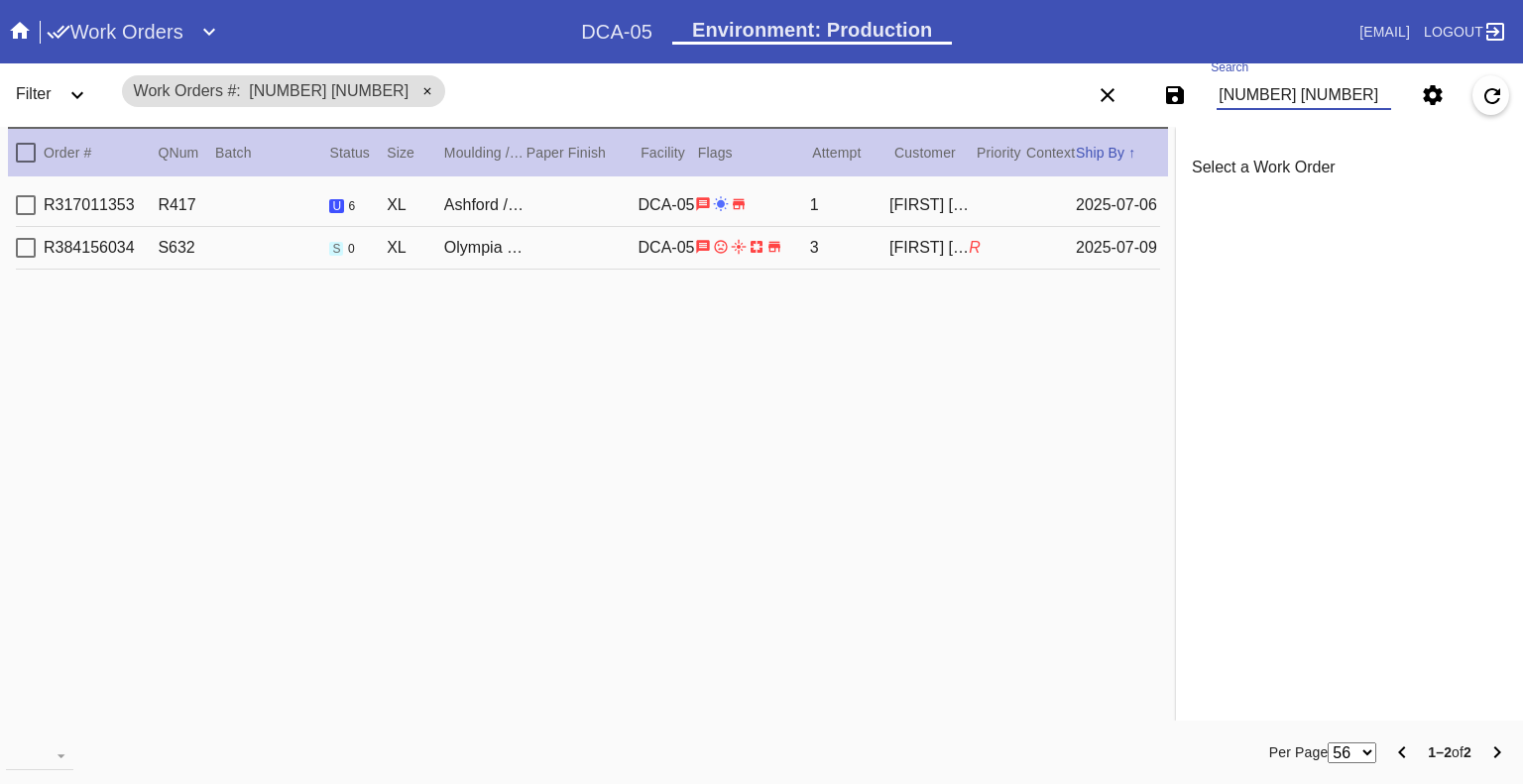 click at bounding box center [26, 205] 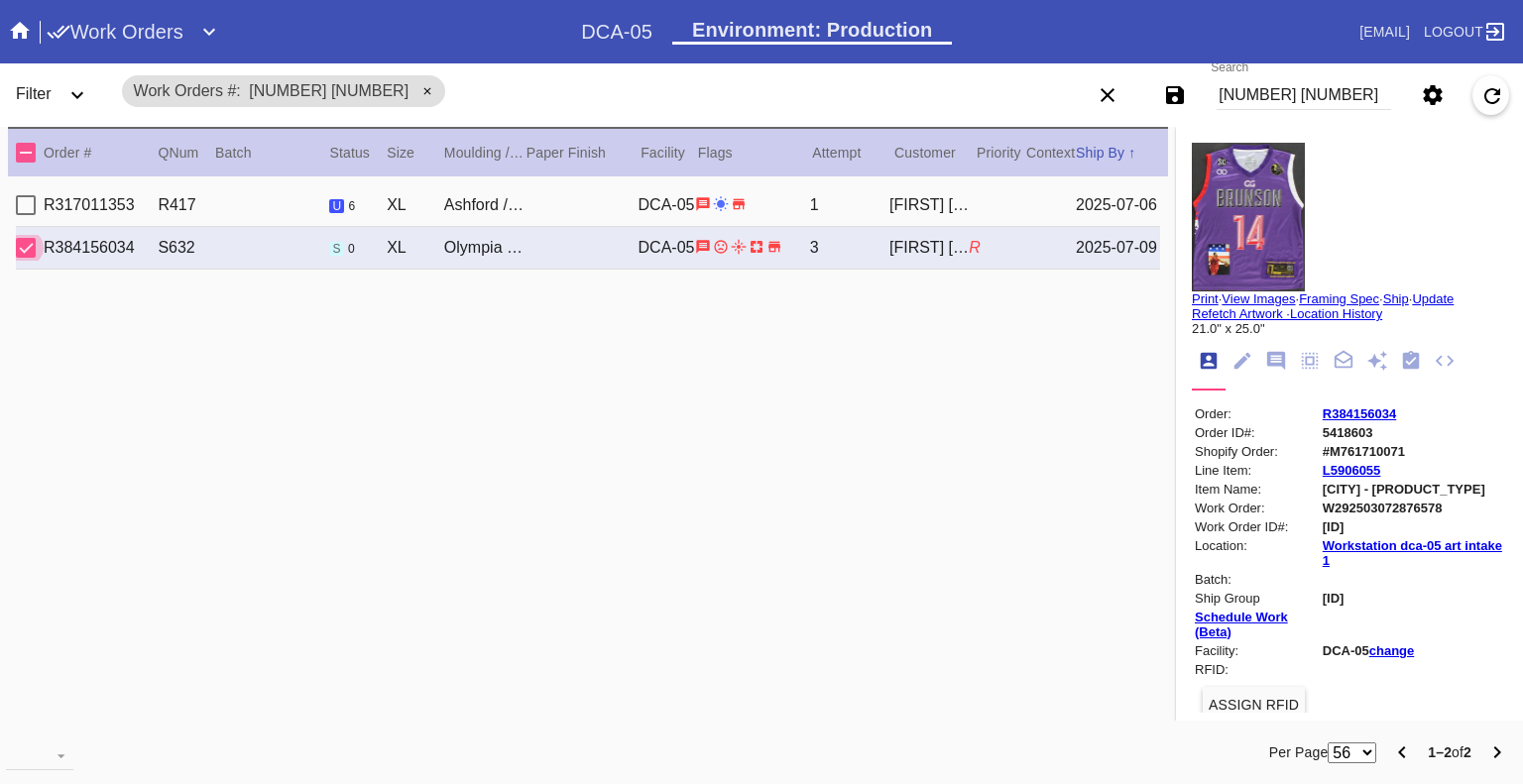 click at bounding box center (26, 248) 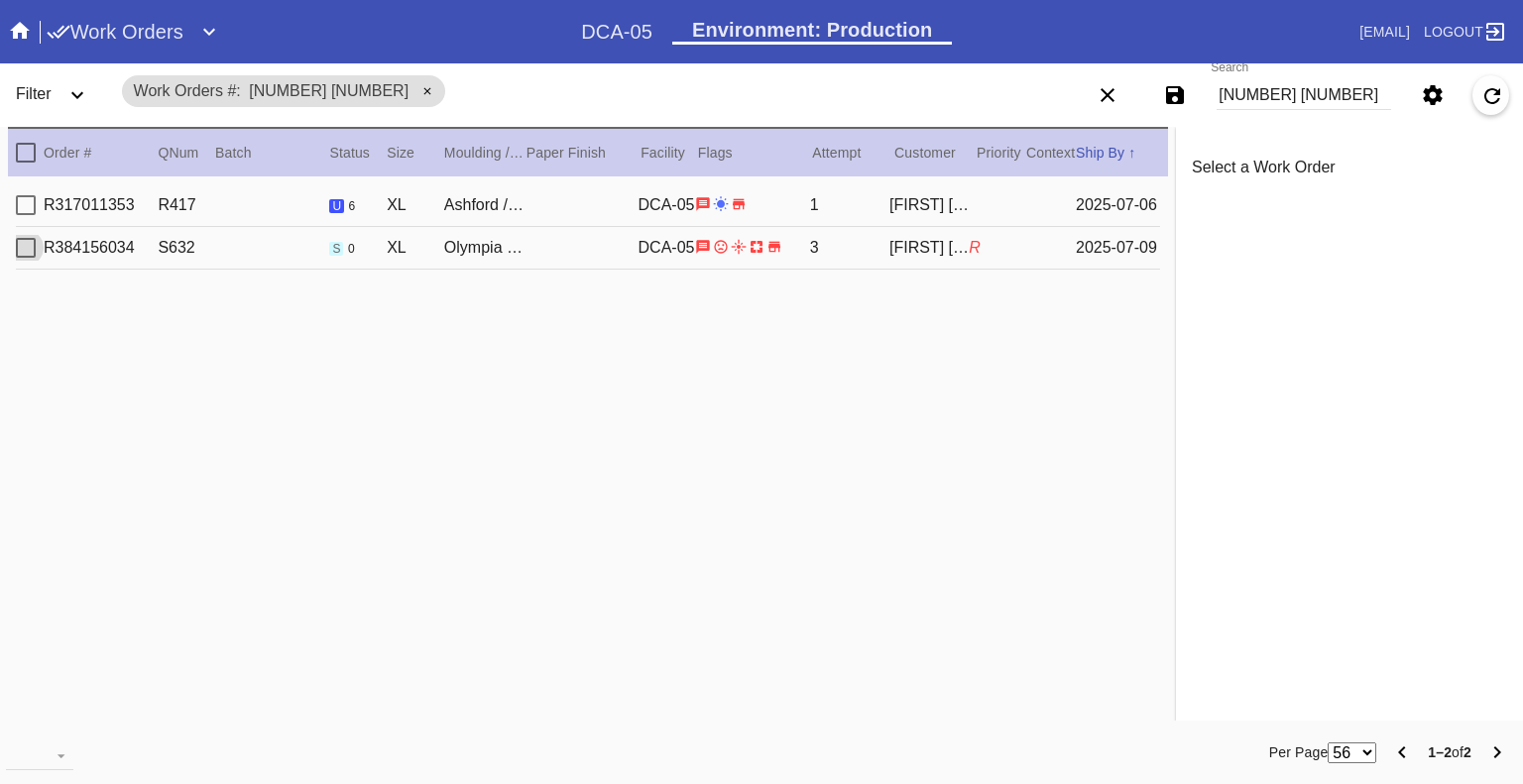 click at bounding box center [26, 205] 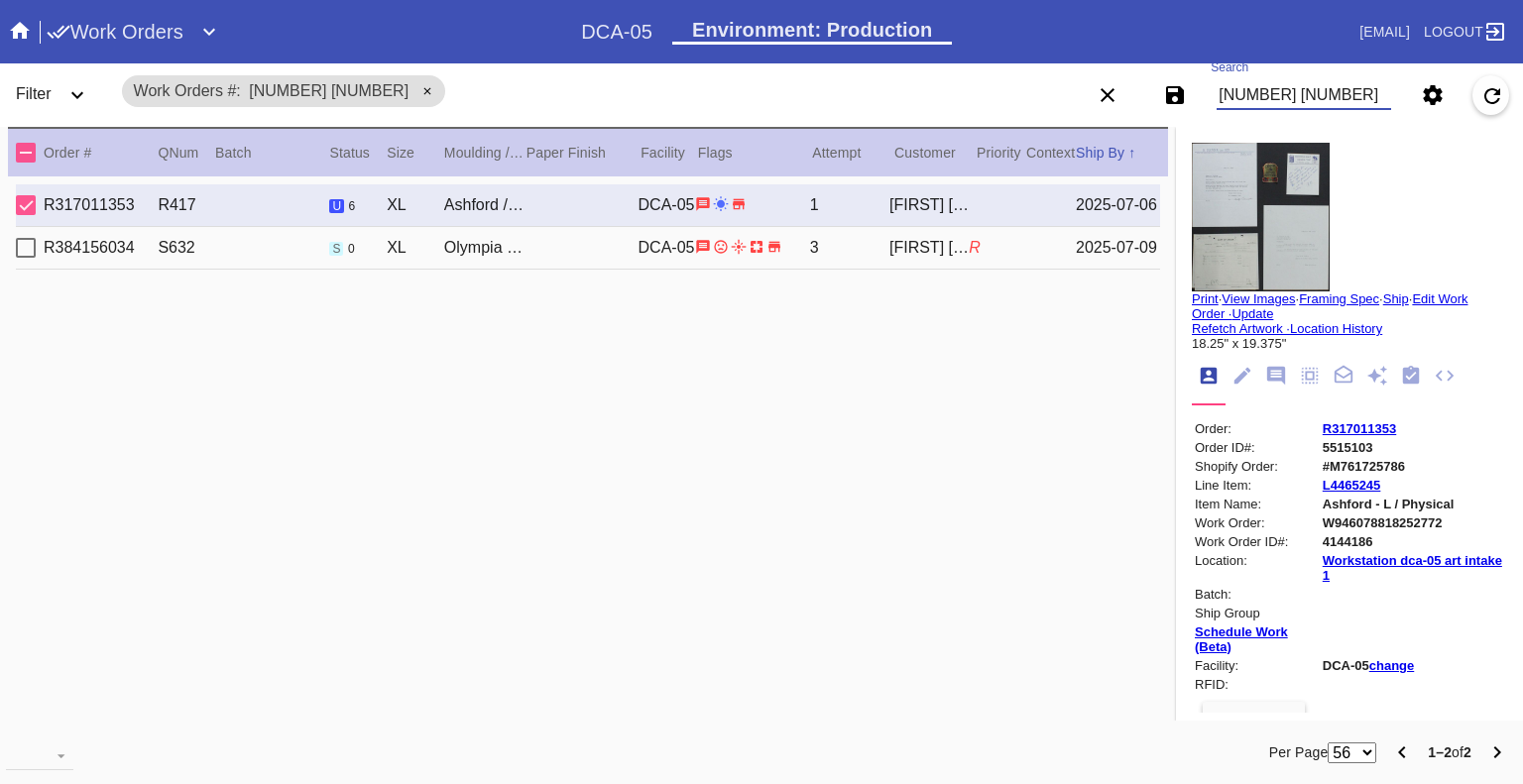 click on "W946078818252772 W292503072876578" at bounding box center (1304, 95) 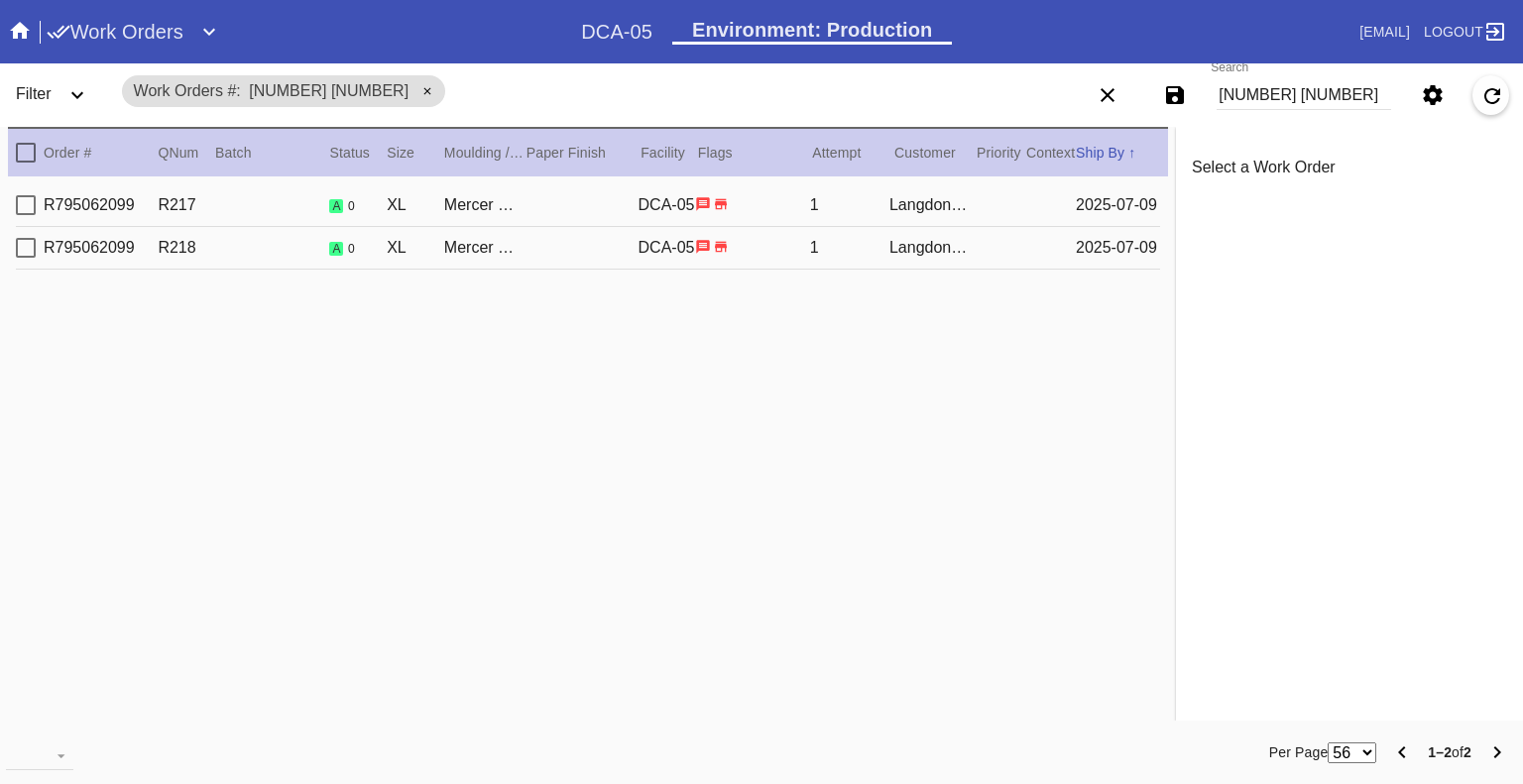 scroll, scrollTop: 0, scrollLeft: 0, axis: both 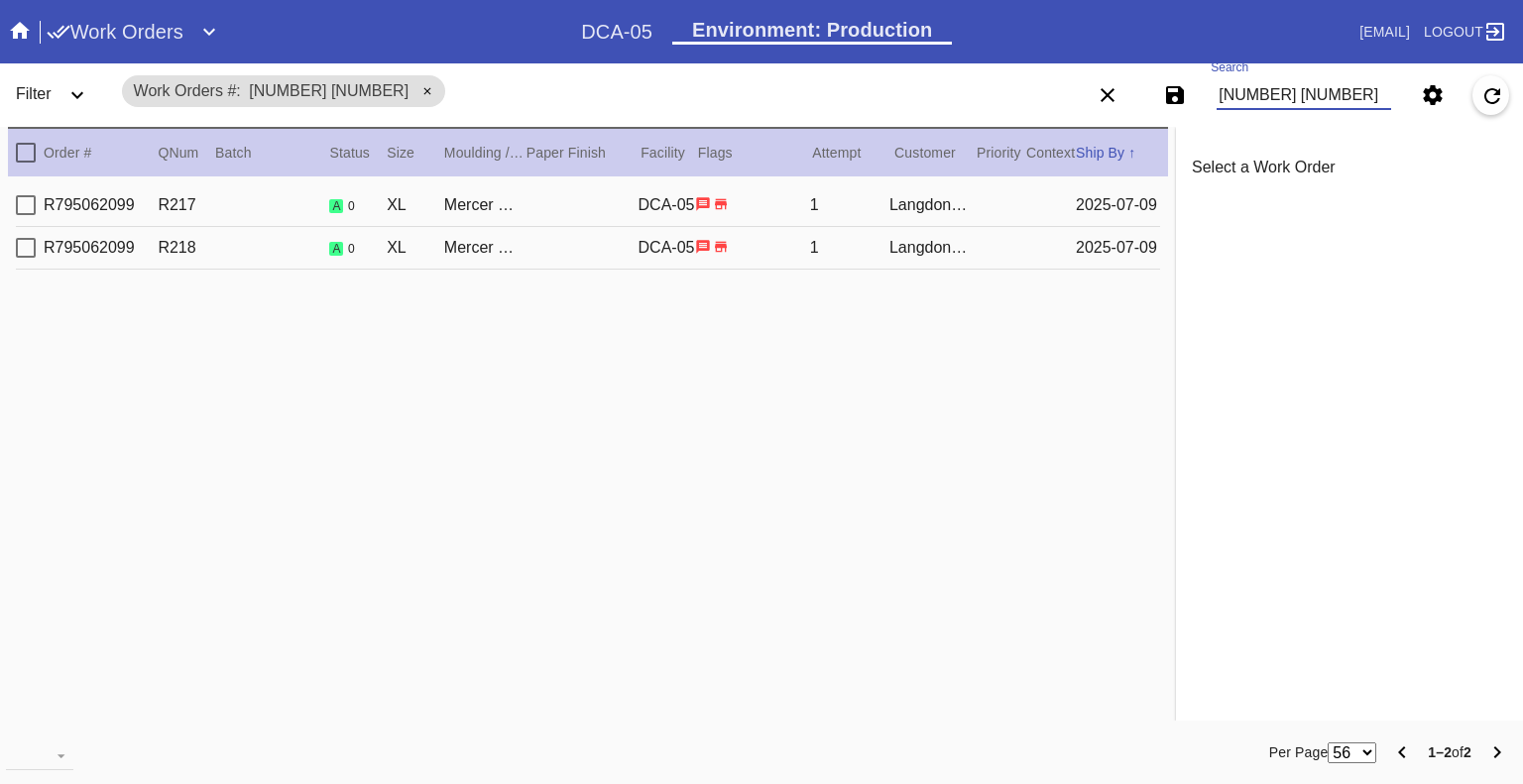click on "W480165289912677 W594568306530213" at bounding box center [1304, 95] 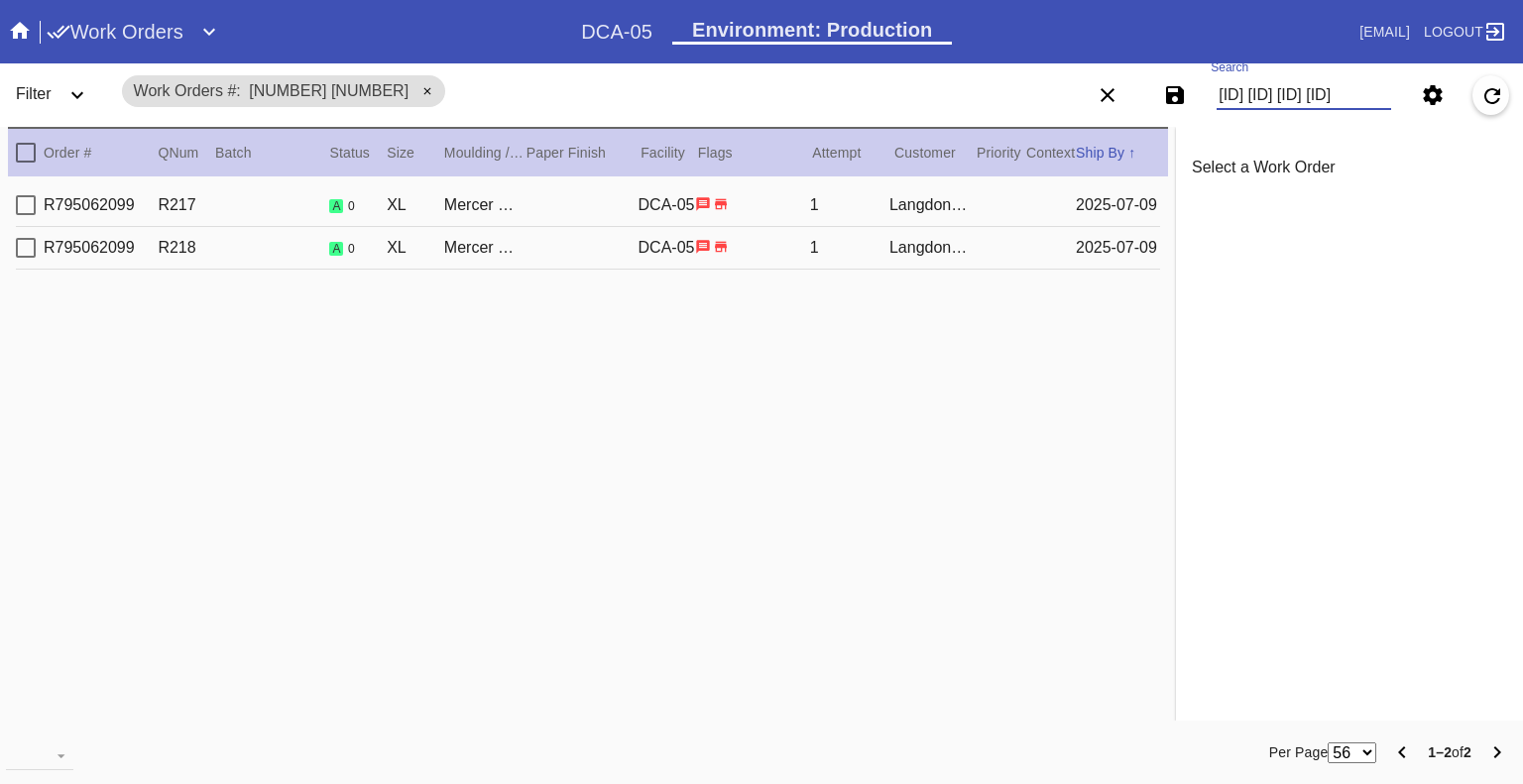 scroll, scrollTop: 0, scrollLeft: 430, axis: horizontal 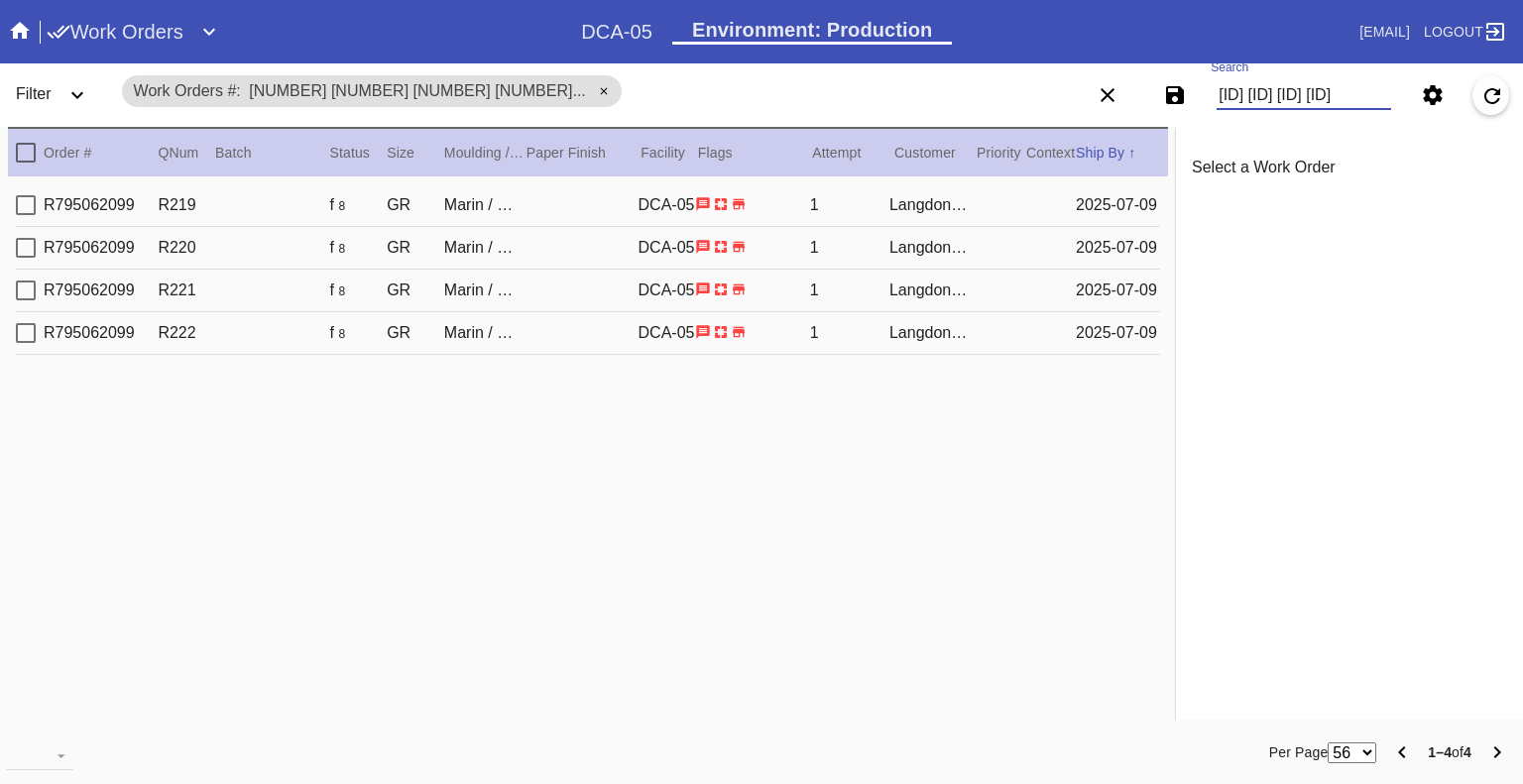 type on "W120466755090076 W659954432098783 W574518439610807 W639416852685114" 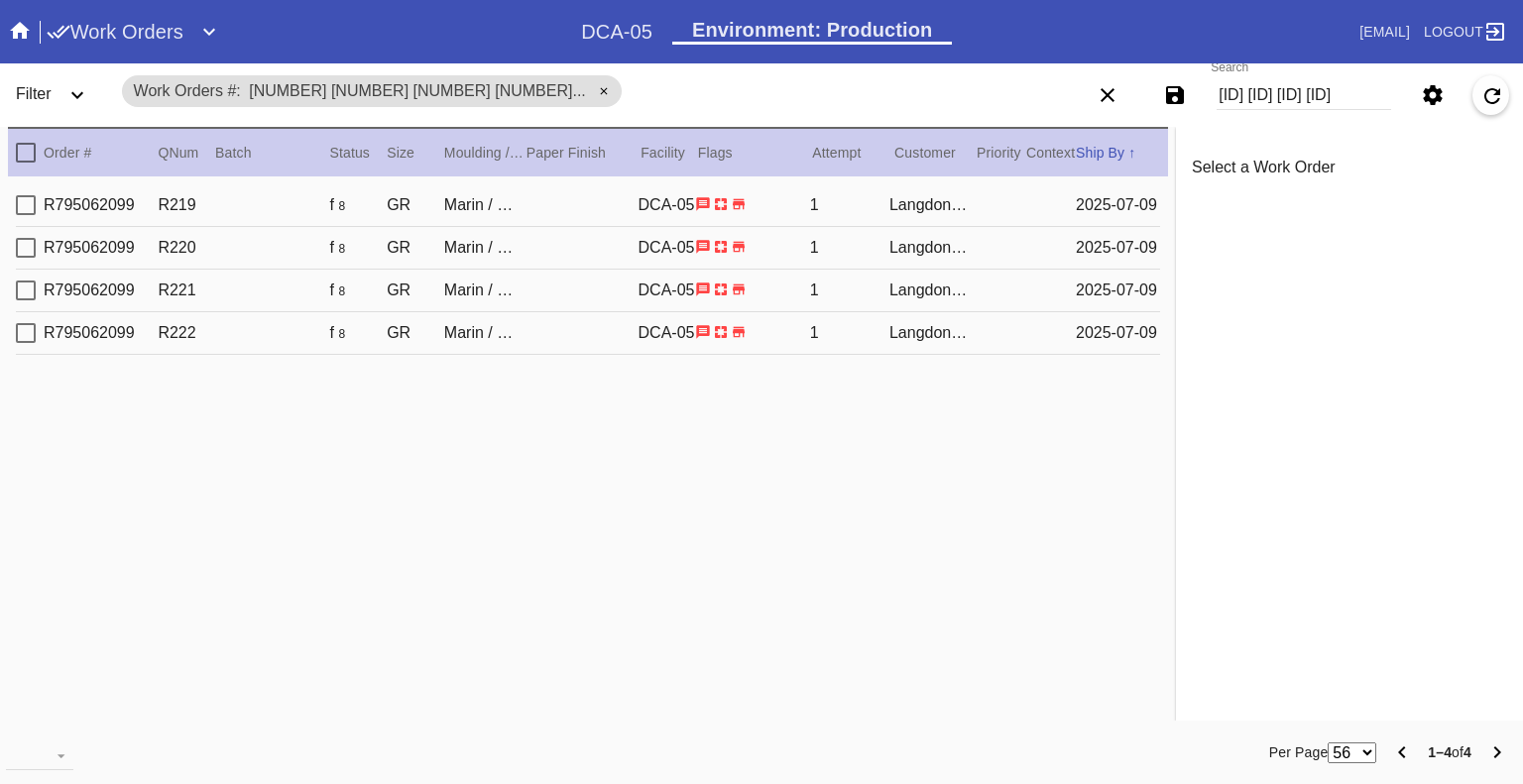 scroll, scrollTop: 0, scrollLeft: 0, axis: both 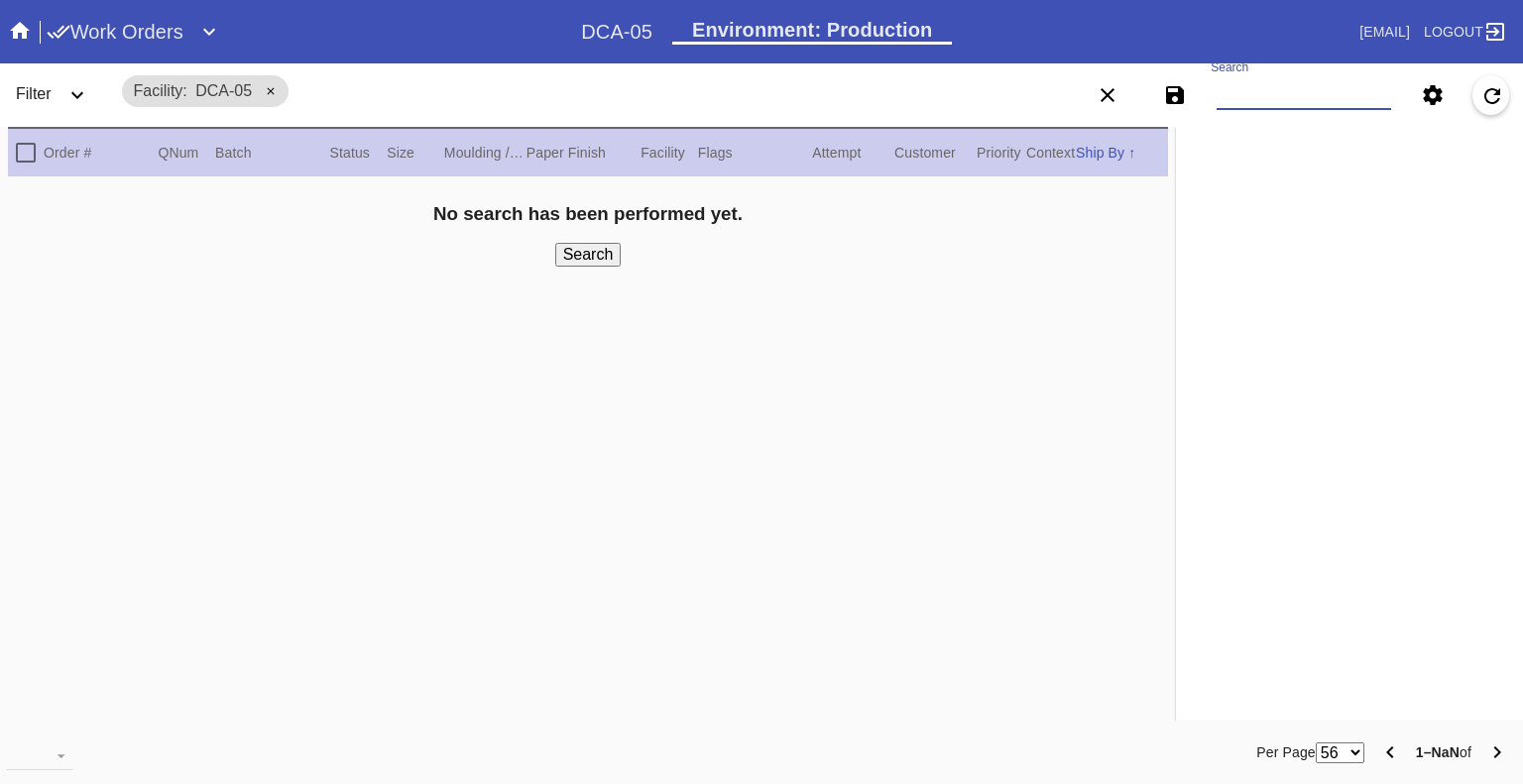 click on "Search" at bounding box center [1304, 95] 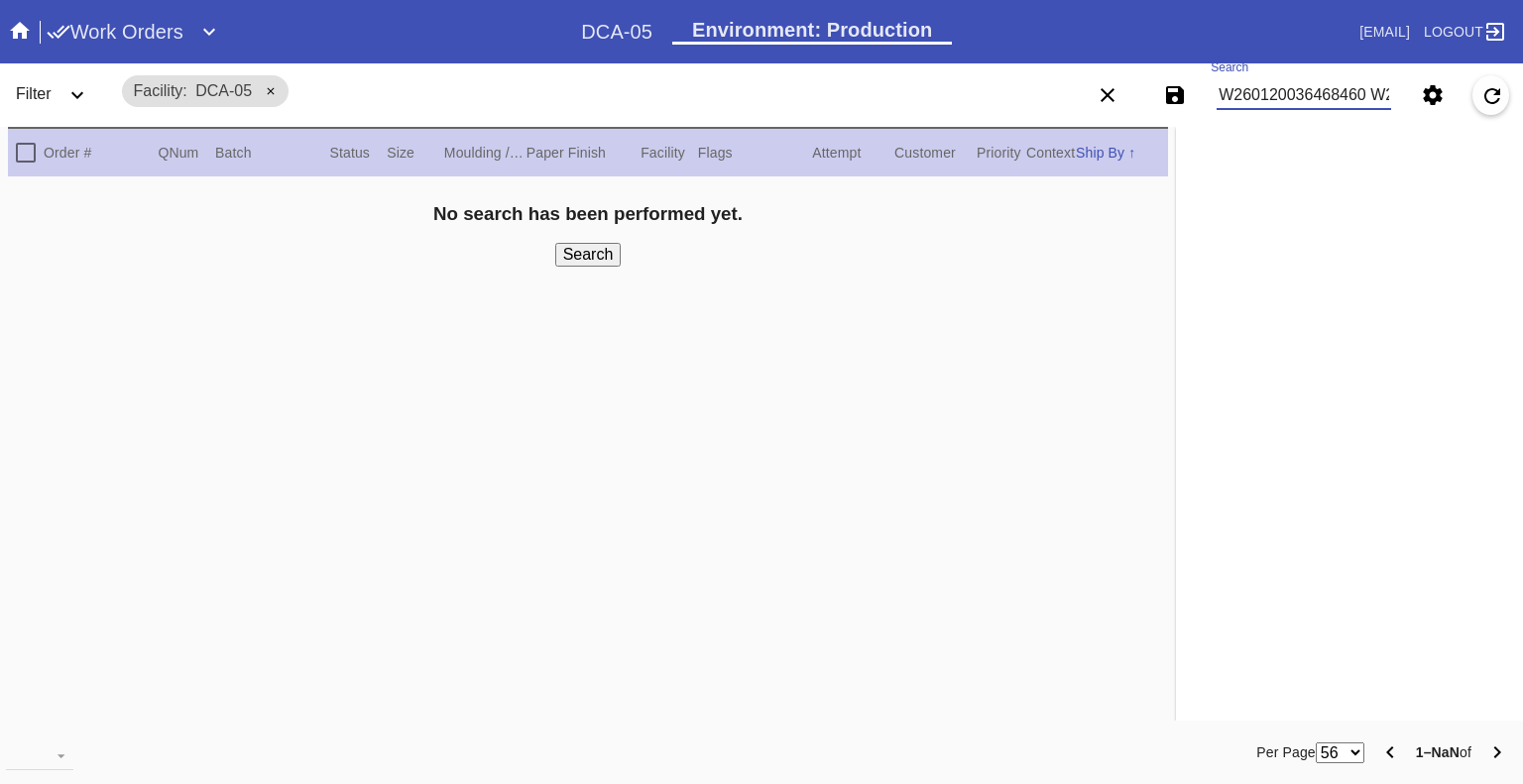 scroll, scrollTop: 0, scrollLeft: 2856, axis: horizontal 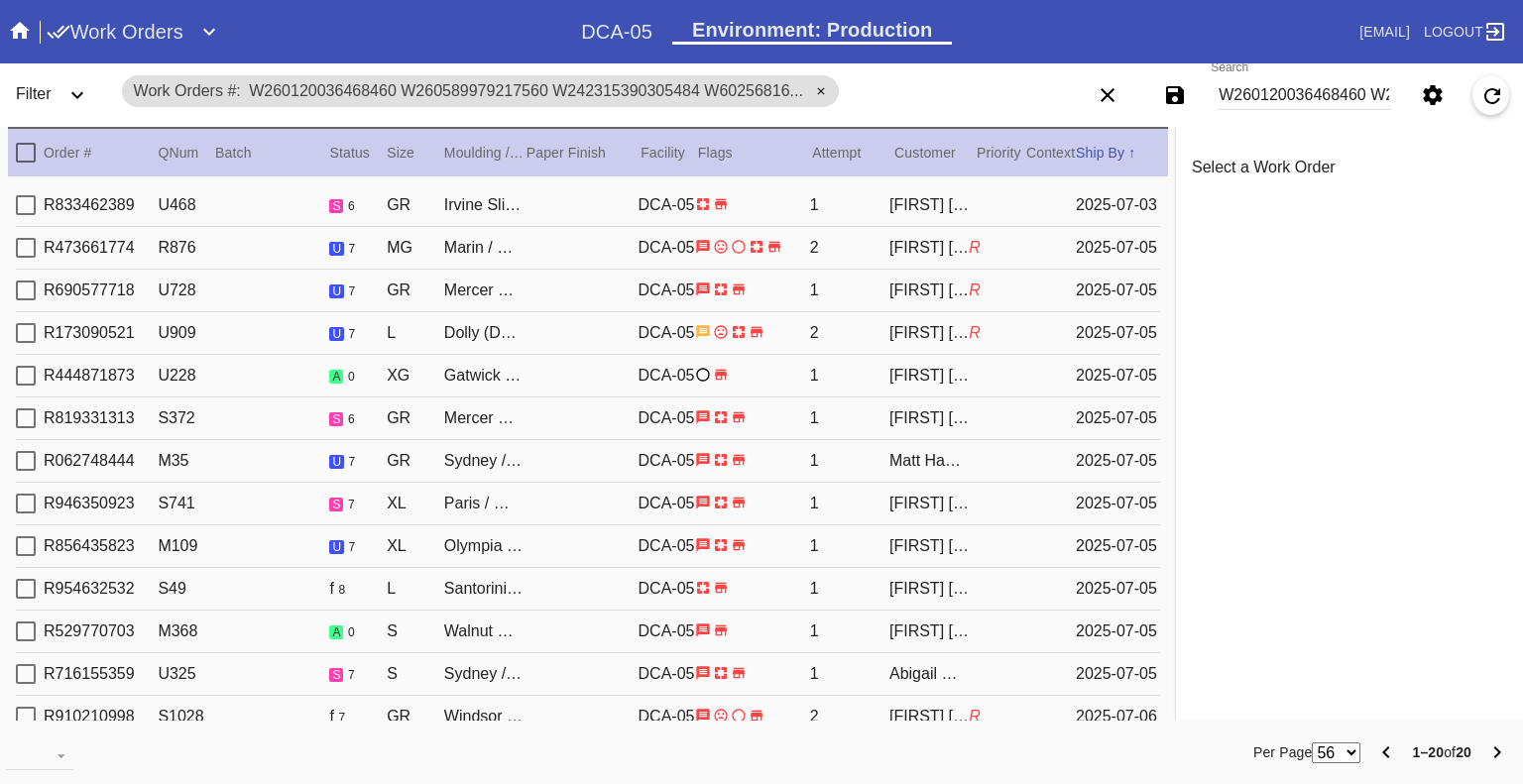 click on "W260120036468460 W260589979217560 W242315390305484 W602568165247623 W674793651169373 W189259917201467 W679037968157142 W364412599233174 W334065914446007 W178988662390611 W939177897463117 W875284204798848 W309801233264830 W652650050158934 W467069986407546 W573025861050734 W253691288692261 W925663286395271 W767550503894003 W506935691806389" at bounding box center [1304, 95] 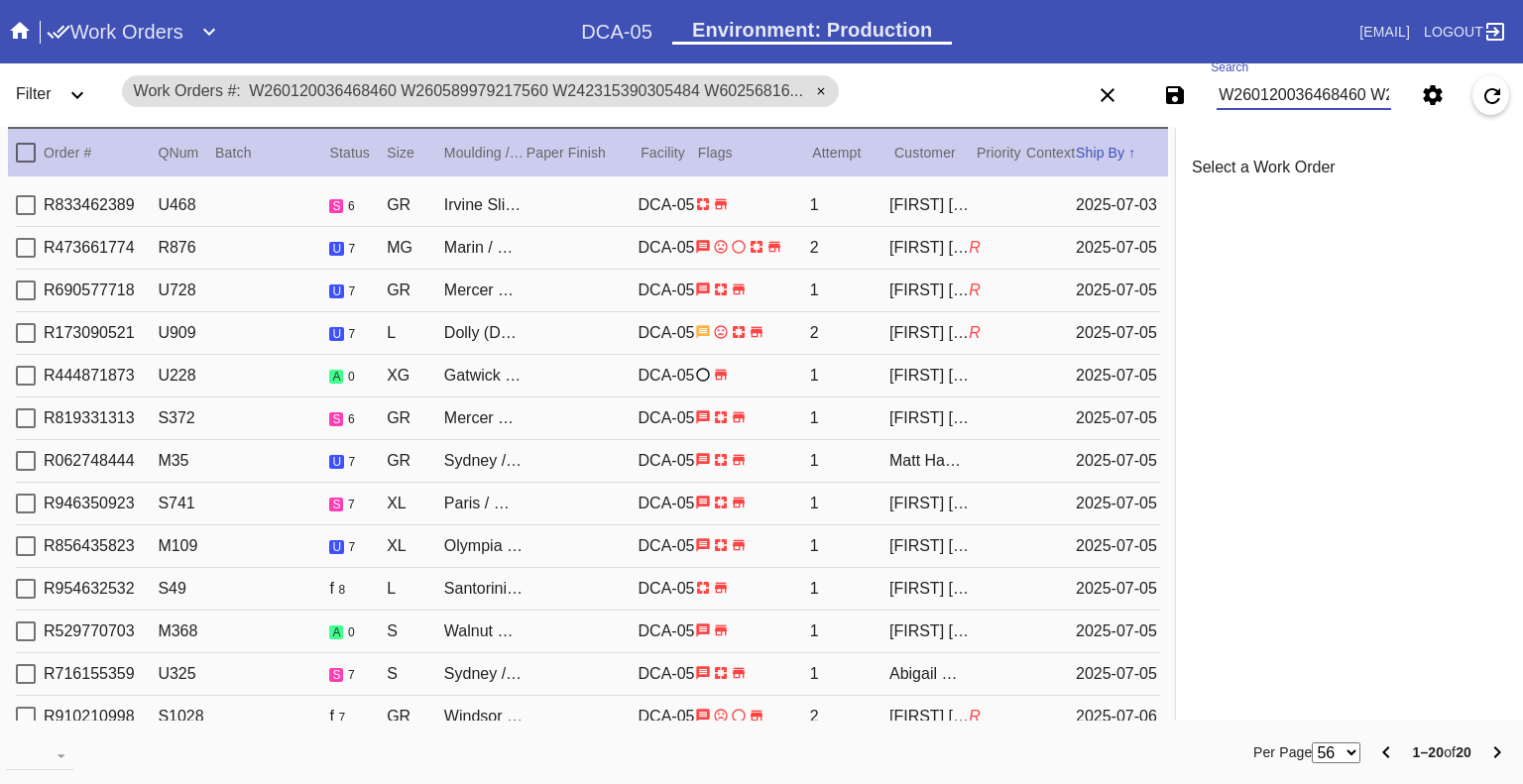 click on "W260120036468460 W260589979217560 W242315390305484 W602568165247623 W674793651169373 W189259917201467 W679037968157142 W364412599233174 W334065914446007 W178988662390611 W939177897463117 W875284204798848 W309801233264830 W652650050158934 W467069986407546 W573025861050734 W253691288692261 W925663286395271 W767550503894003 W506935691806389" at bounding box center [1304, 95] 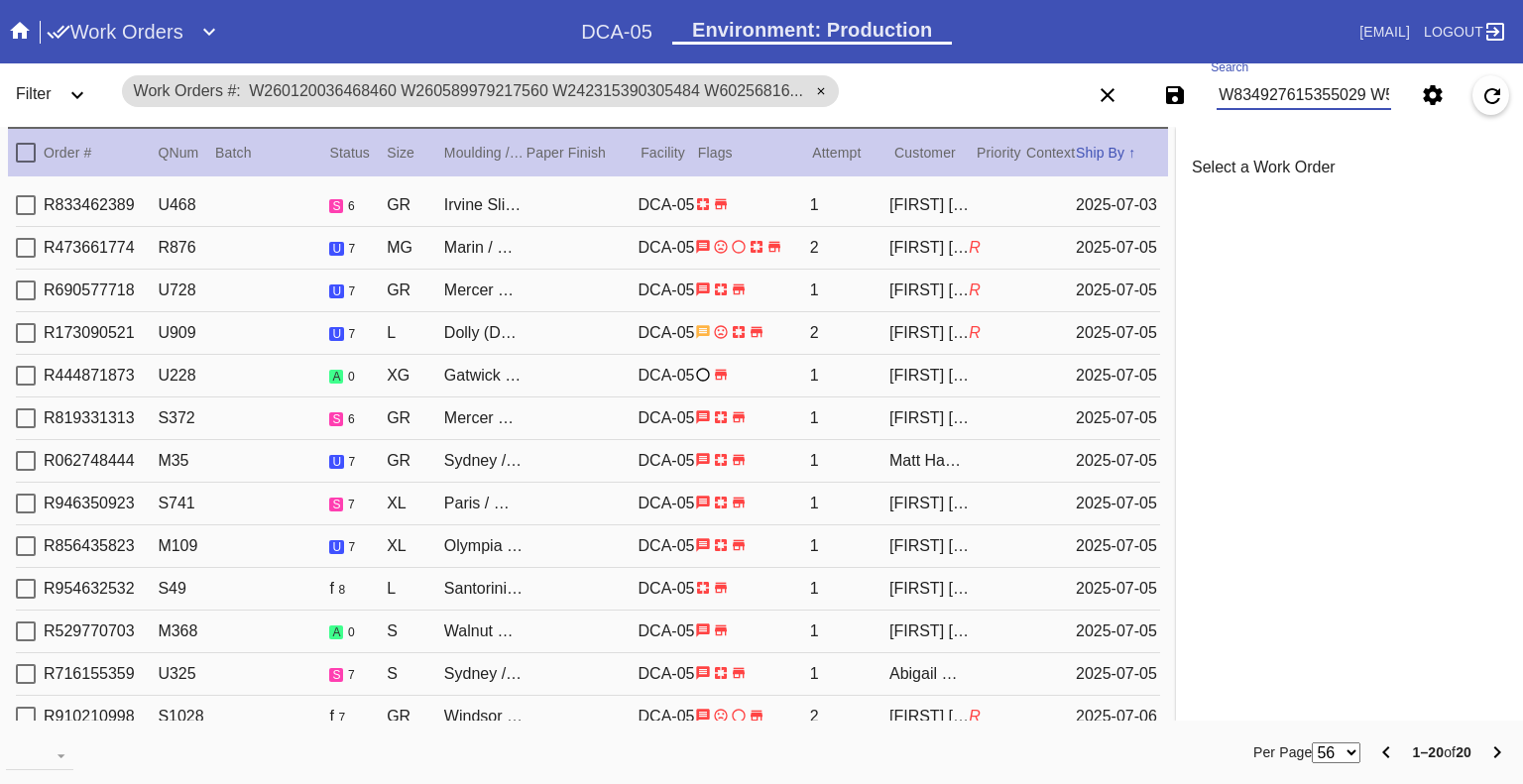 scroll, scrollTop: 0, scrollLeft: 4068, axis: horizontal 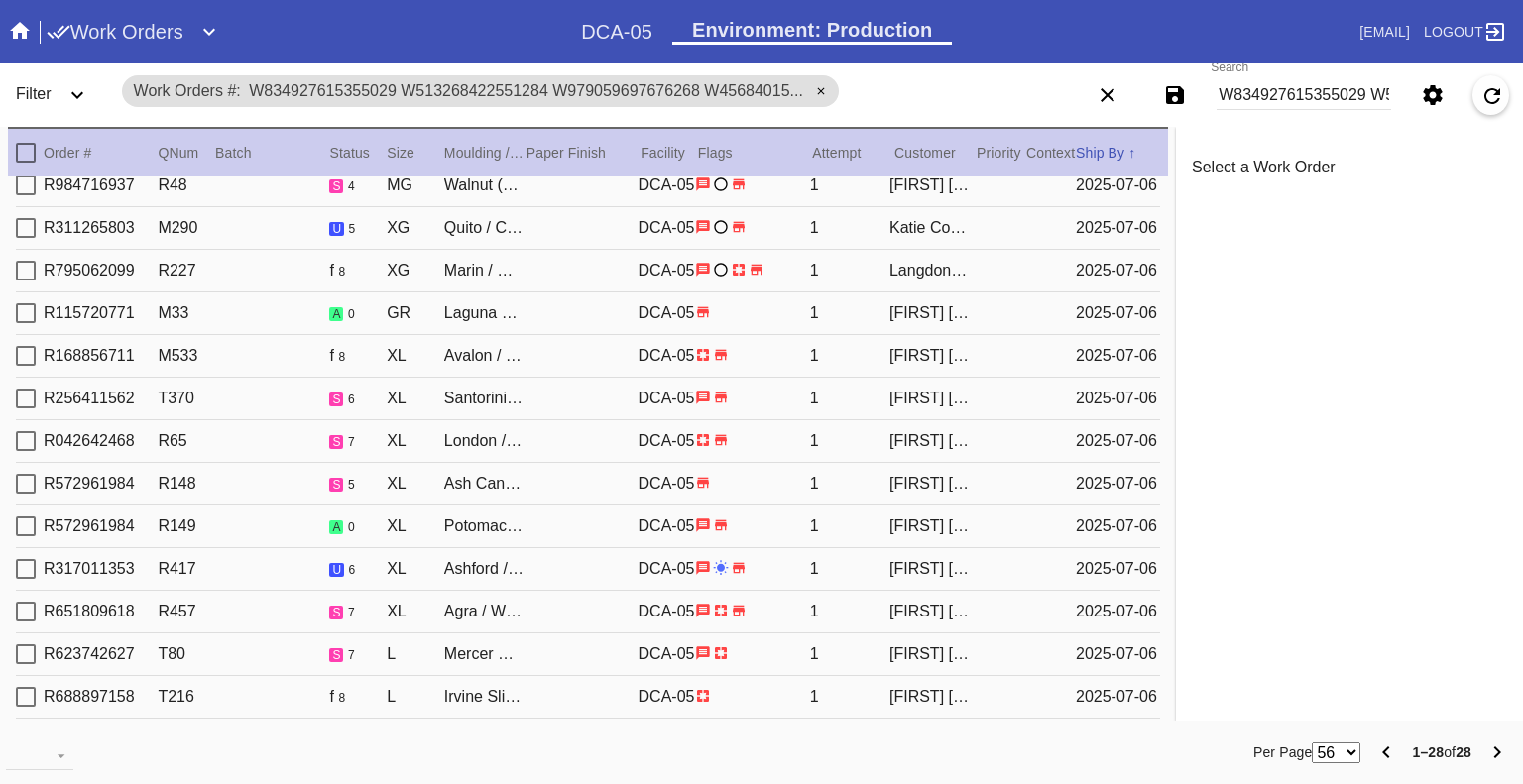 click on "W834927615355029 W513268422551284 W979059697676268 W456840153887187 W581869061373668 W519021406224339 W589292400466283 W559439859327656 W609298771403981 W592244915751175 W851635247902661 W175319628897580 W198244155704573 W761599116296717 W806098427089634 W917098461404750 W683662682407926 W513465315582484 W277617305134815 W359508583699269 W119296303506040 W343461131933591 W946078818252772 W380205559268361 W287698265562036 W145277900904500 W302817820578909 W442813564941227" at bounding box center [1304, 95] 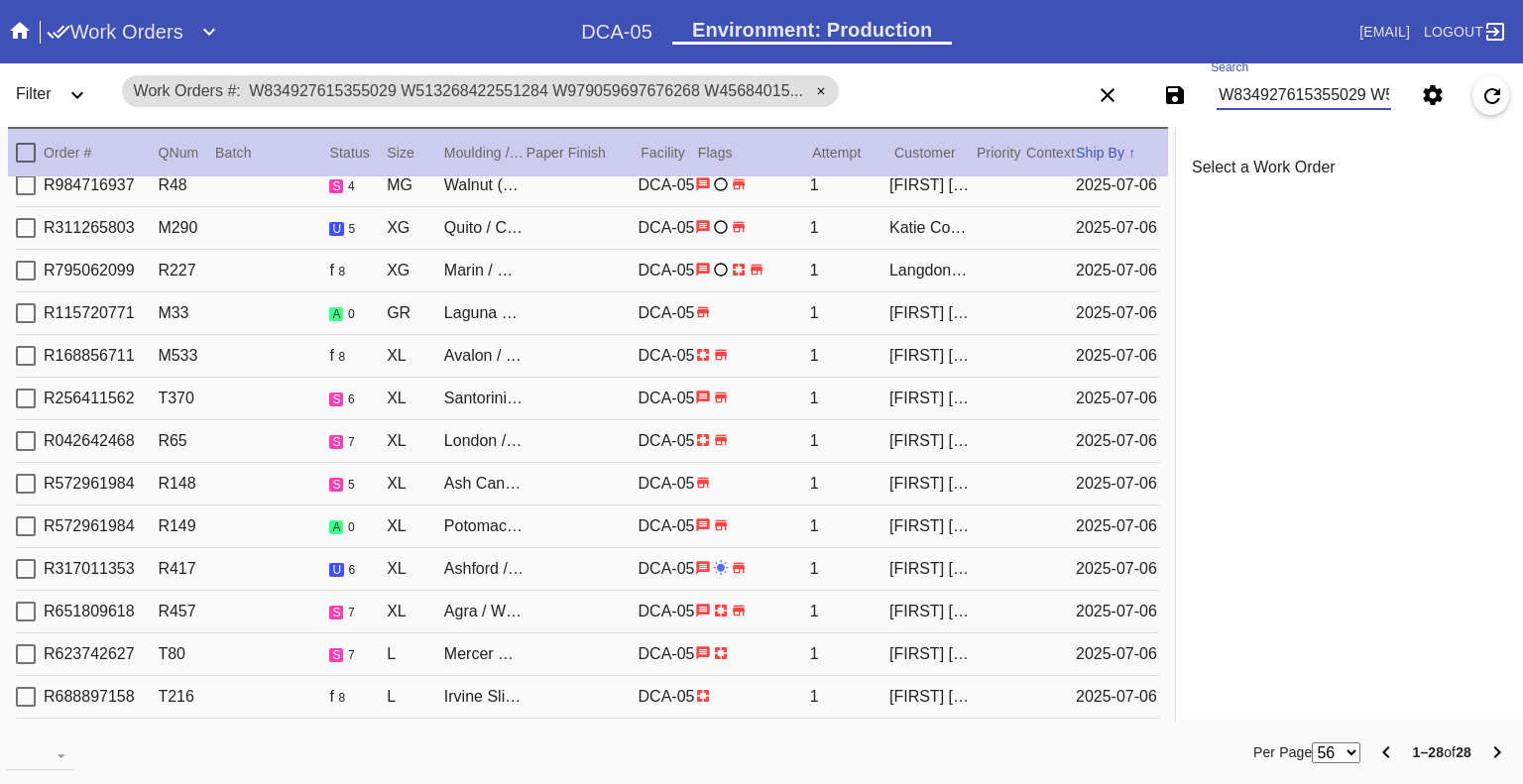 click on "W834927615355029 W513268422551284 W979059697676268 W456840153887187 W581869061373668 W519021406224339 W589292400466283 W559439859327656 W609298771403981 W592244915751175 W851635247902661 W175319628897580 W198244155704573 W761599116296717 W806098427089634 W917098461404750 W683662682407926 W513465315582484 W277617305134815 W359508583699269 W119296303506040 W343461131933591 W946078818252772 W380205559268361 W287698265562036 W145277900904500 W302817820578909 W442813564941227" at bounding box center (1304, 95) 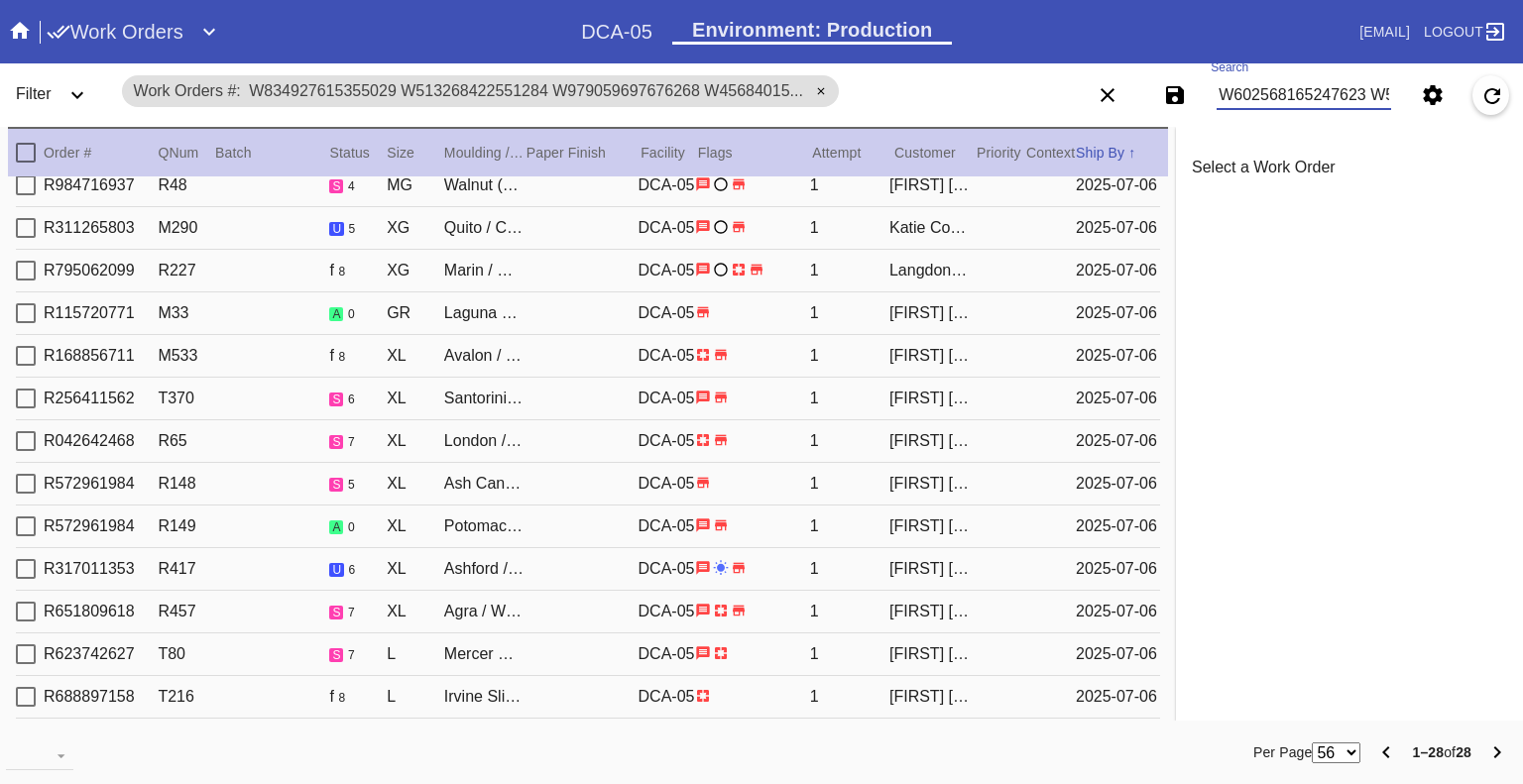 scroll, scrollTop: 0, scrollLeft: 2097, axis: horizontal 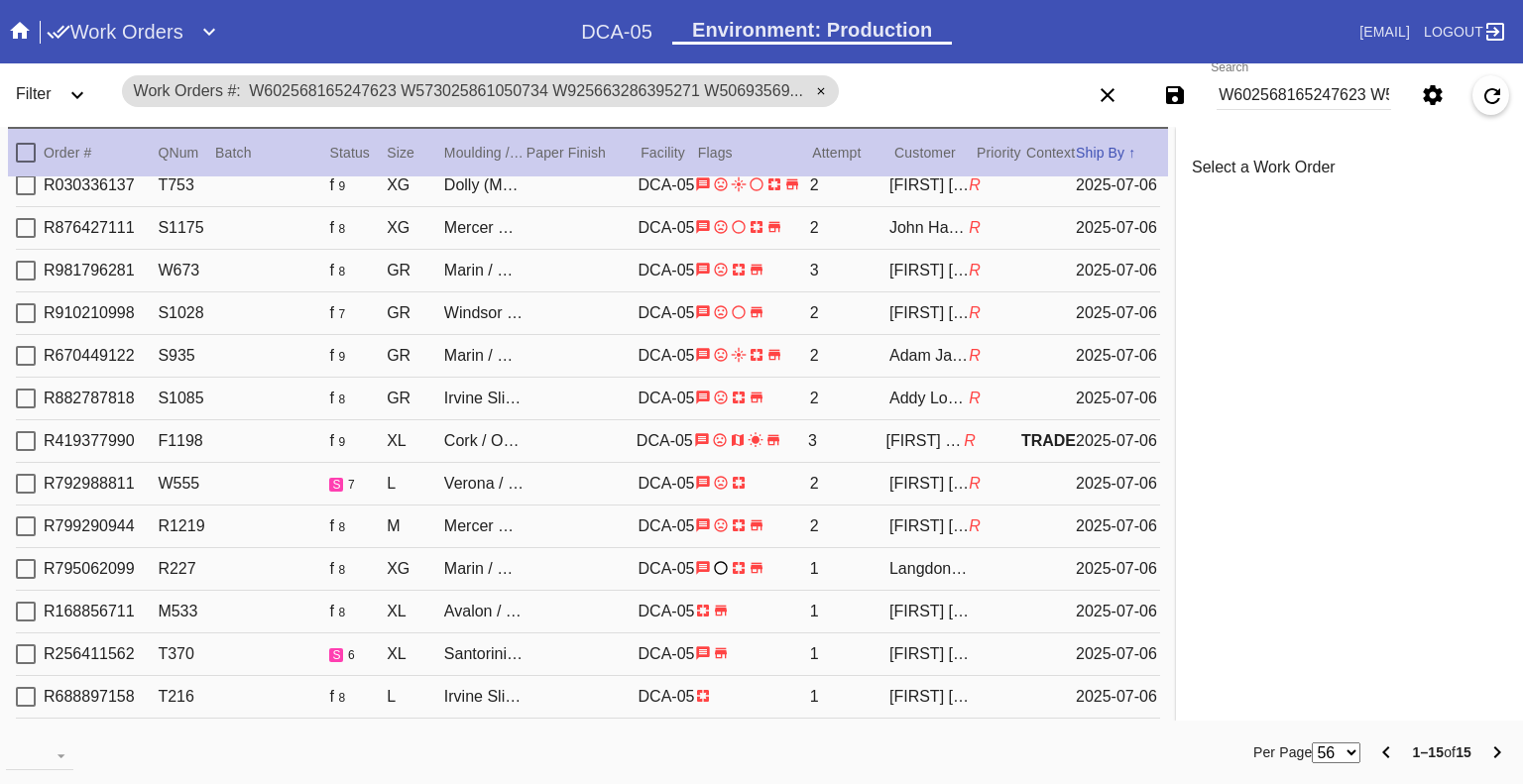 click on "W602568165247623 W573025861050734 W925663286395271 W506935691806389 W834927615355029 W513268422551284 W456840153887187 W559439859327656 W592244915751175 W851635247902661 W198244155704573 W761599116296717 W806098427089634 W343461131933591 W380205559268361" at bounding box center (1304, 95) 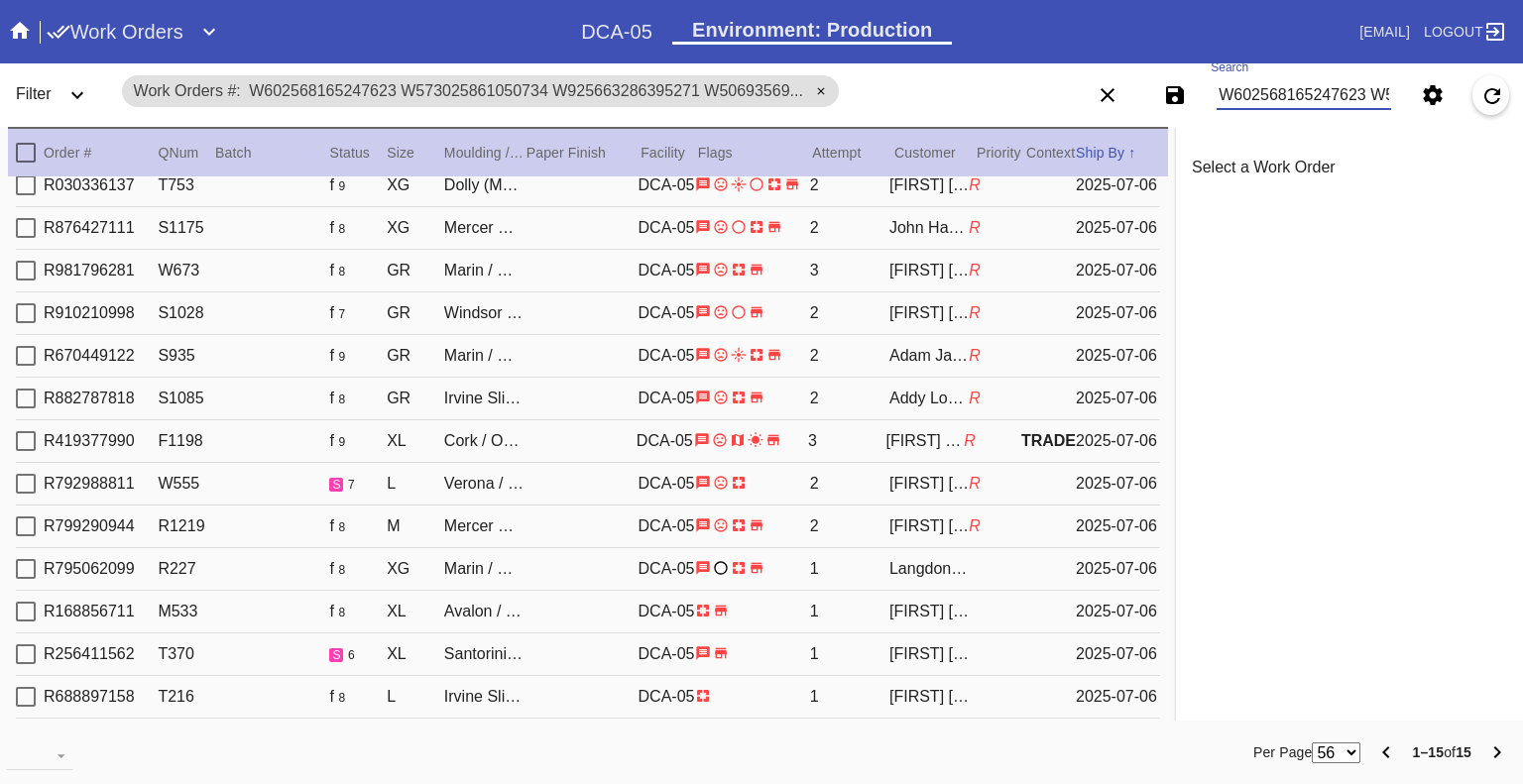 click on "W602568165247623 W573025861050734 W925663286395271 W506935691806389 W834927615355029 W513268422551284 W456840153887187 W559439859327656 W592244915751175 W851635247902661 W198244155704573 W761599116296717 W806098427089634 W343461131933591 W380205559268361" at bounding box center [1304, 95] 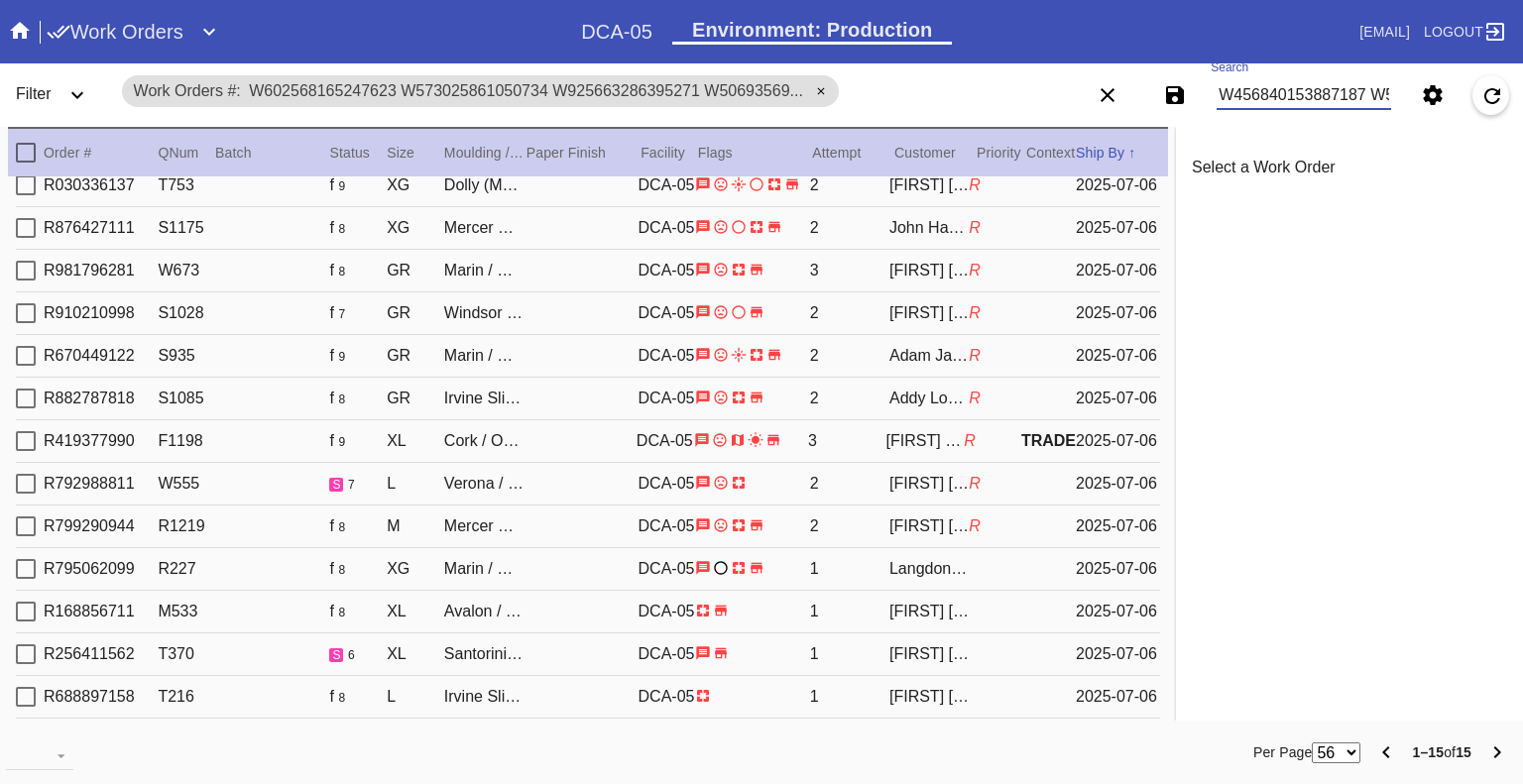 scroll, scrollTop: 0, scrollLeft: 2401, axis: horizontal 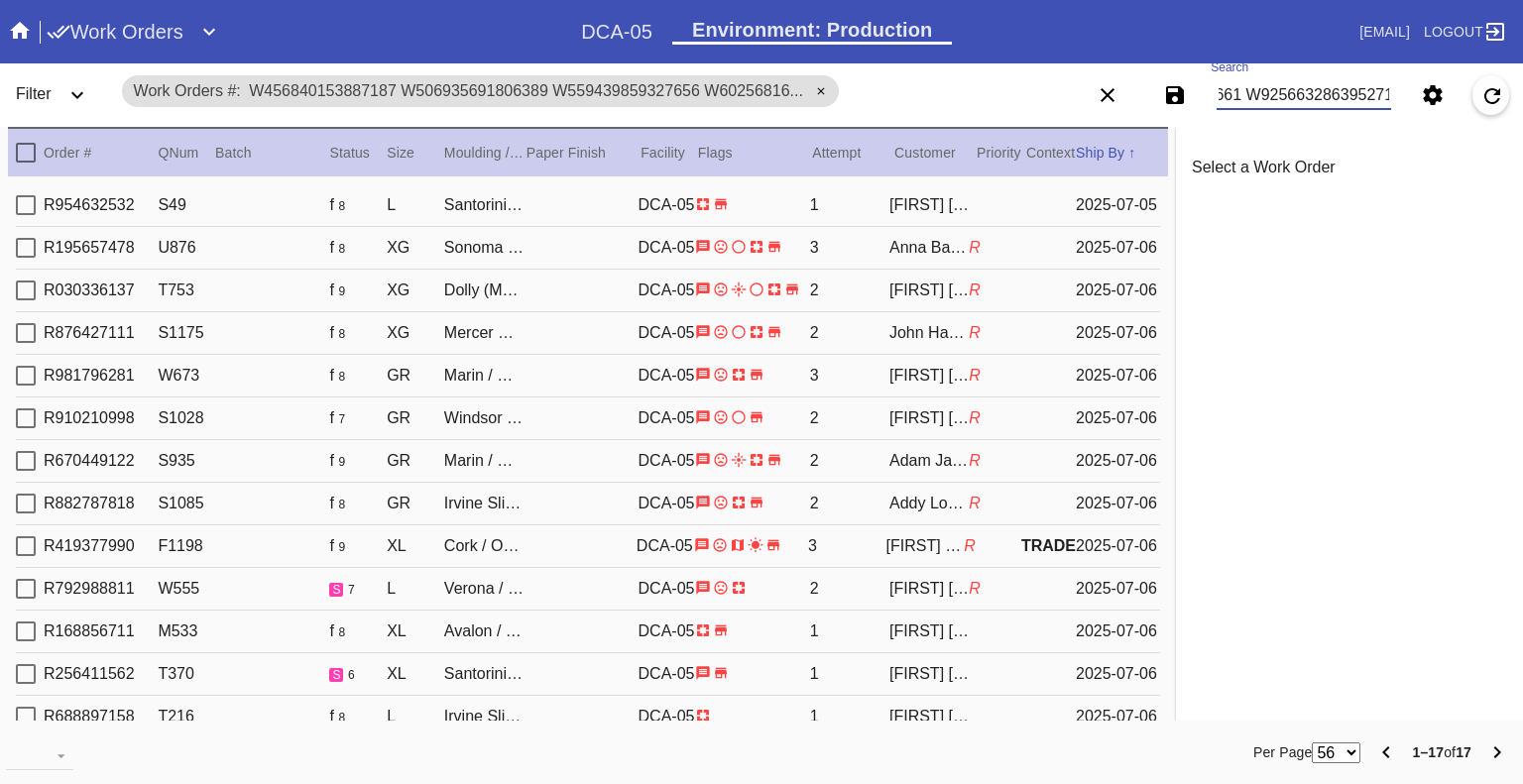 type on "W456840153887187 W506935691806389 W559439859327656 W602568165247623 W104587284484460 W198244155704573 W248845451454326 W513268422551284 W526263289275804 W573025861050734 W573081148642229 W592244915751175 W761599116296717 W806098427089634 W834927615355029 W851635247902661 W925663286395271" 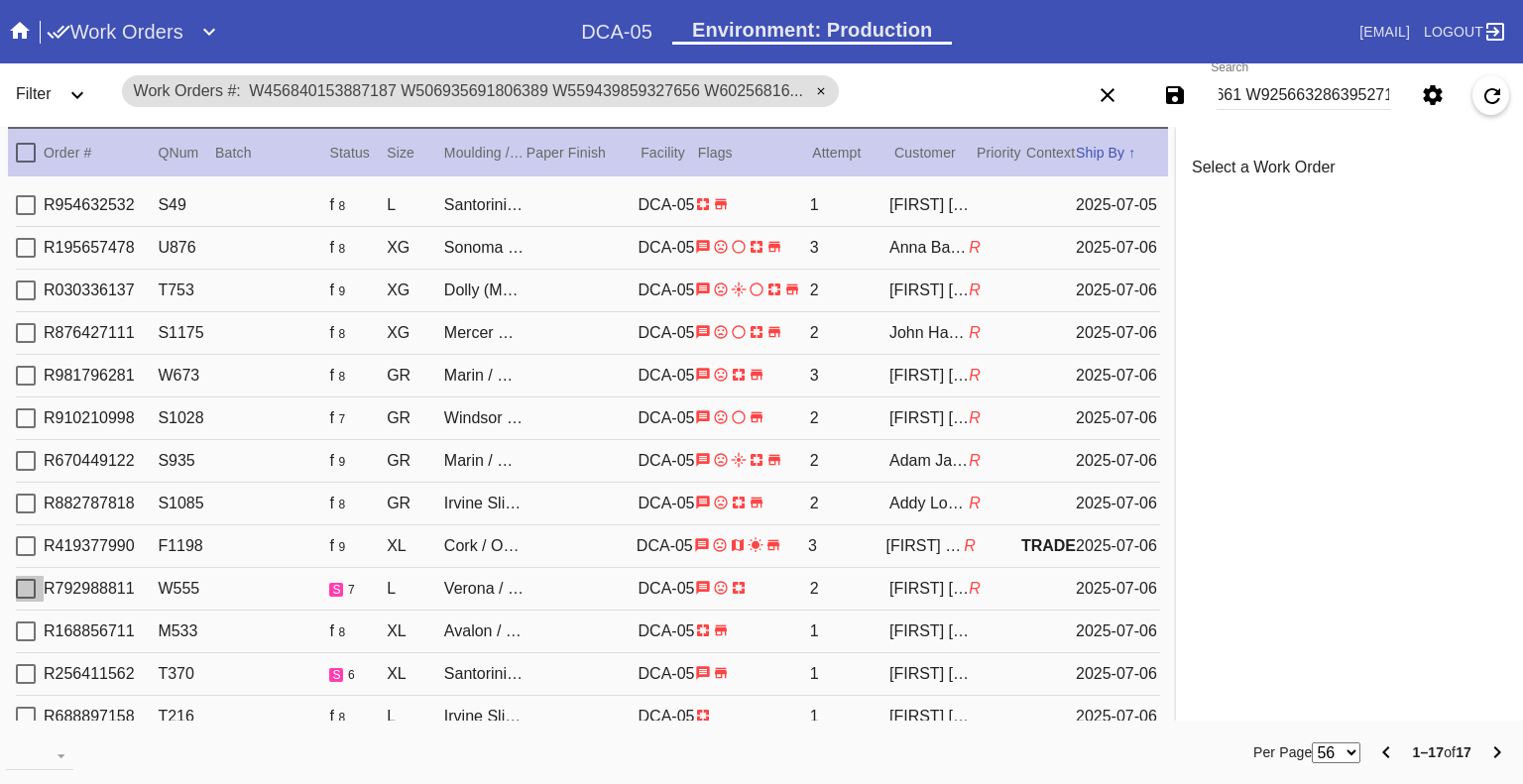 click at bounding box center (26, 205) 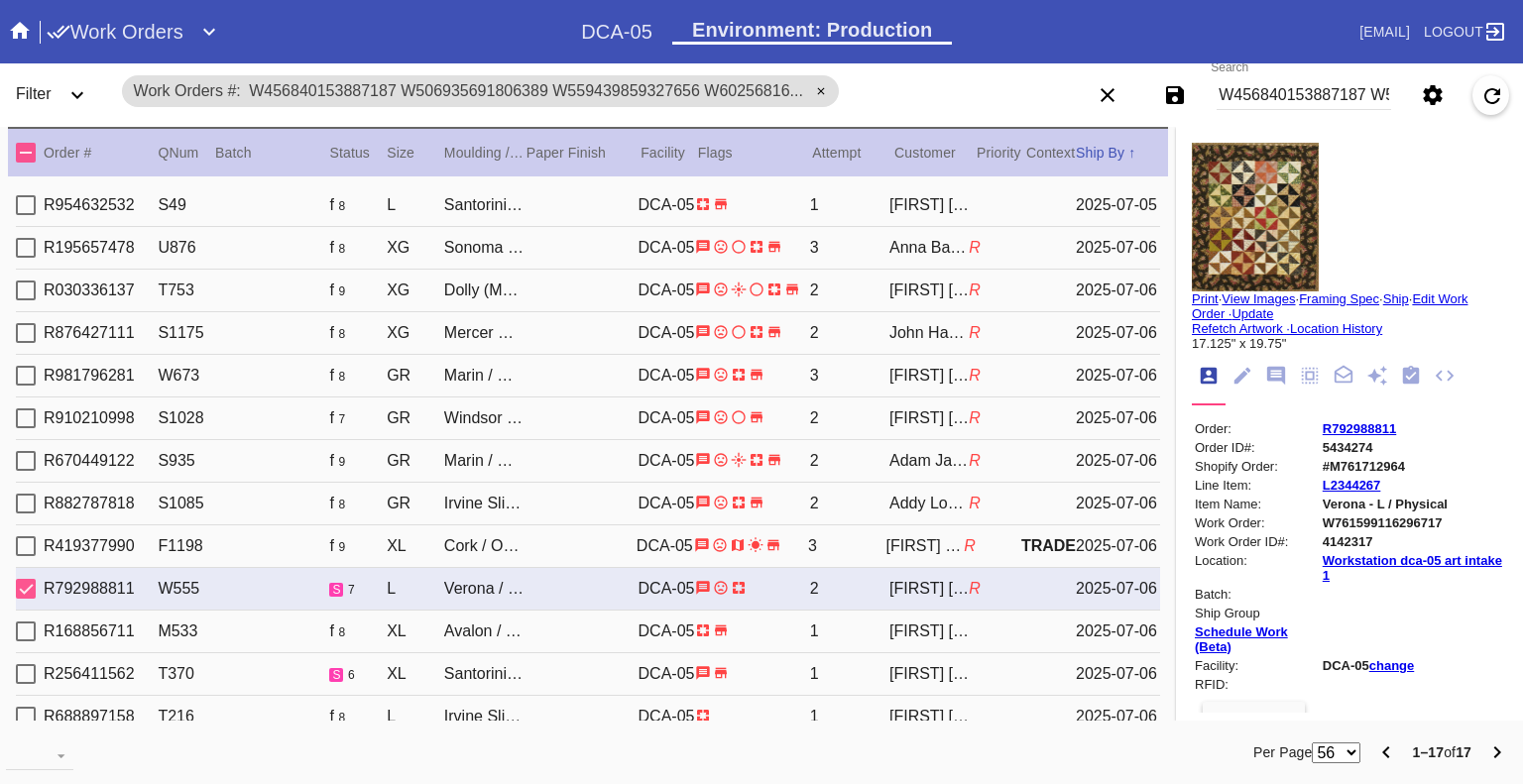 drag, startPoint x: 23, startPoint y: 590, endPoint x: 25, endPoint y: 610, distance: 20.09975 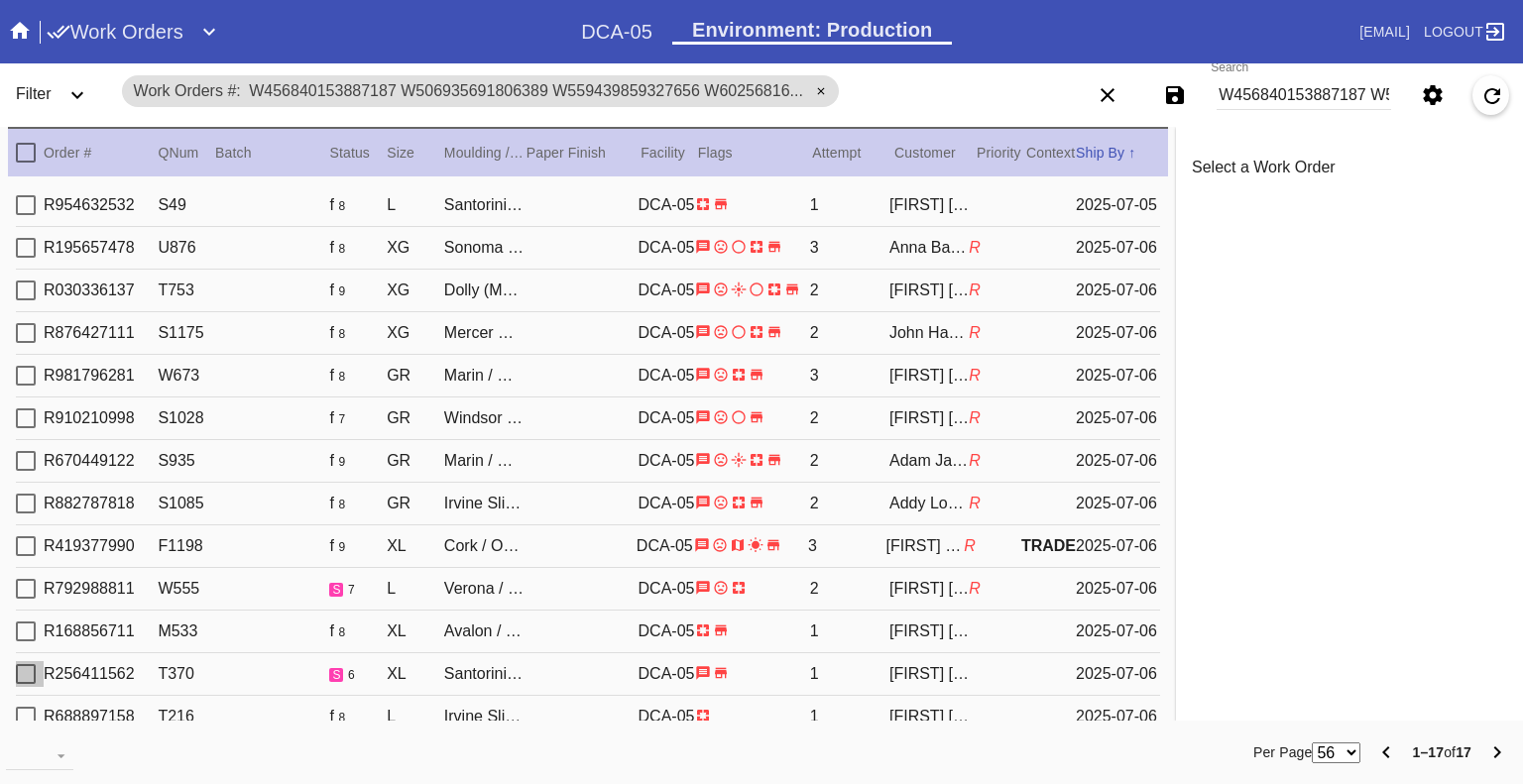 click at bounding box center (26, 205) 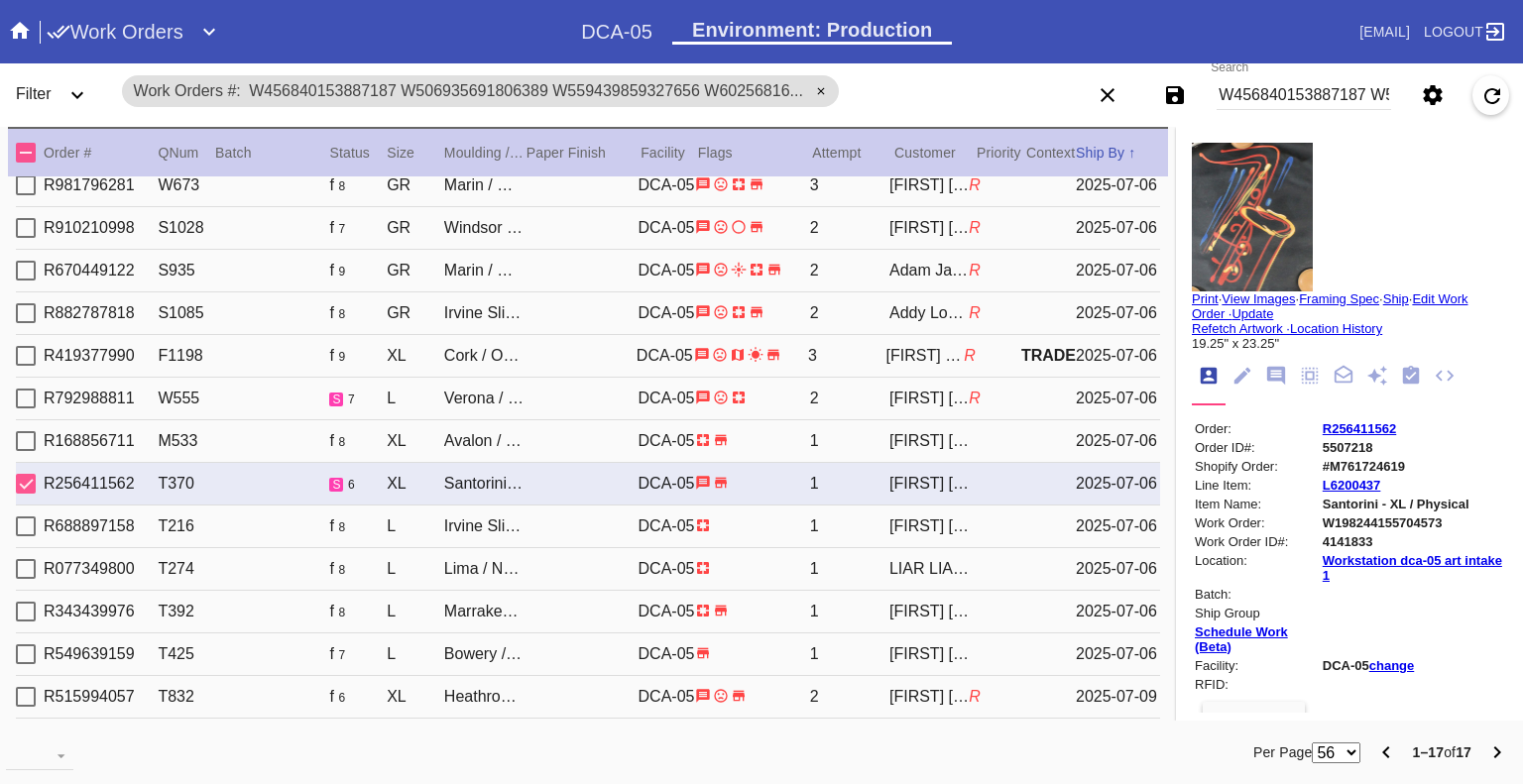 scroll, scrollTop: 0, scrollLeft: 0, axis: both 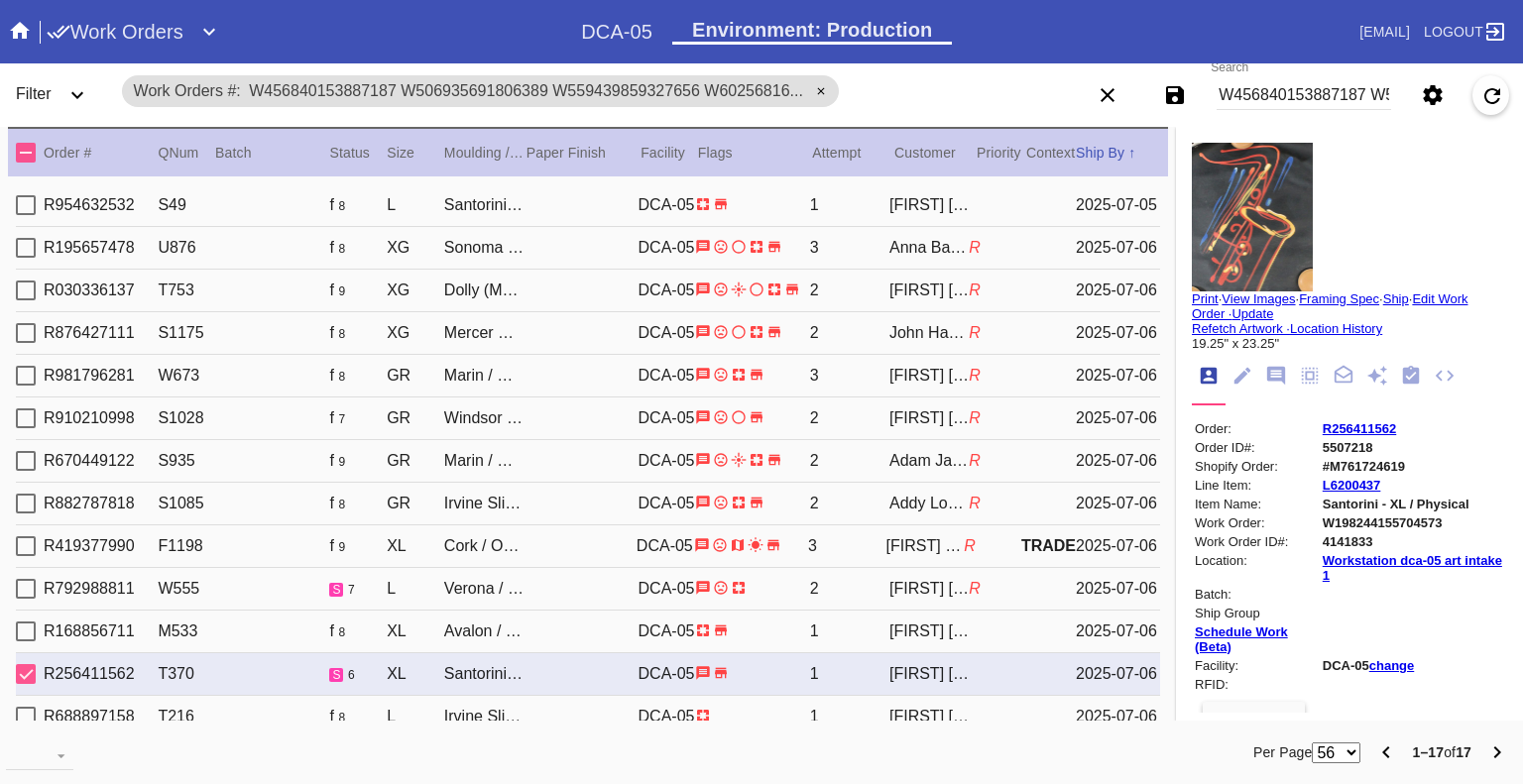 click at bounding box center (20, 31) 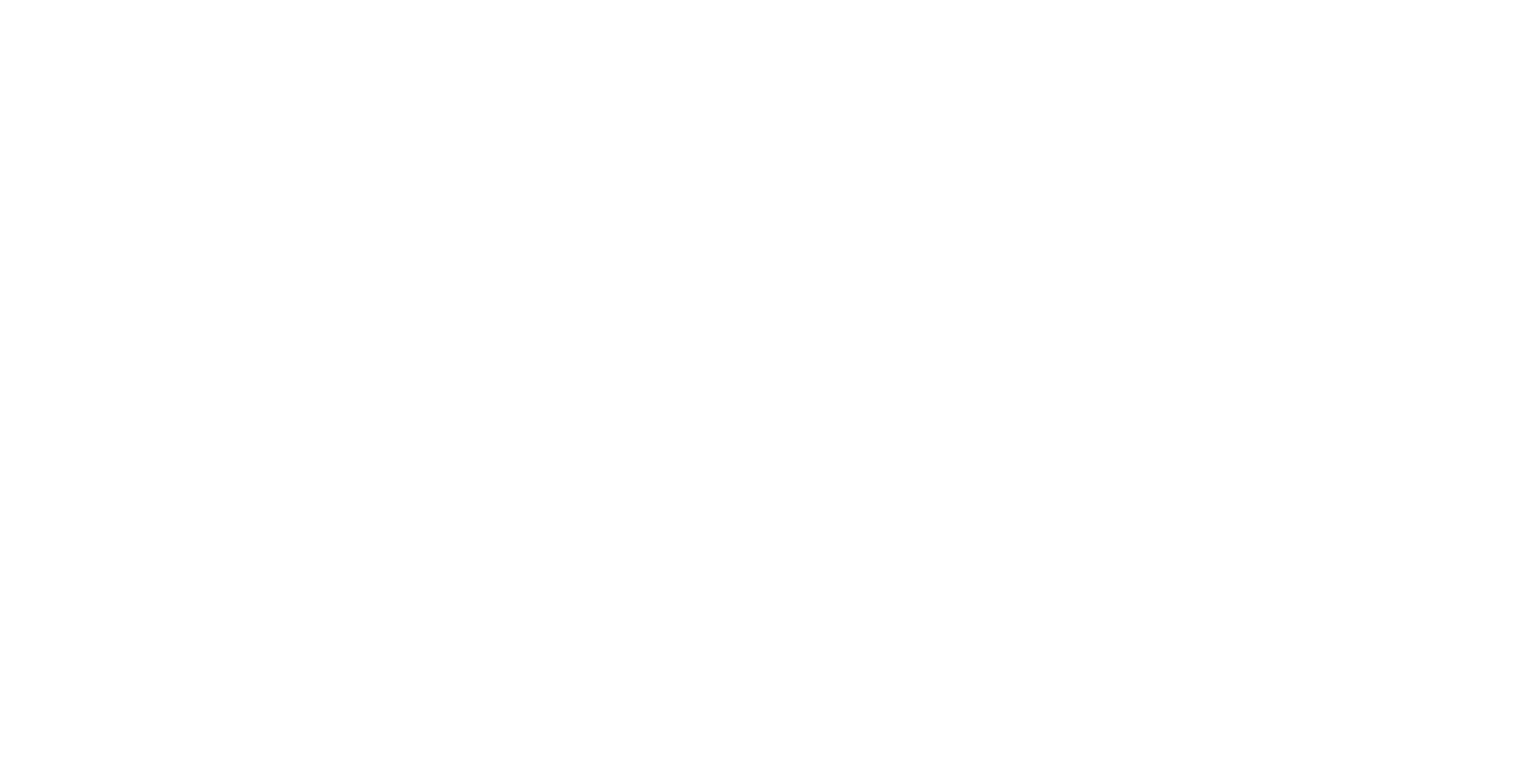 scroll, scrollTop: 0, scrollLeft: 0, axis: both 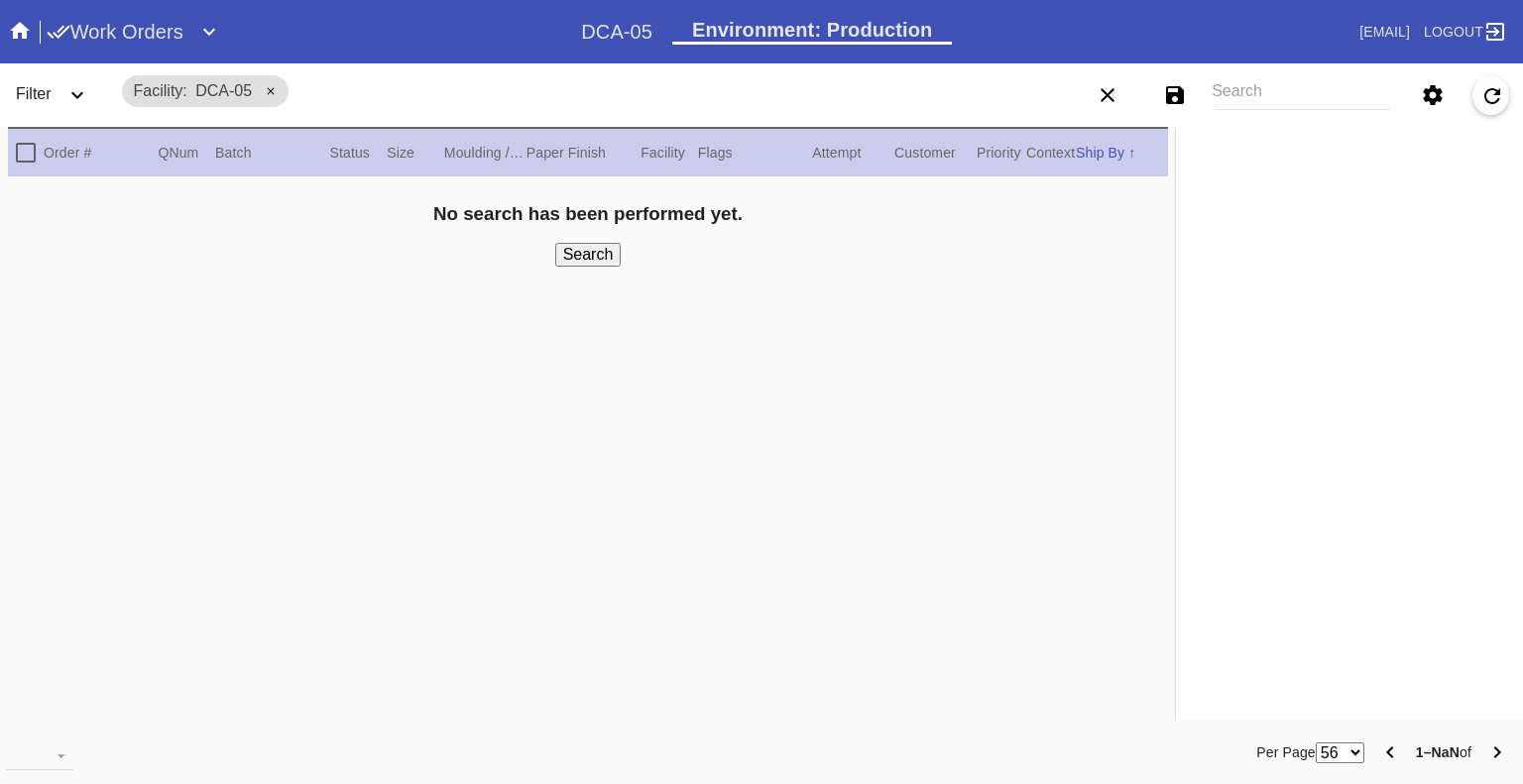 click at bounding box center (77, 95) 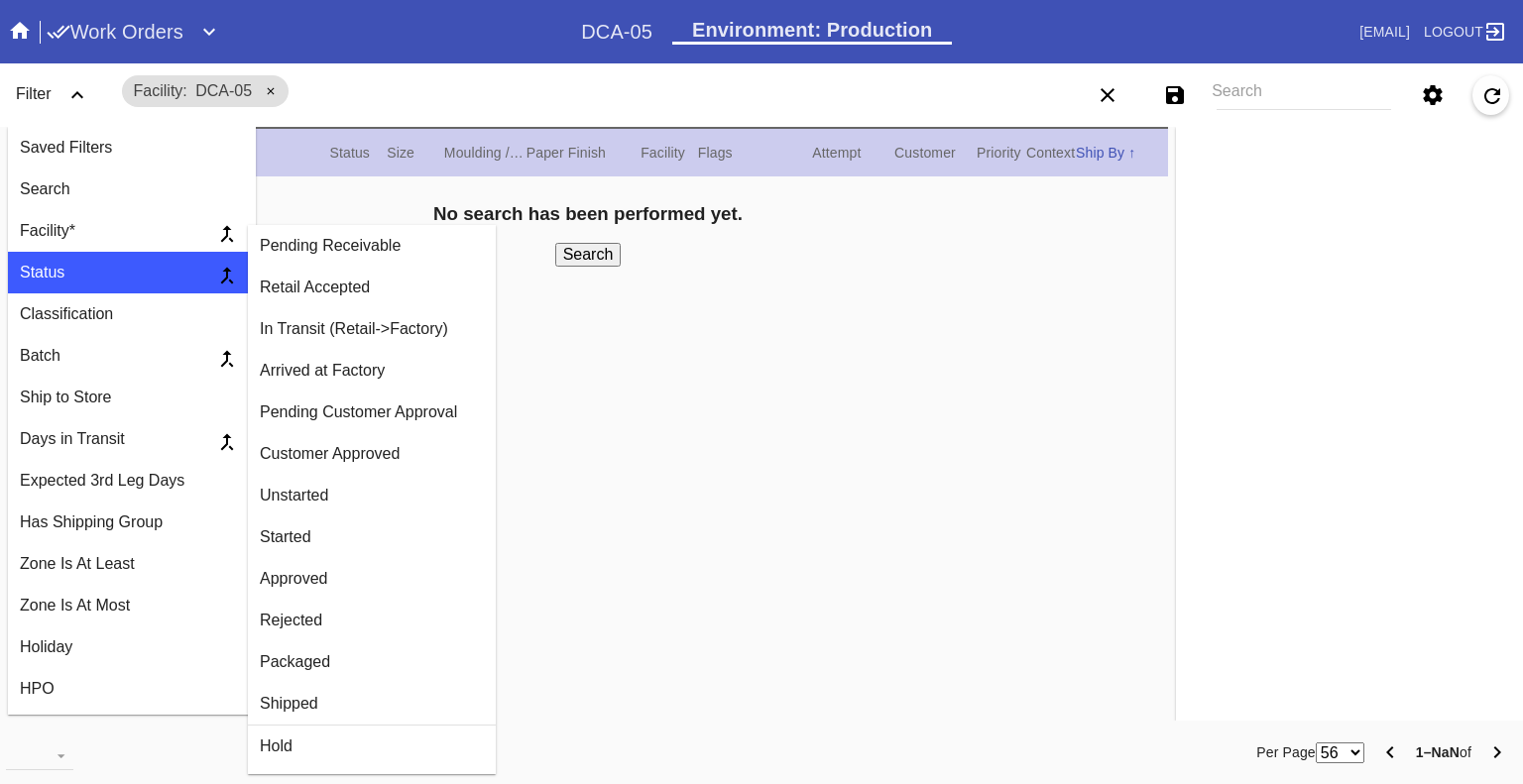 click on "Arrived at Factory" at bounding box center [372, 371] 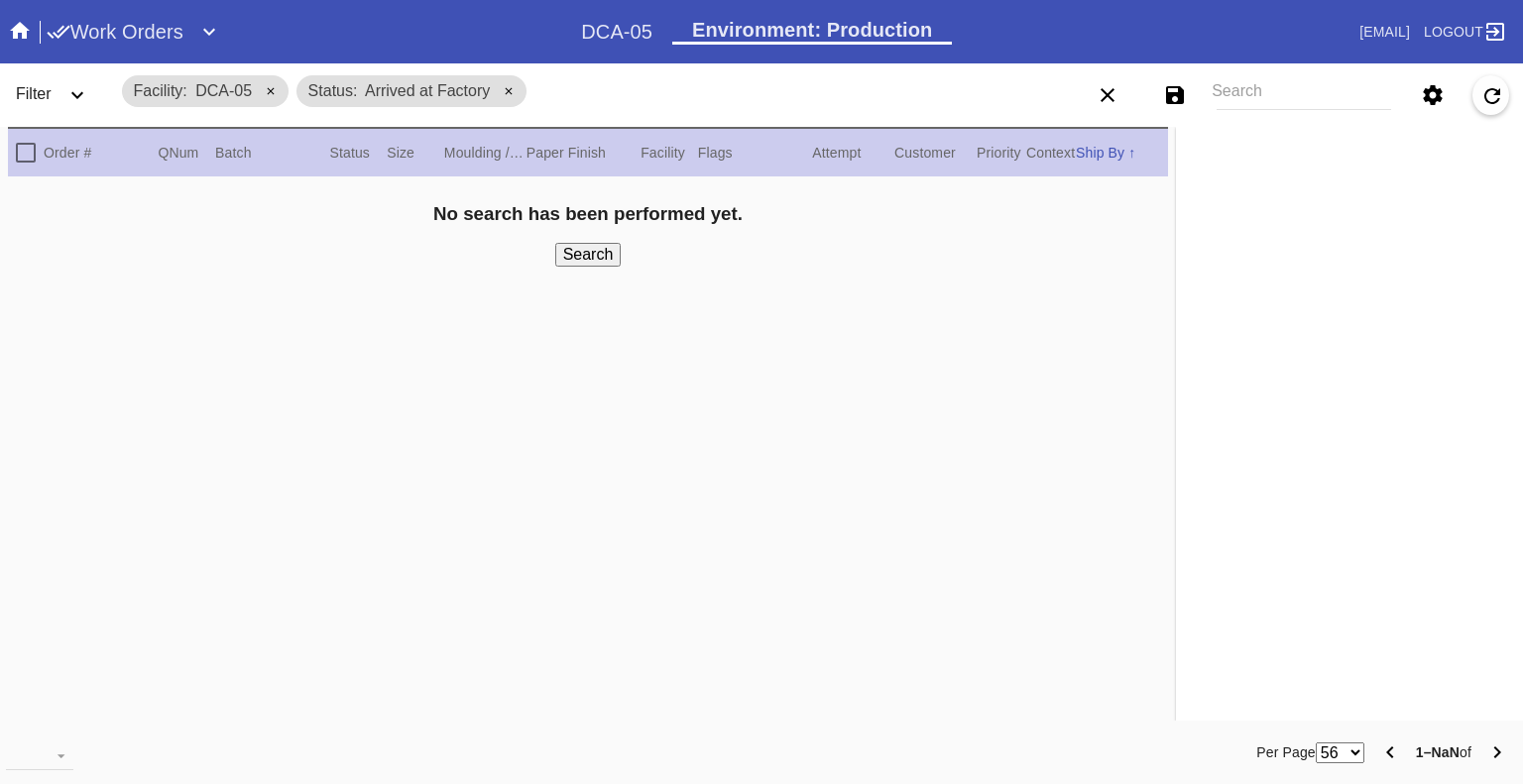 click at bounding box center [77, 95] 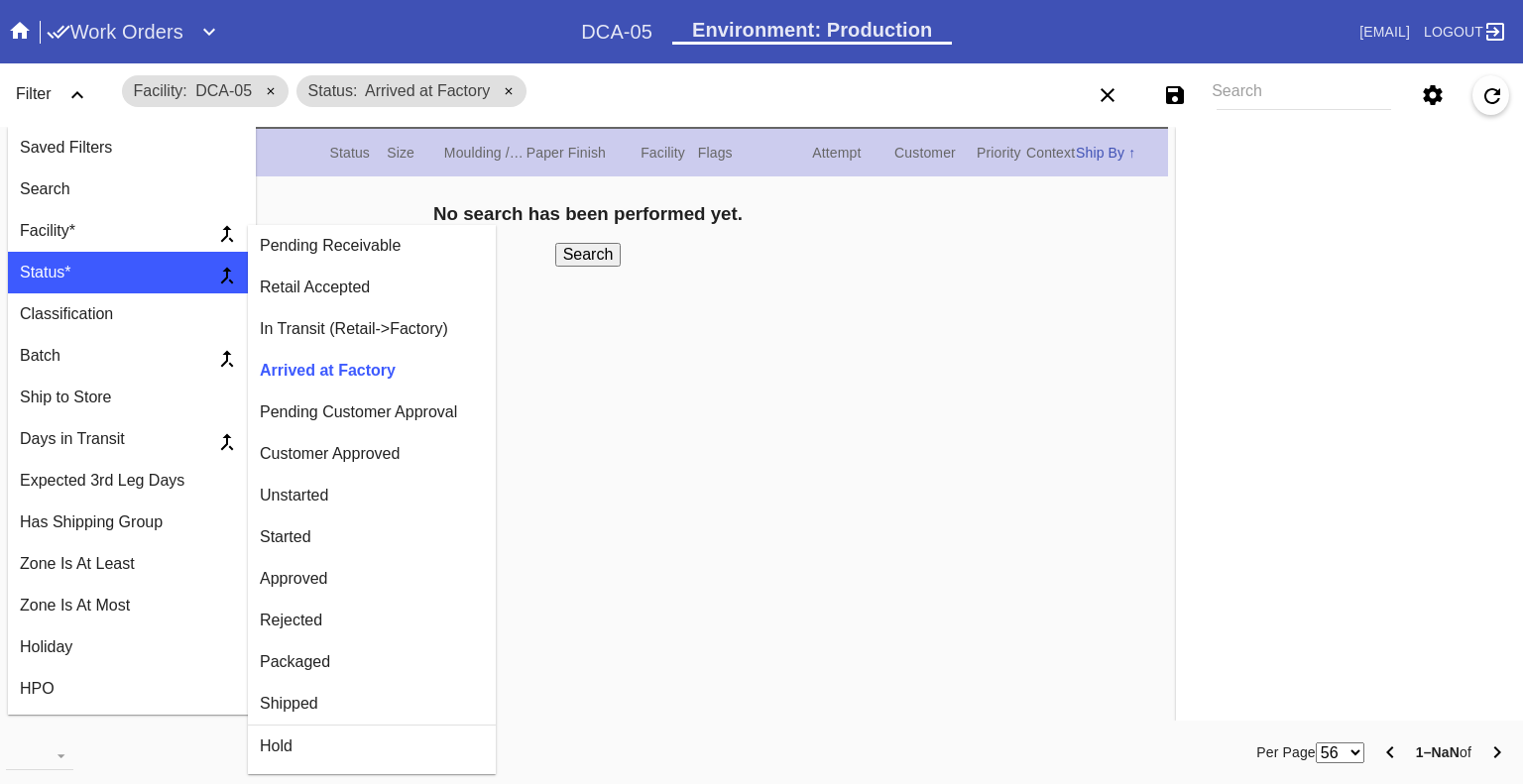click on "Customer Approved" at bounding box center (372, 246) 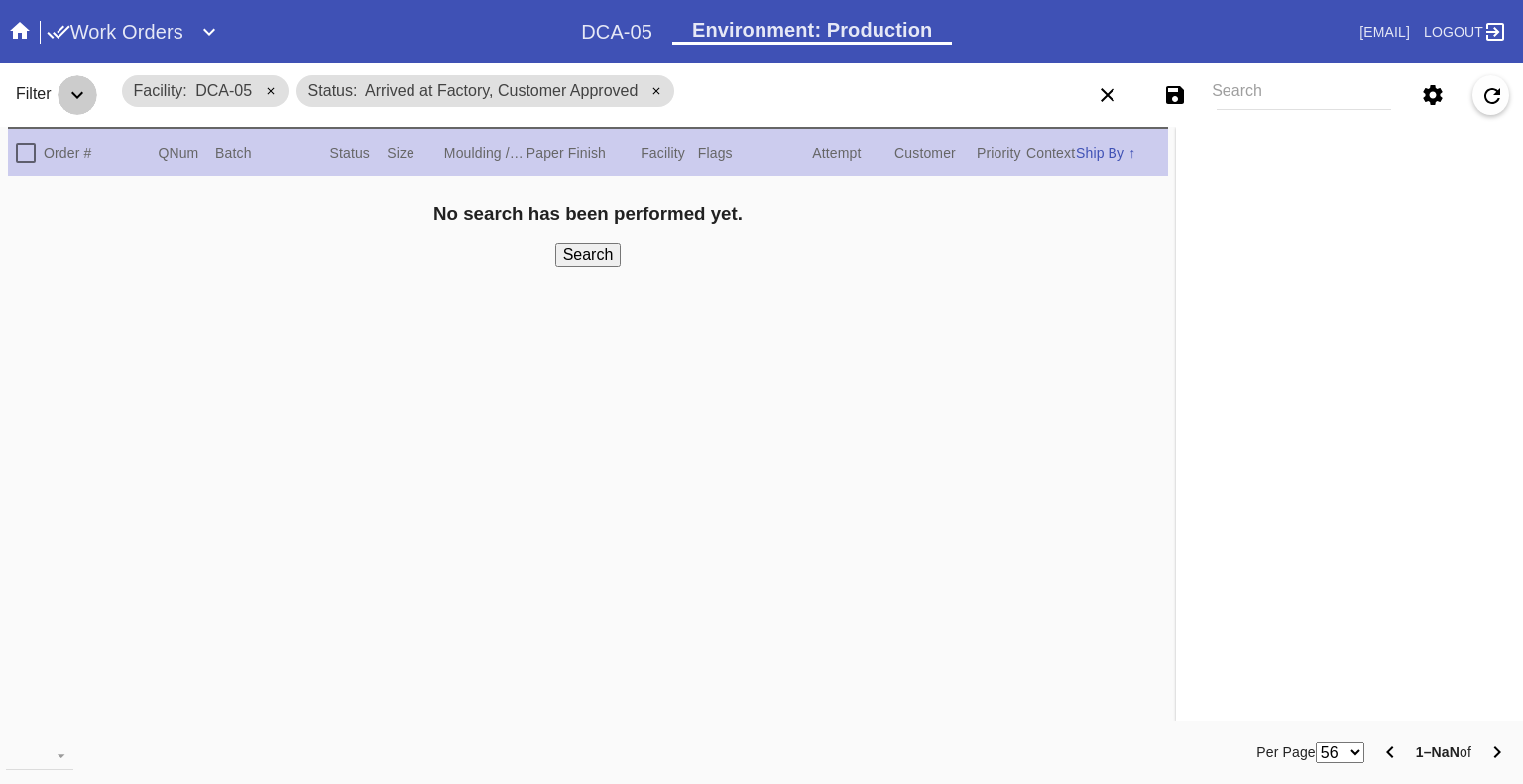 click at bounding box center [77, 95] 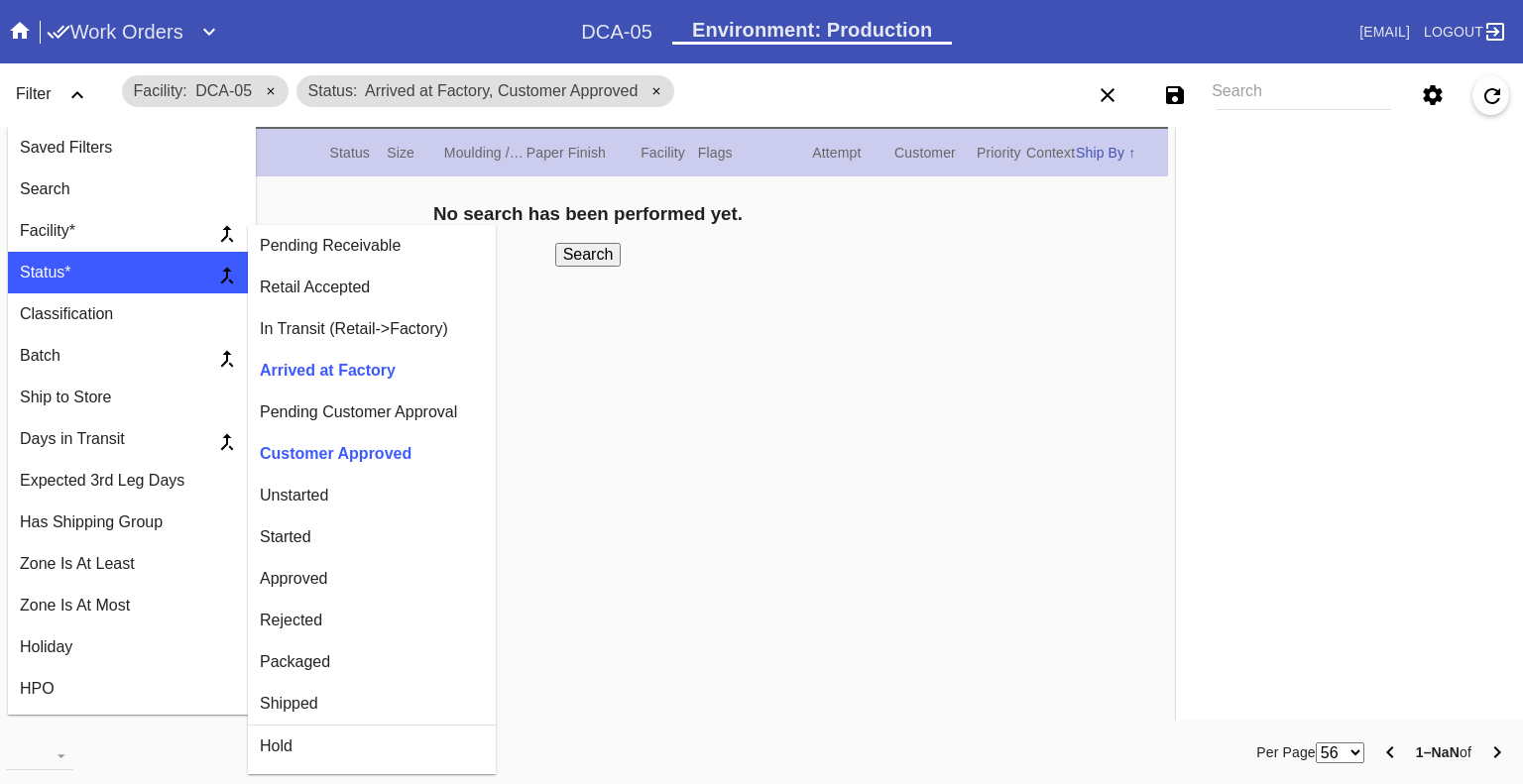 click on "Unstarted" at bounding box center [372, 246] 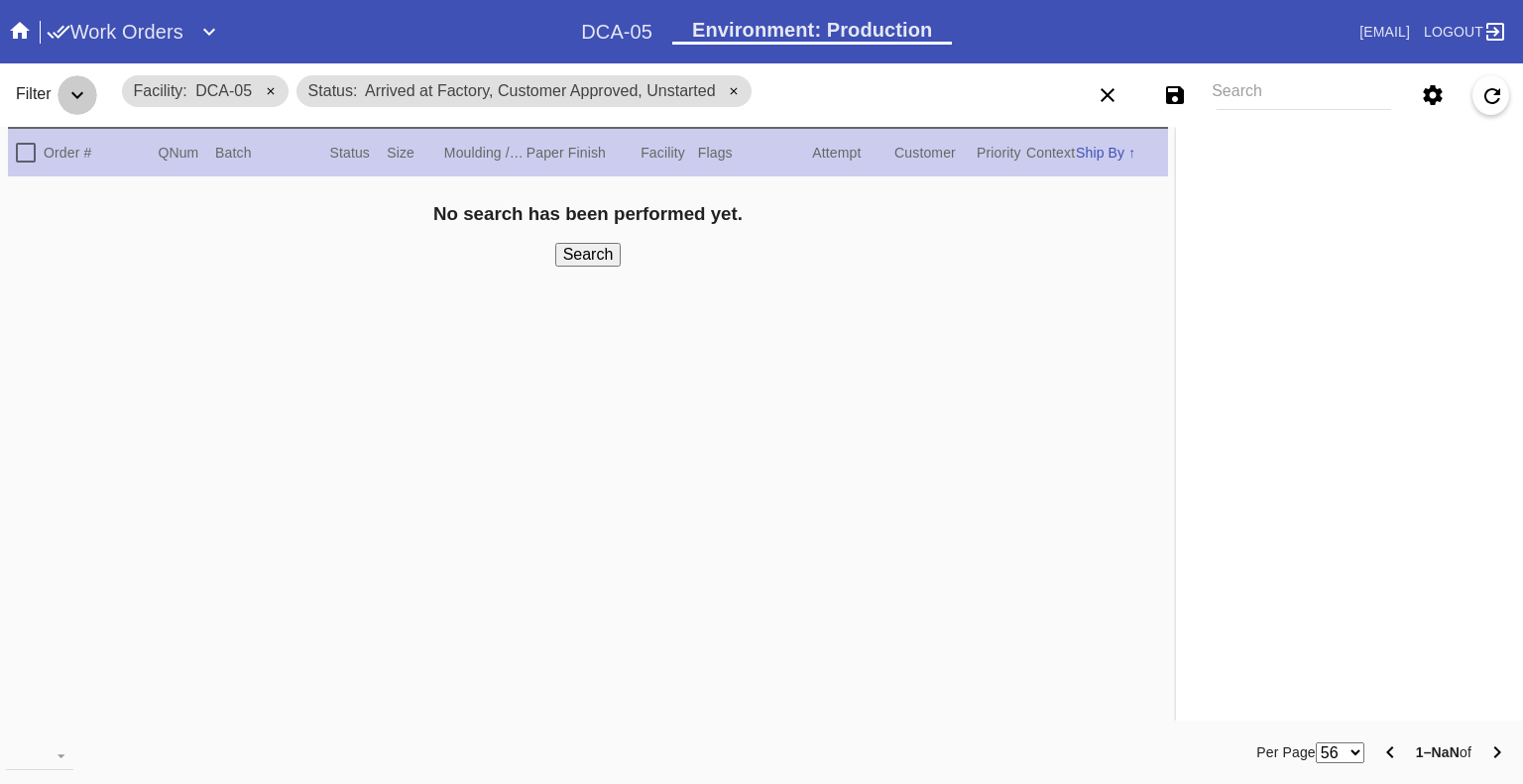click at bounding box center [77, 95] 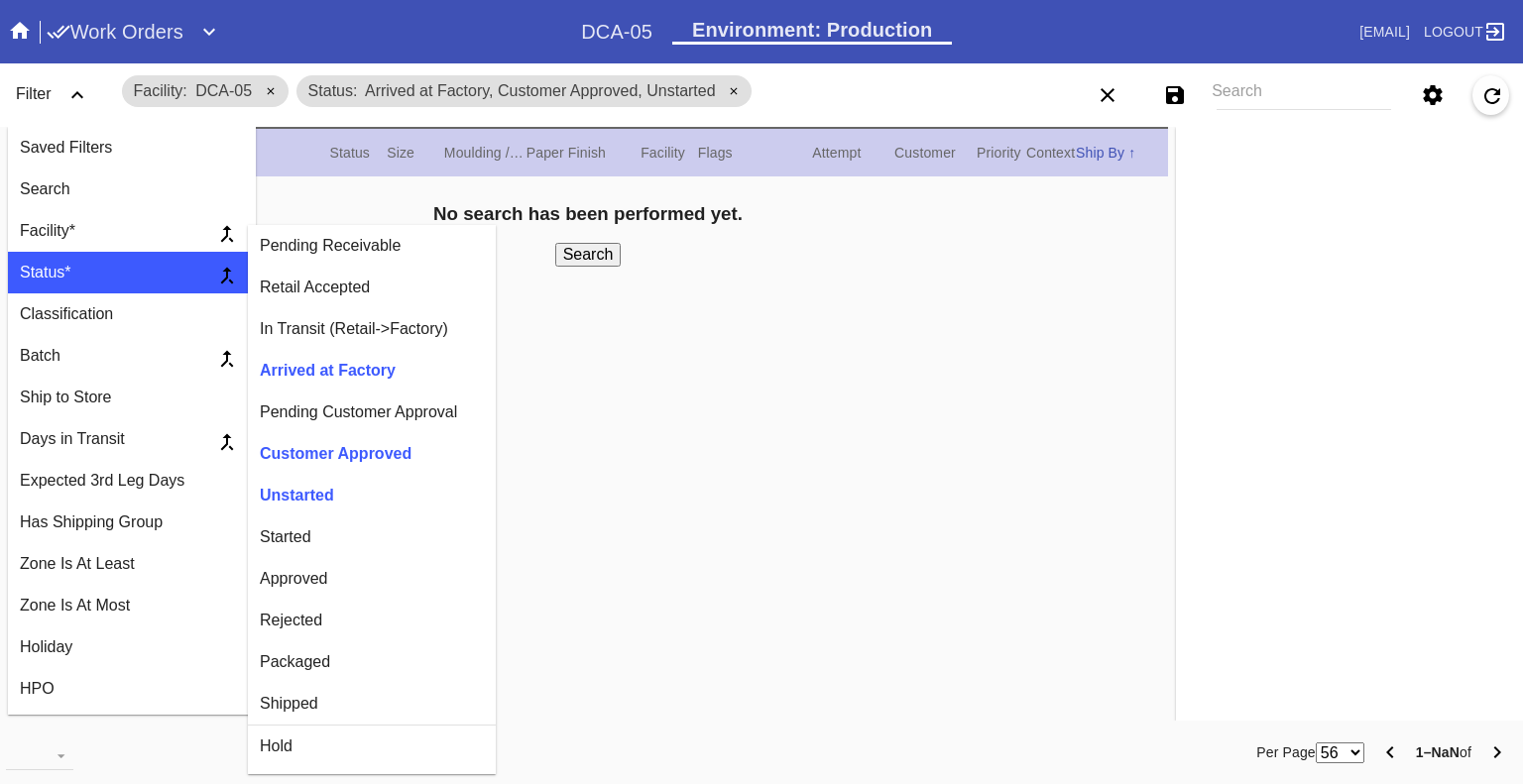 click on "Started" at bounding box center (372, 246) 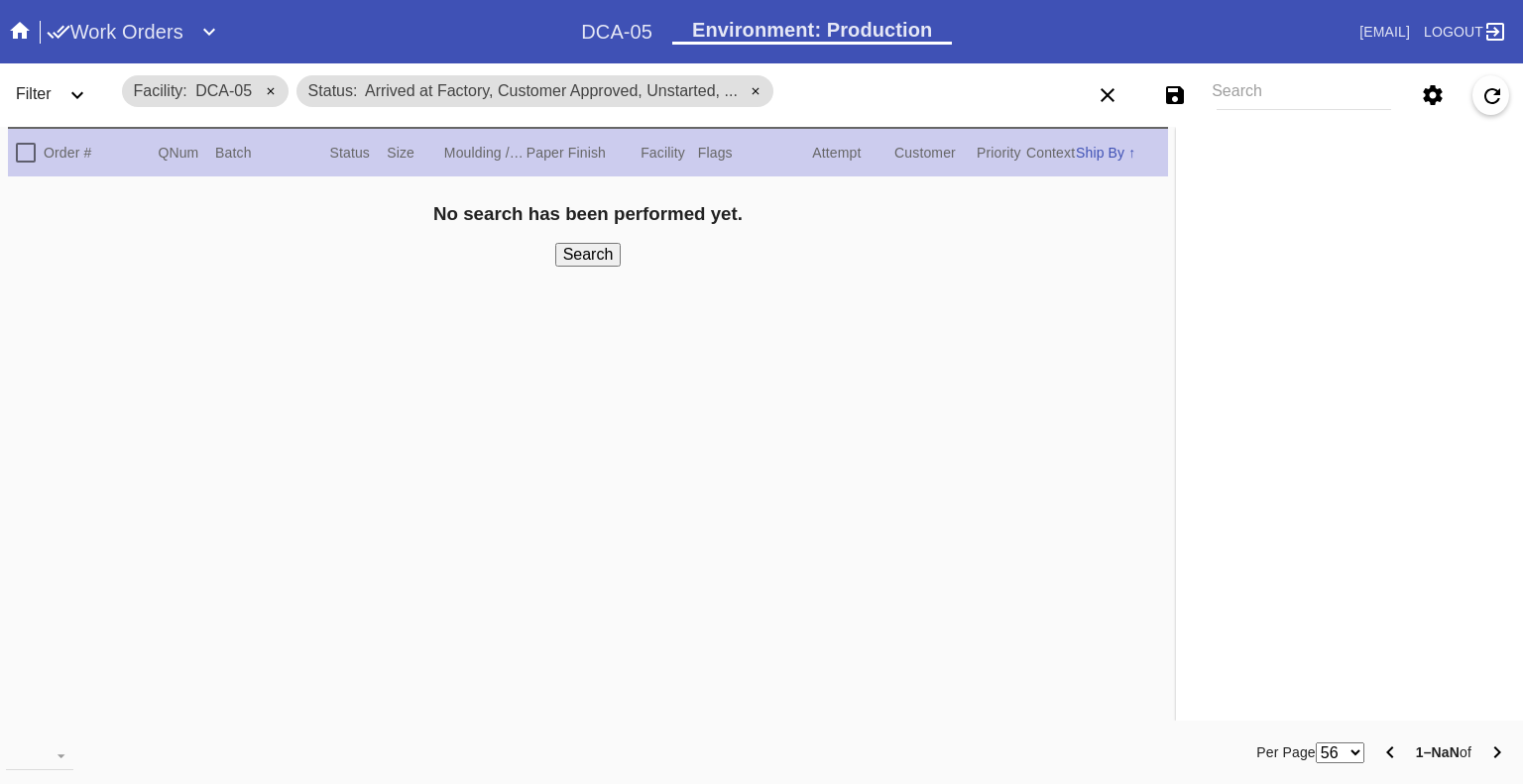 click at bounding box center (77, 95) 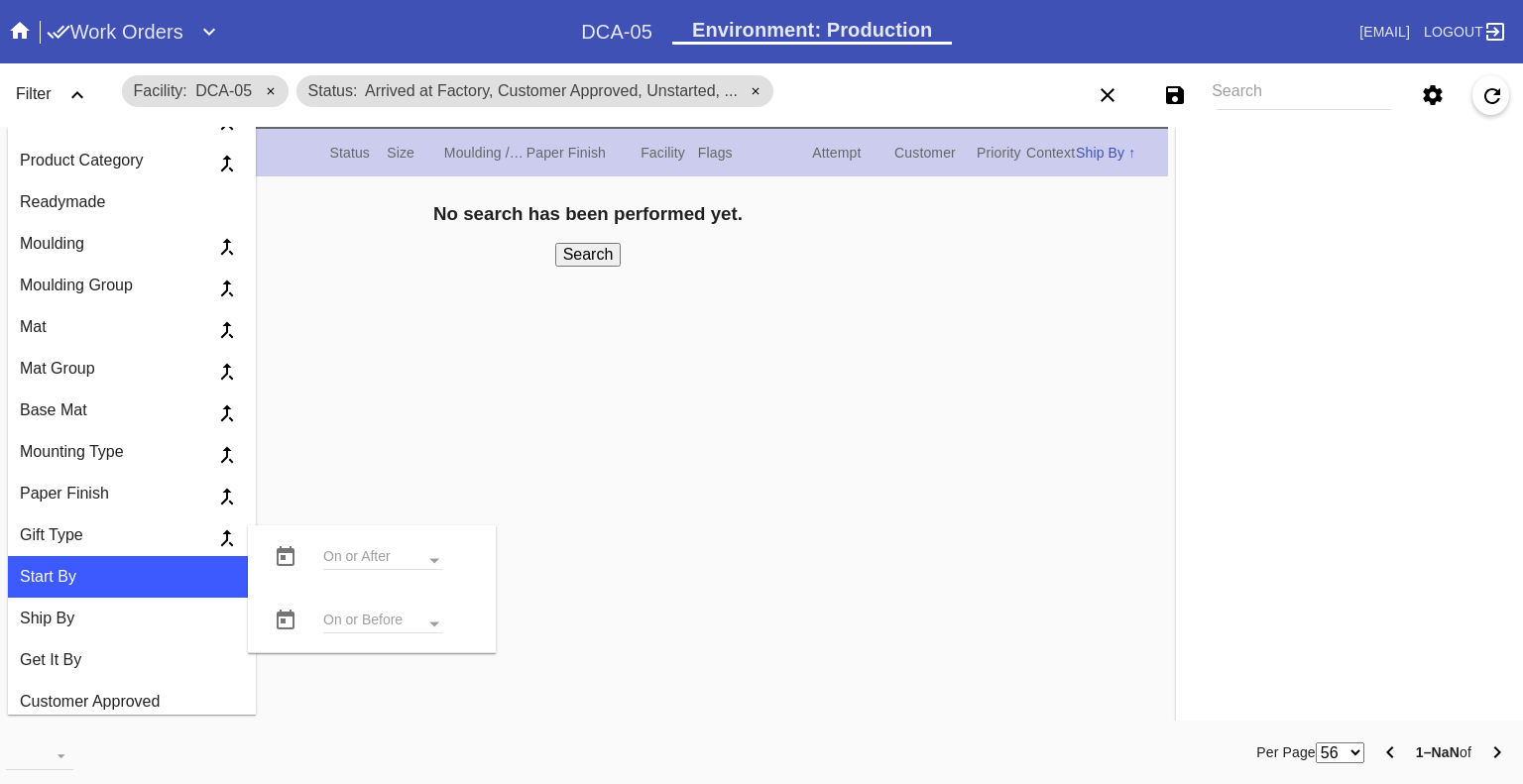scroll, scrollTop: 1288, scrollLeft: 0, axis: vertical 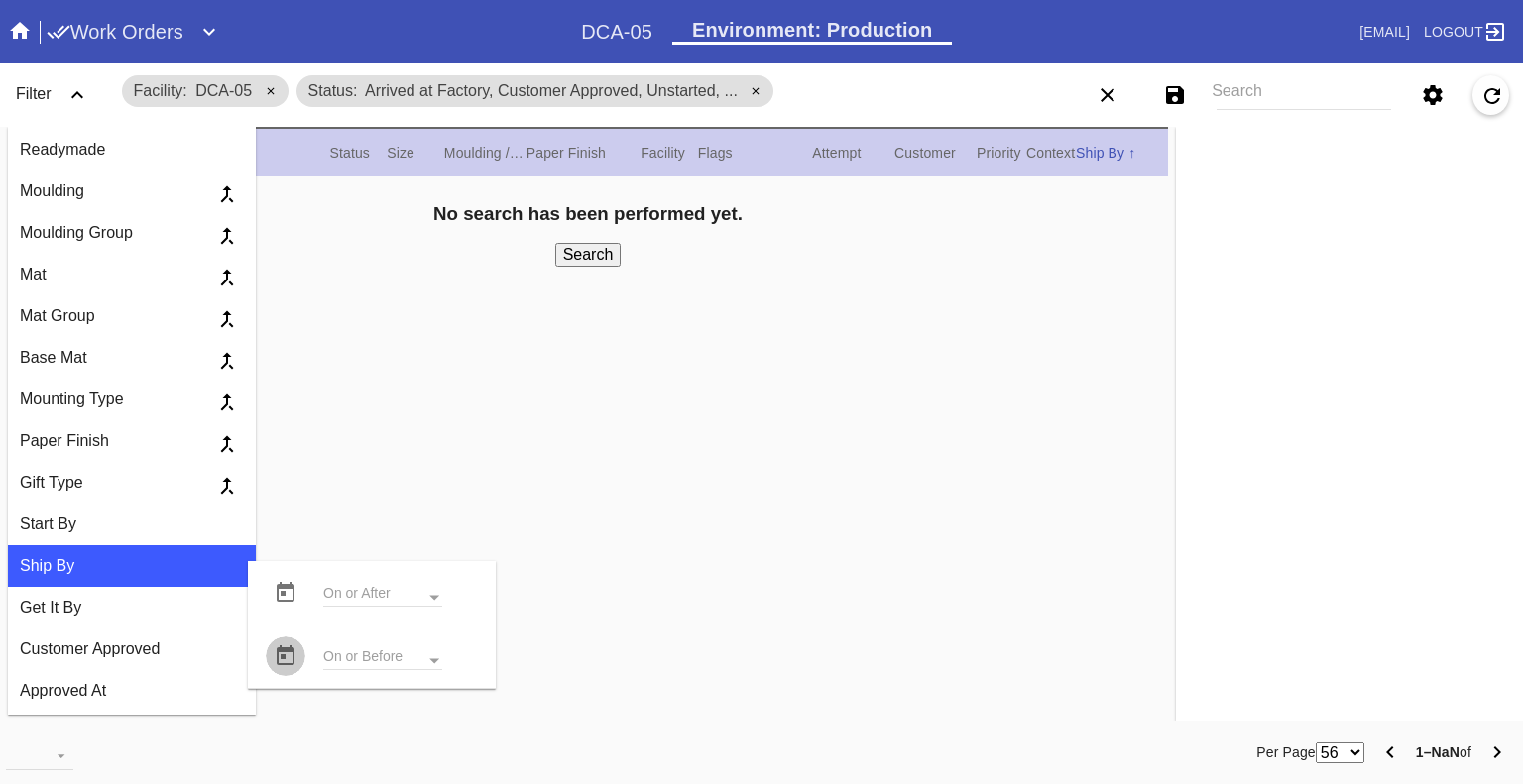 click at bounding box center [286, 593] 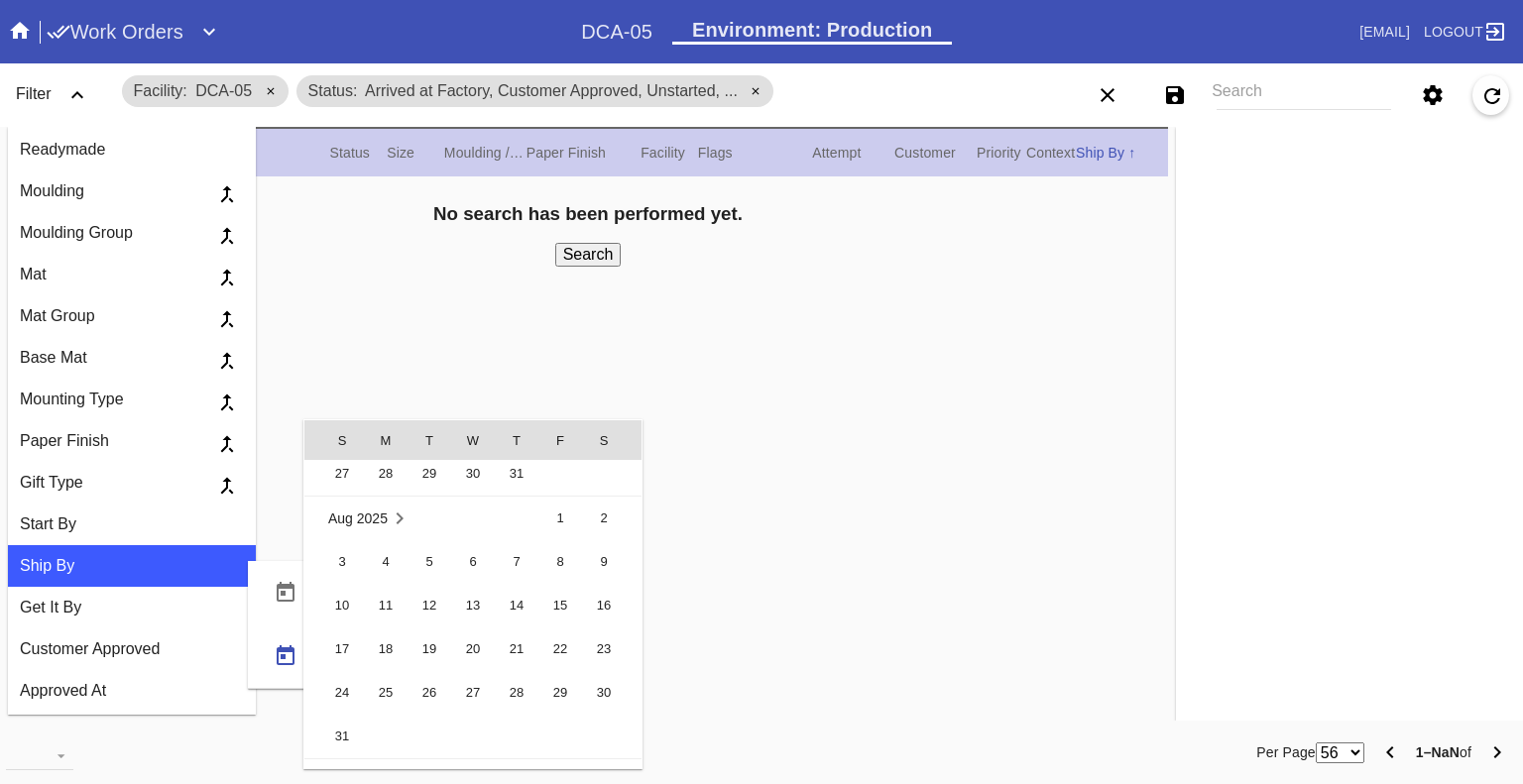 scroll, scrollTop: 458525, scrollLeft: 0, axis: vertical 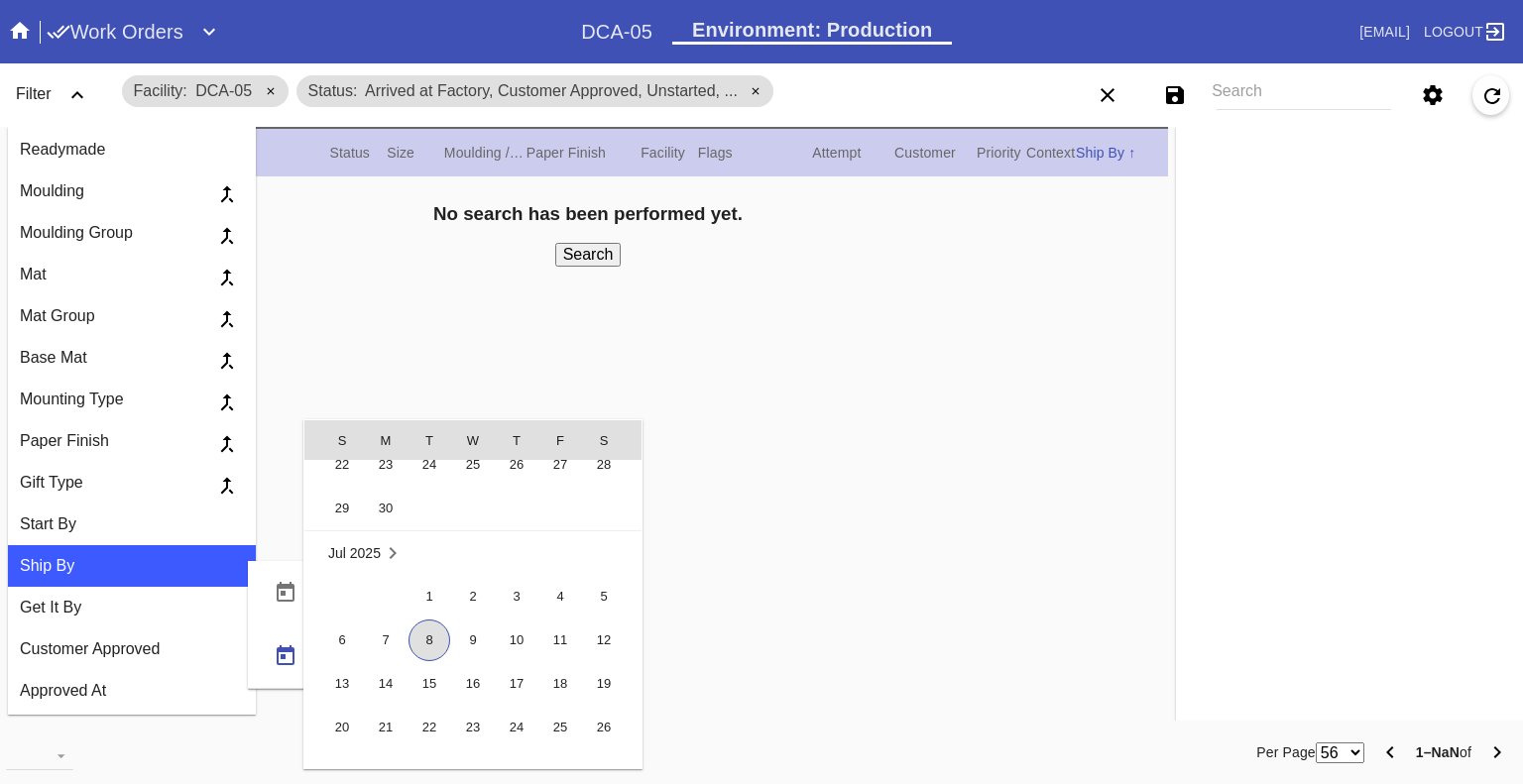 click on "8" at bounding box center (429, 640) 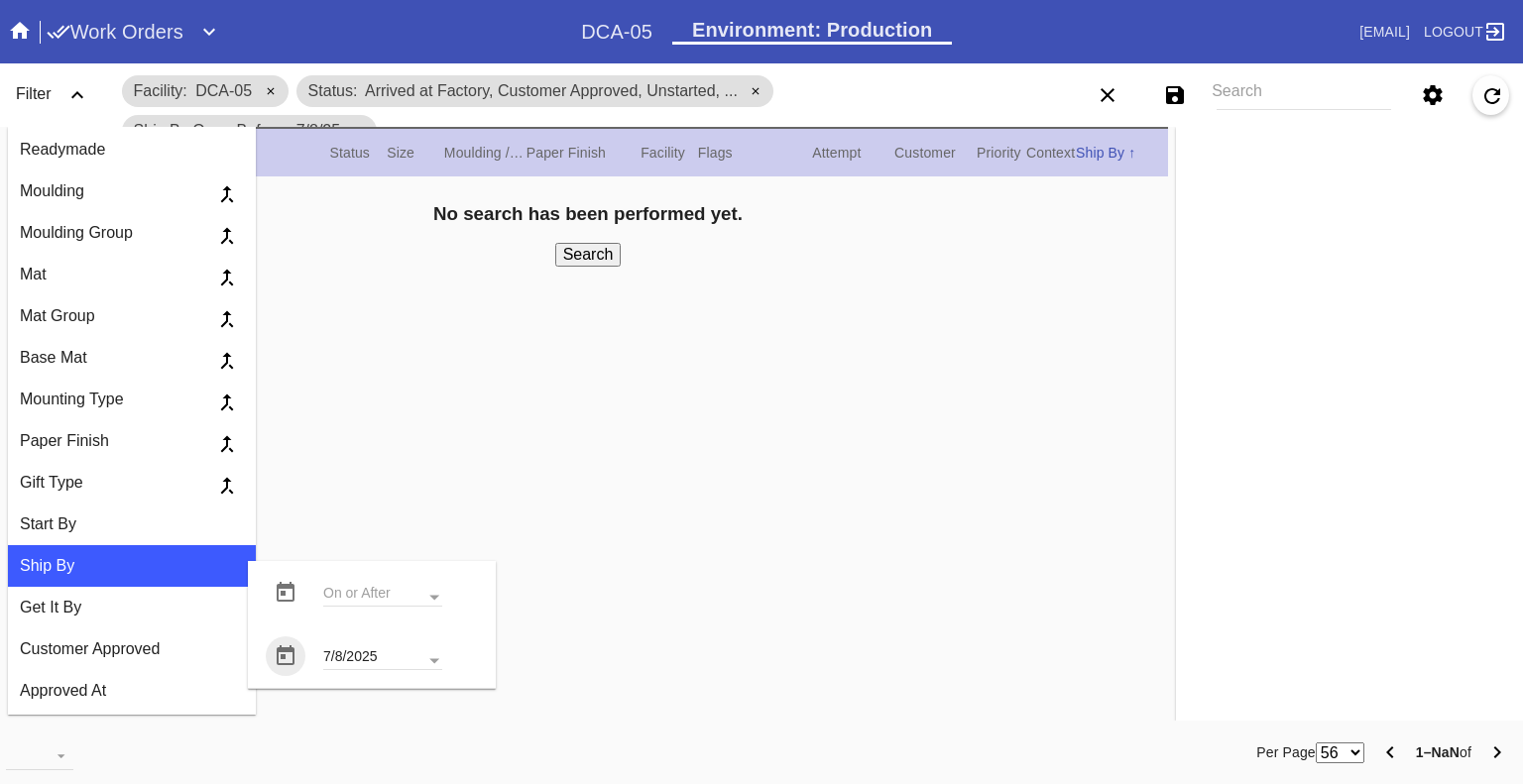click on "Search" at bounding box center [588, 255] 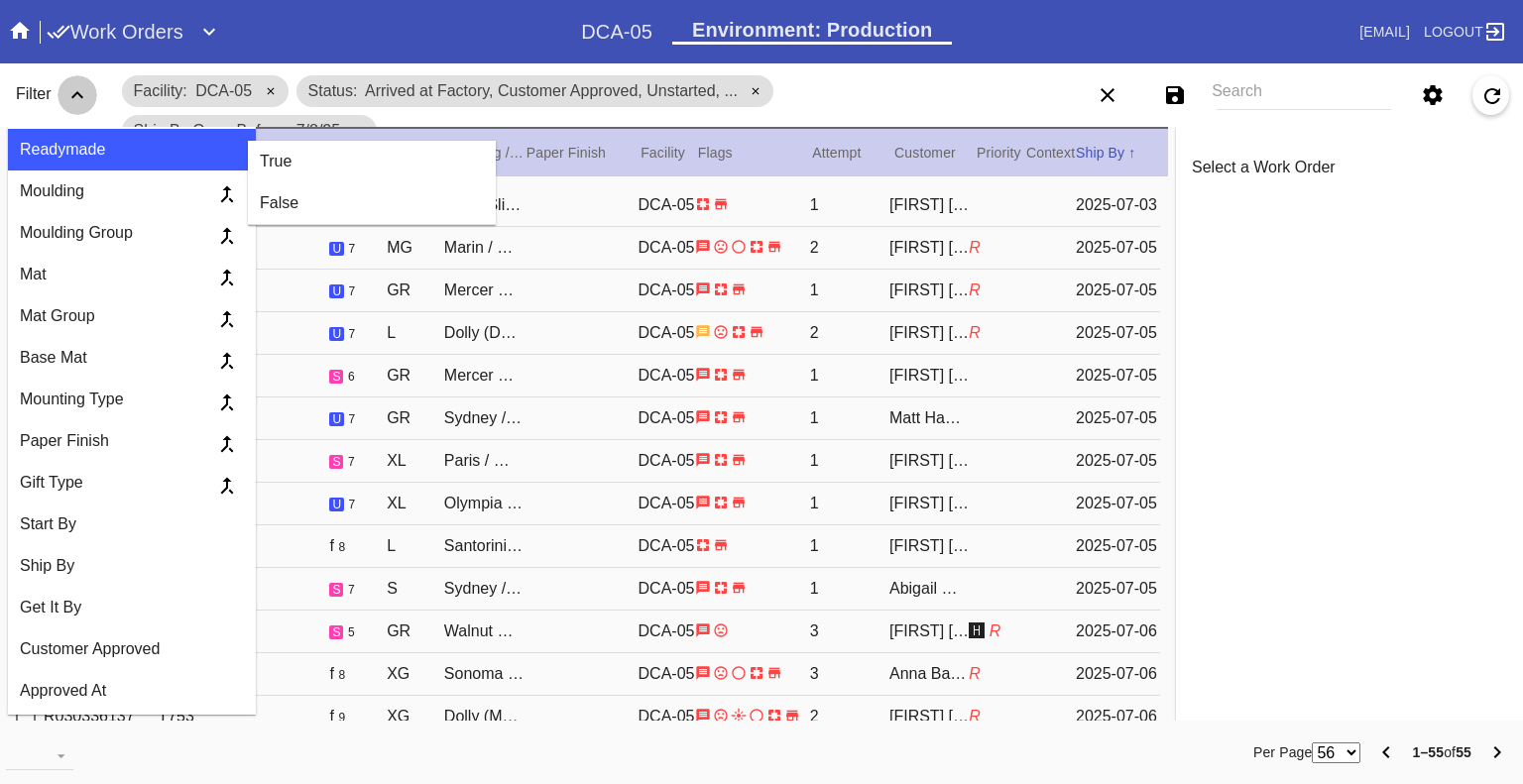 click at bounding box center (77, 95) 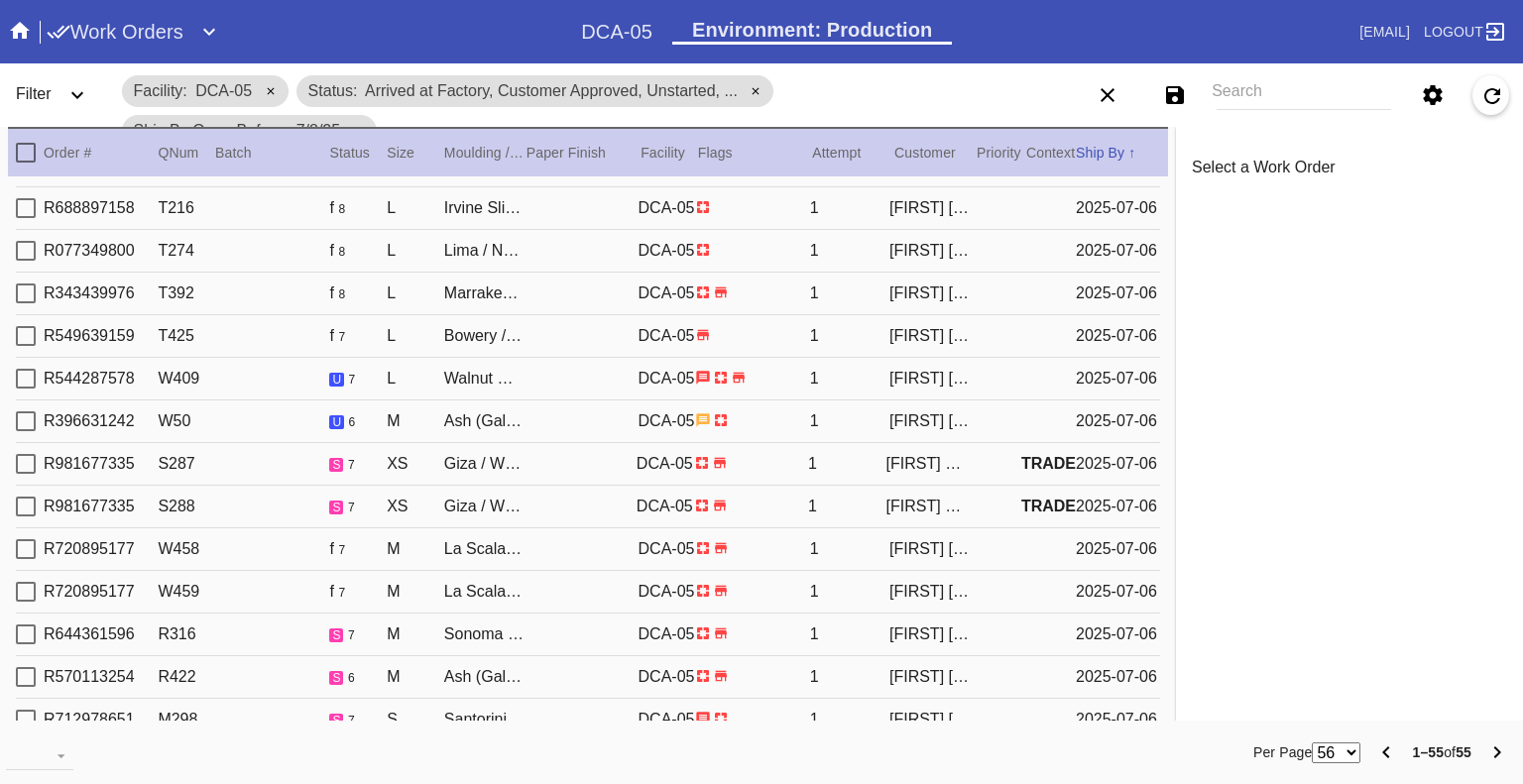 scroll, scrollTop: 1820, scrollLeft: 0, axis: vertical 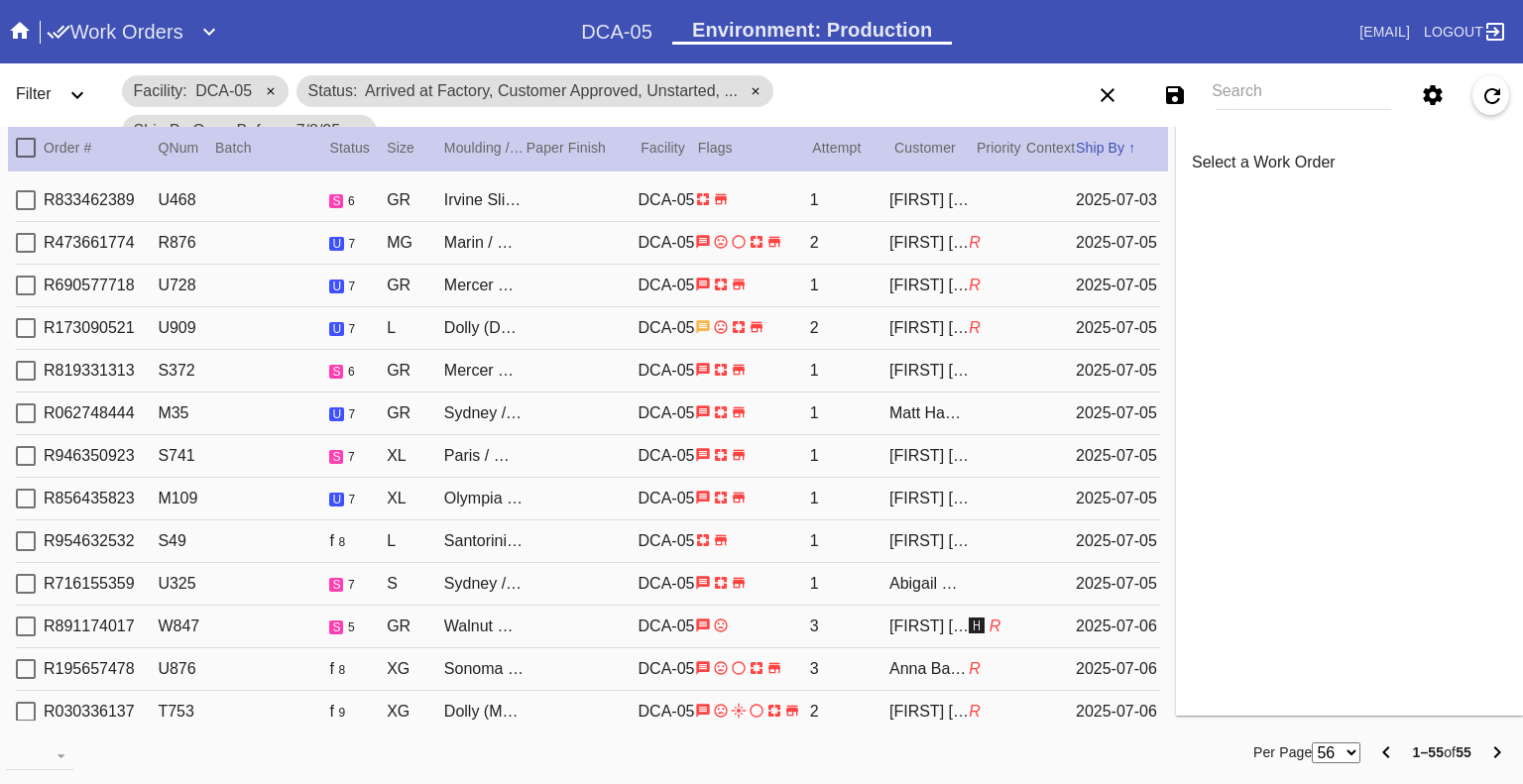 click at bounding box center (77, 95) 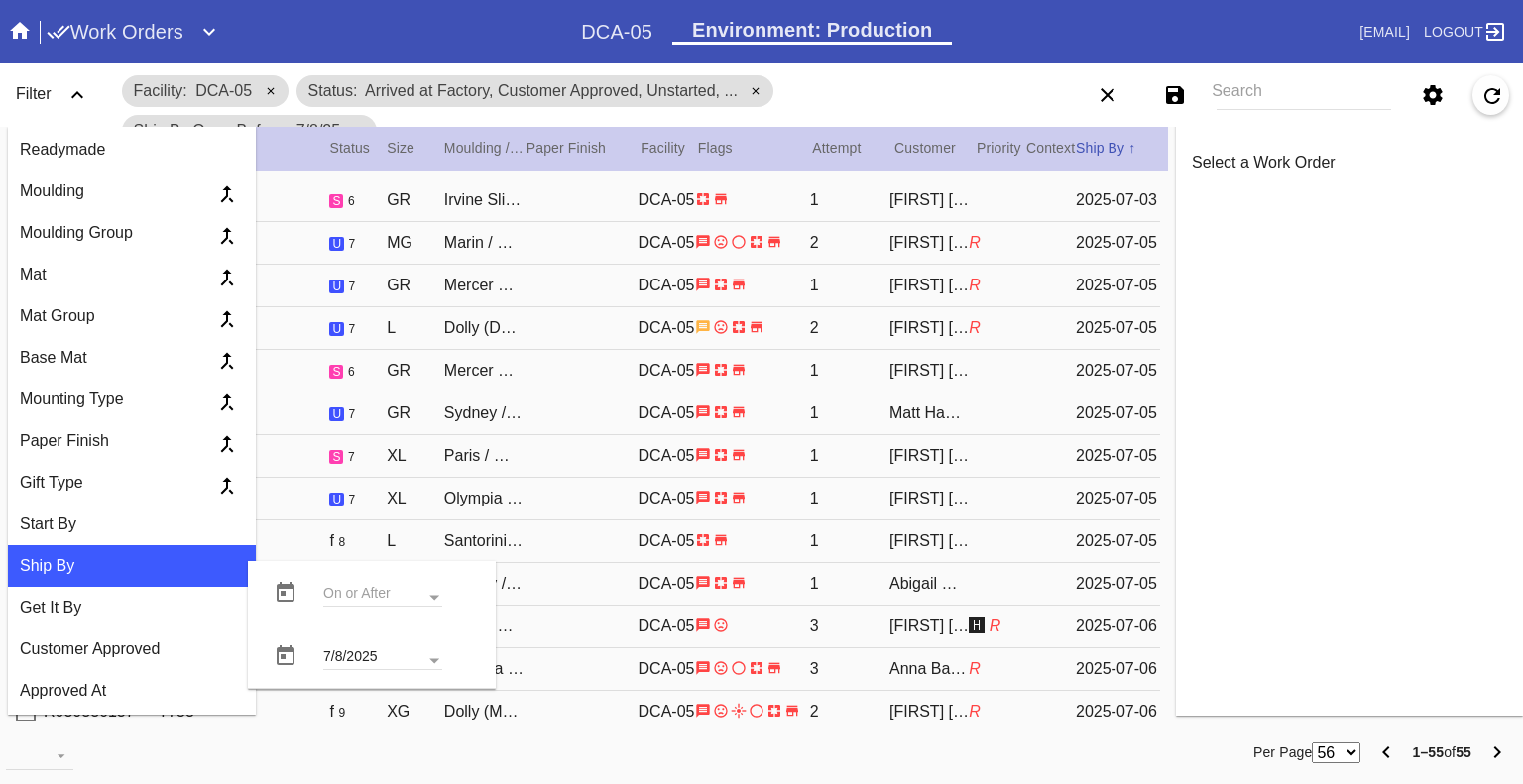 click on "7/8/2025" at bounding box center (383, 658) 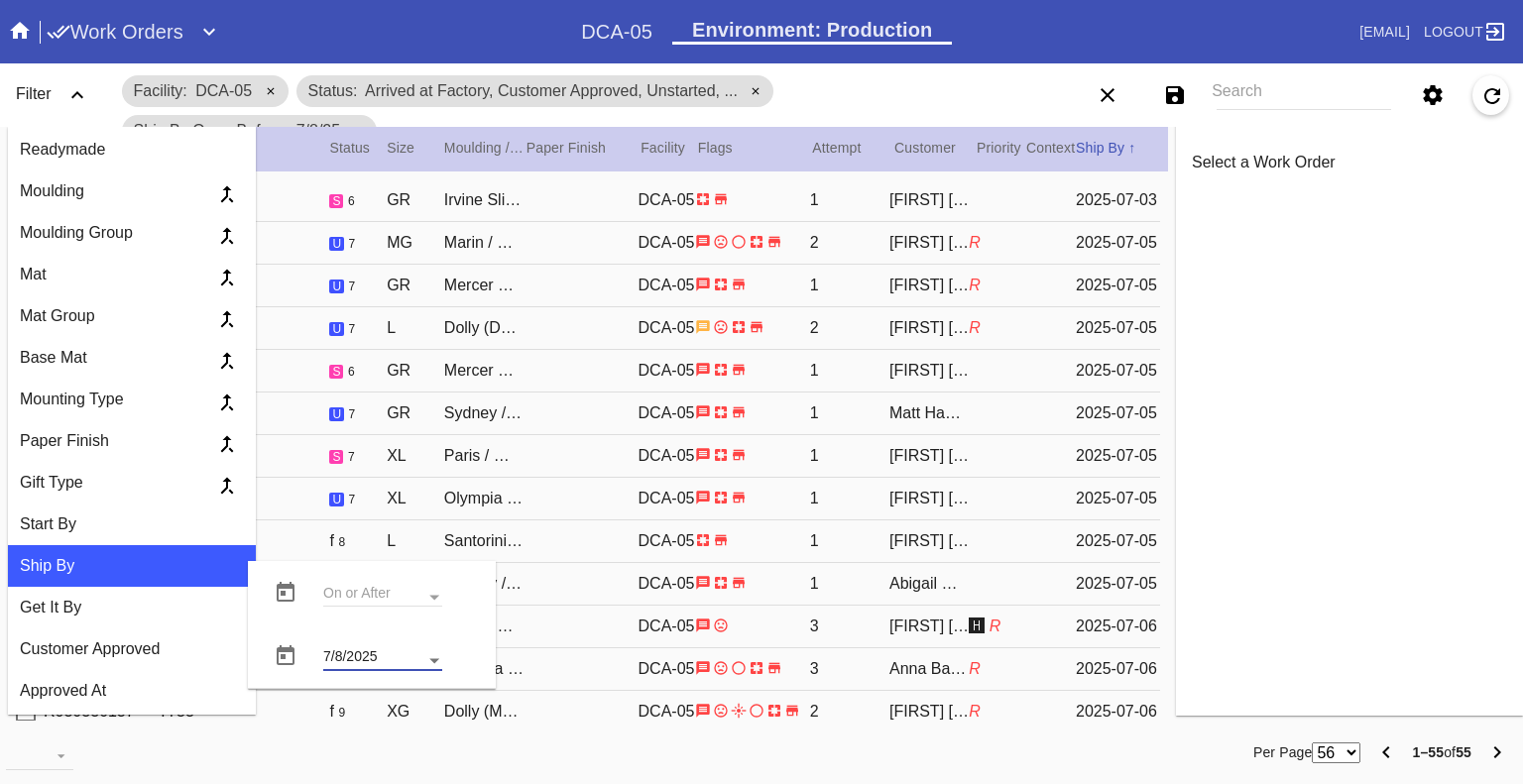 click at bounding box center (434, 661) 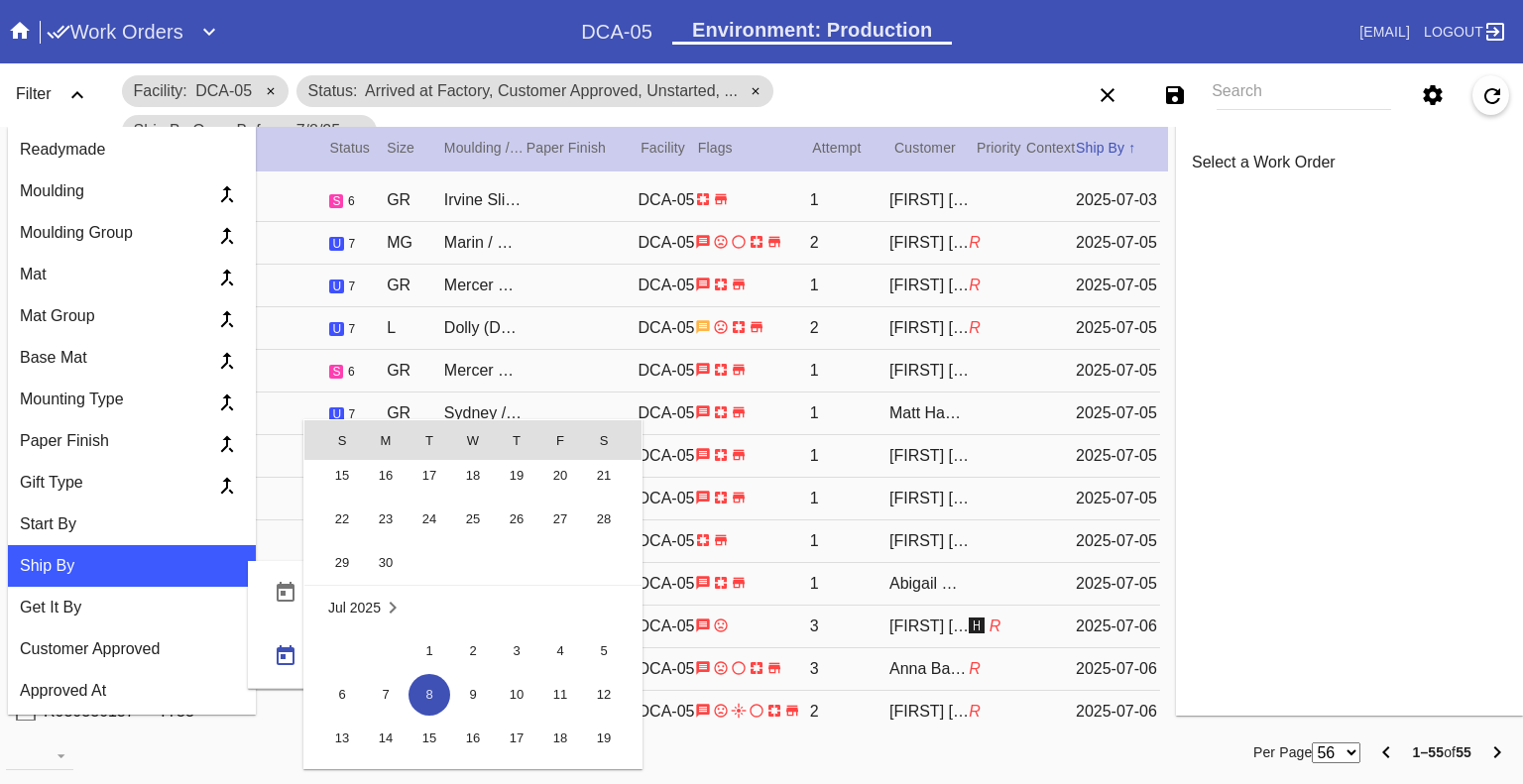 scroll, scrollTop: 458426, scrollLeft: 0, axis: vertical 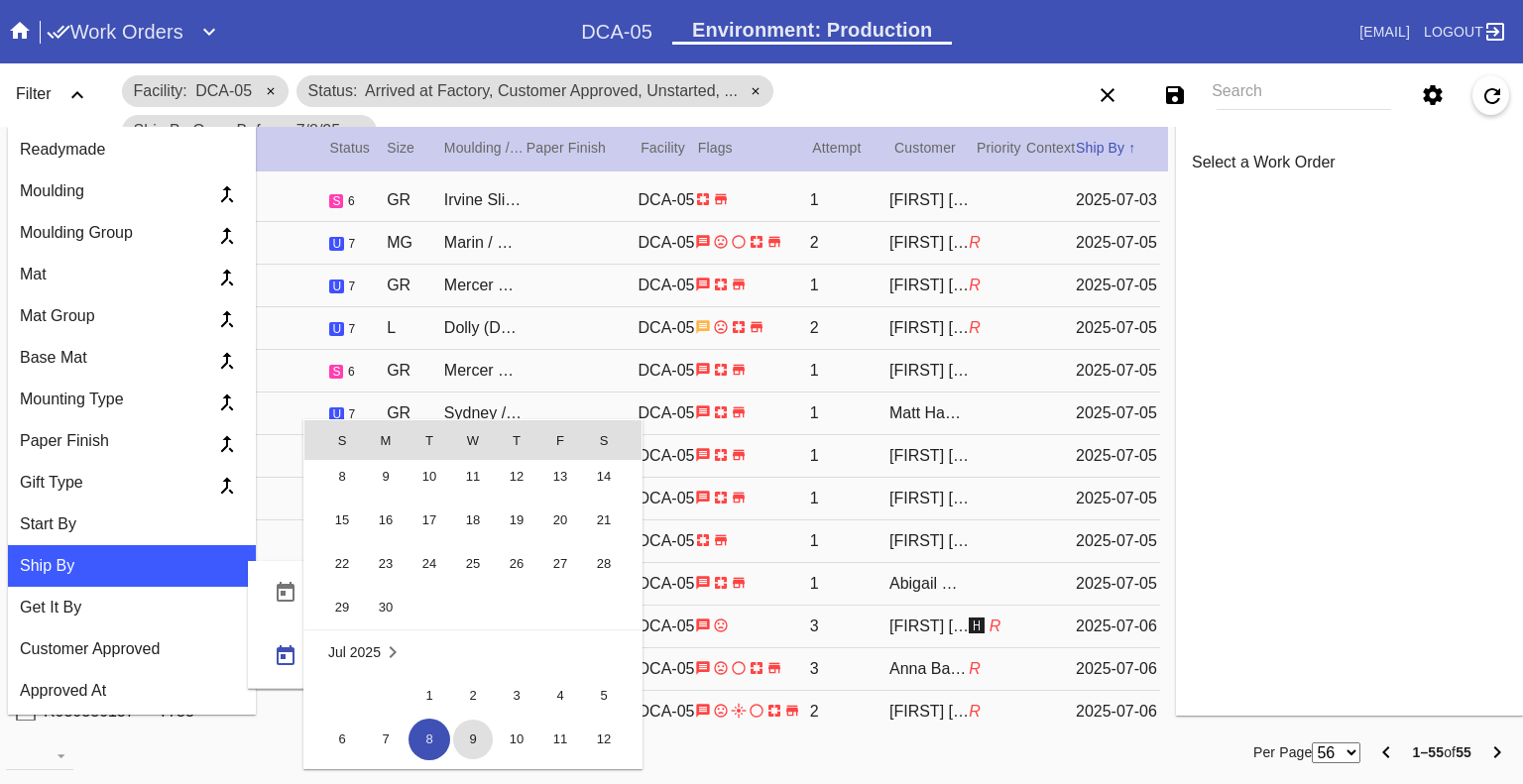 click on "9" at bounding box center (473, 739) 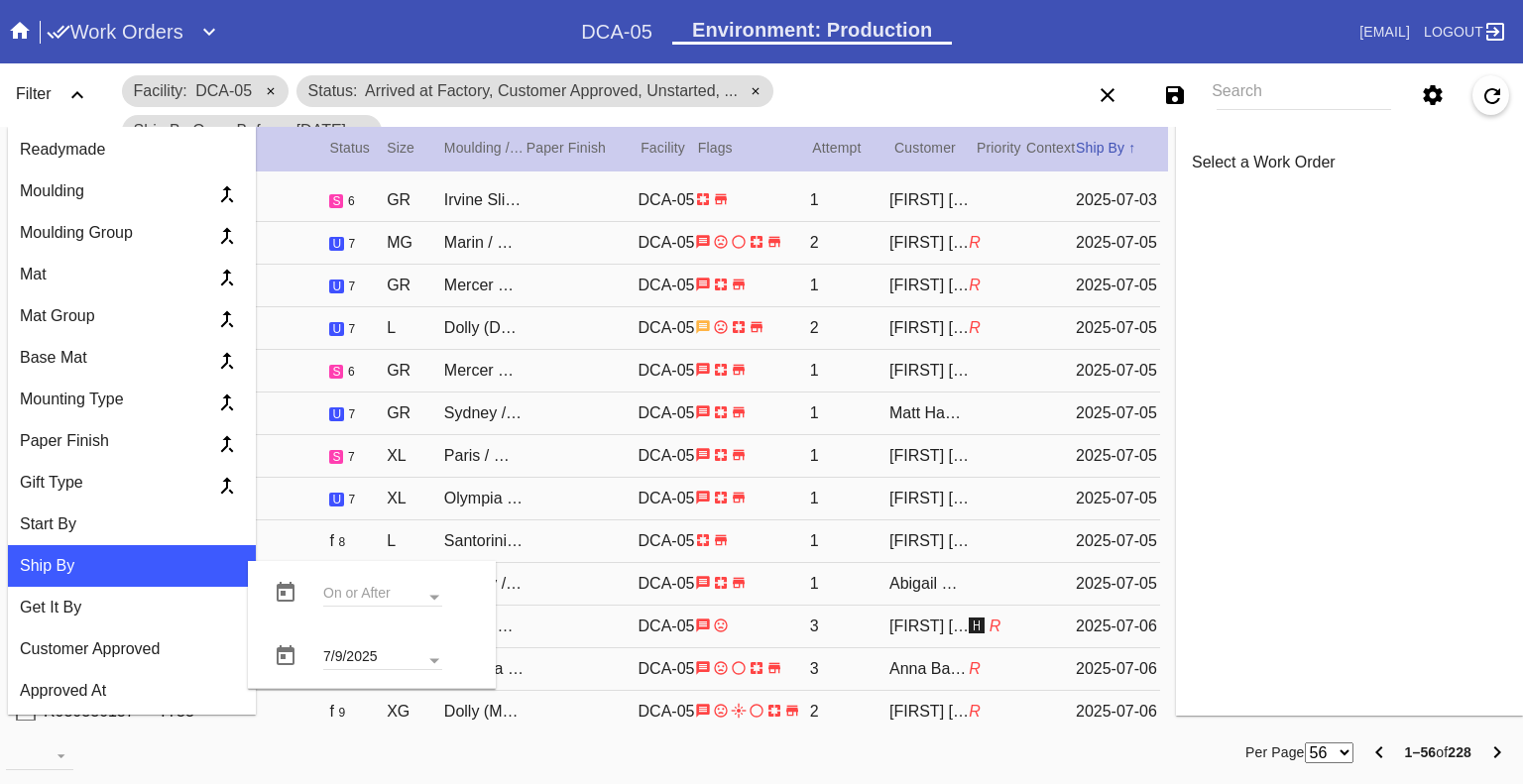 click on "Ship By" at bounding box center (132, 566) 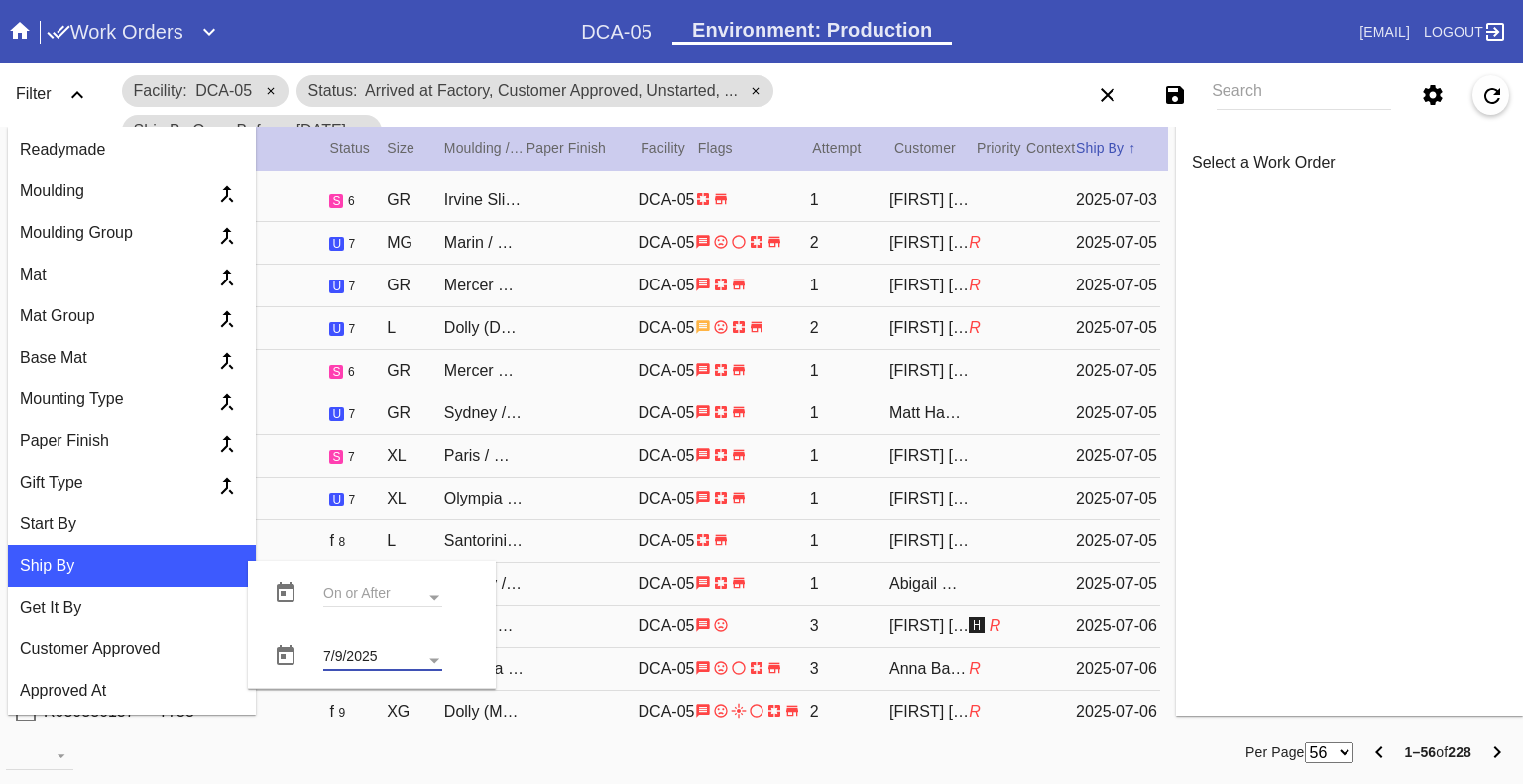 click on "7/9/2025" at bounding box center [383, 658] 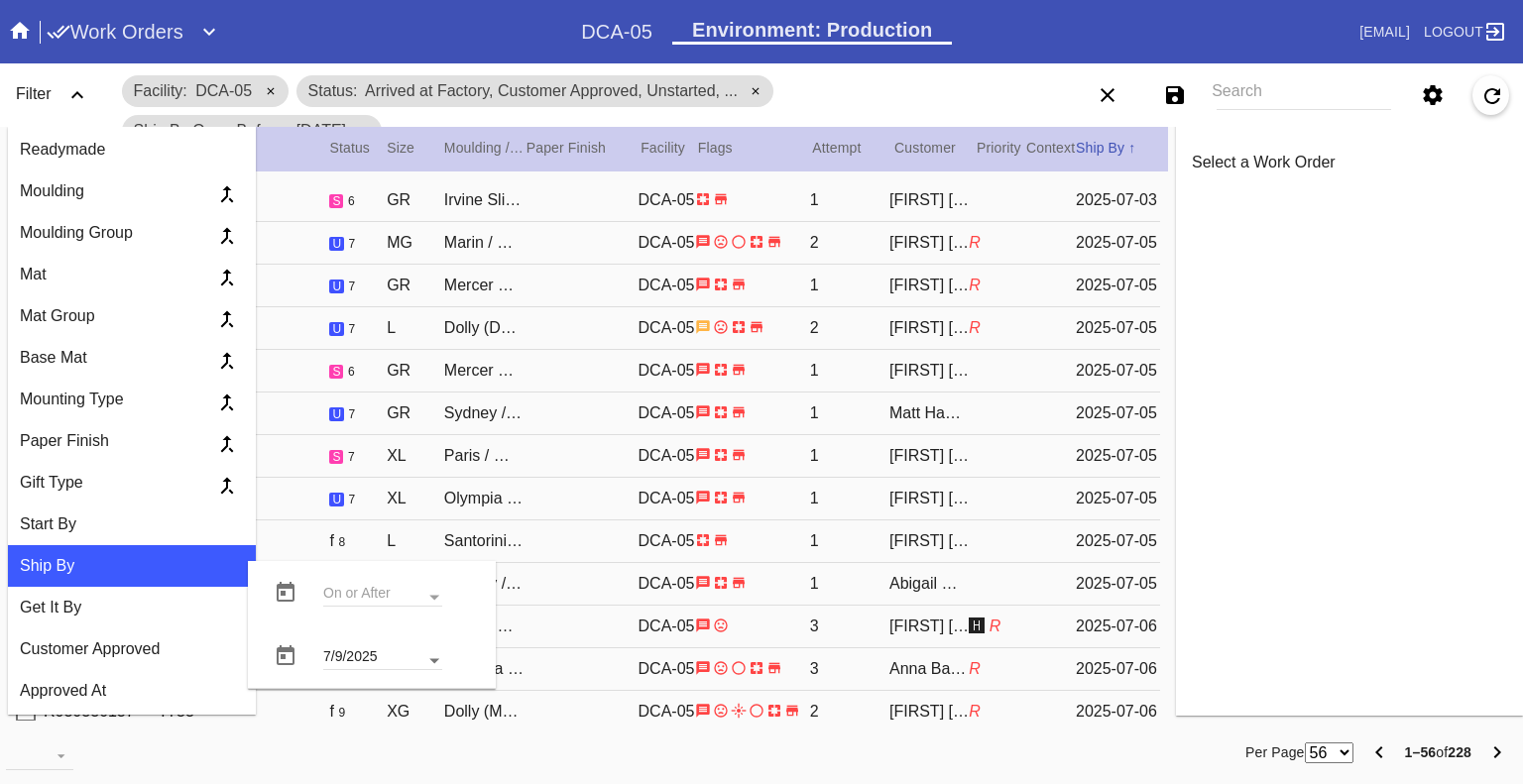 click at bounding box center [434, 660] 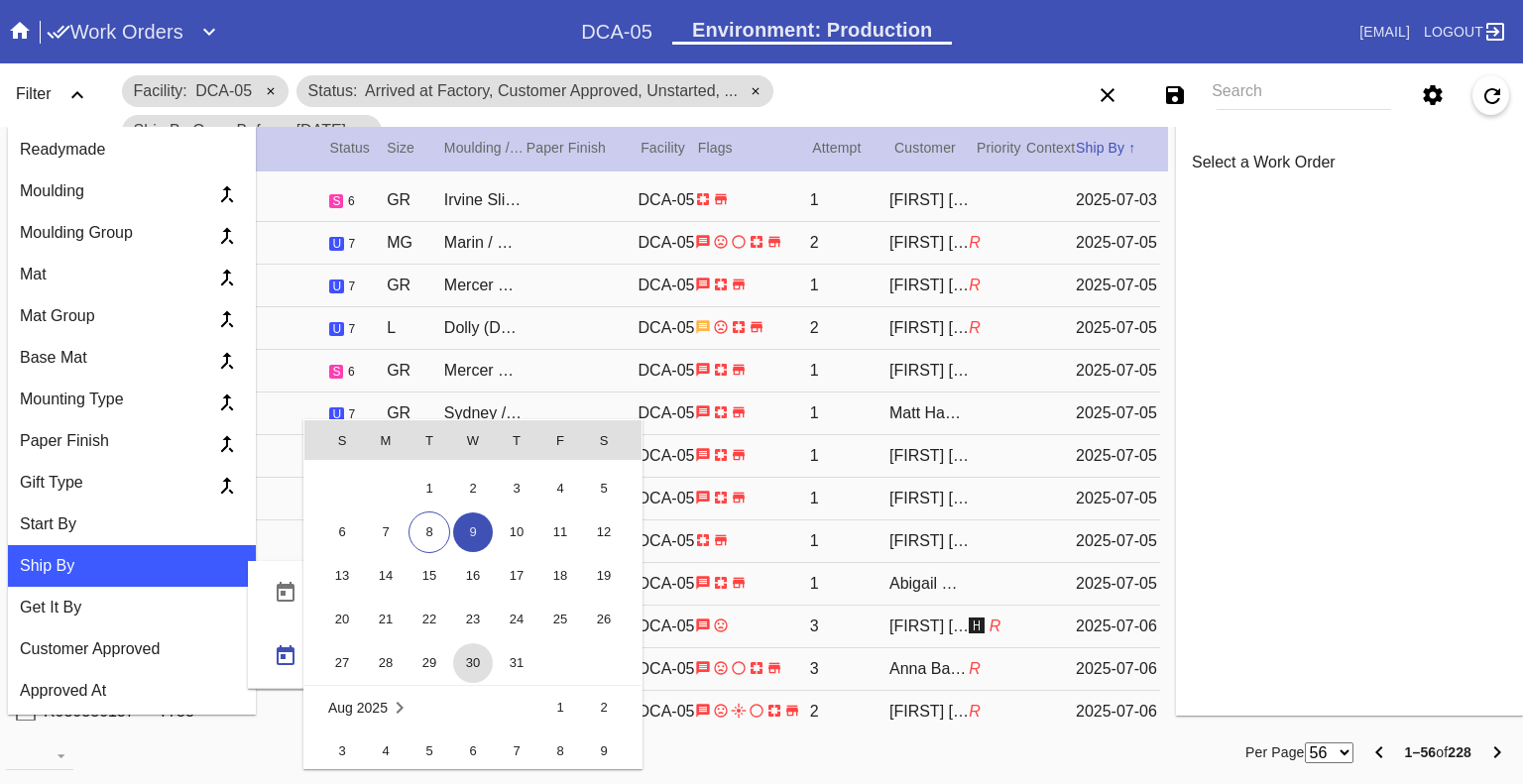 scroll, scrollTop: 458624, scrollLeft: 0, axis: vertical 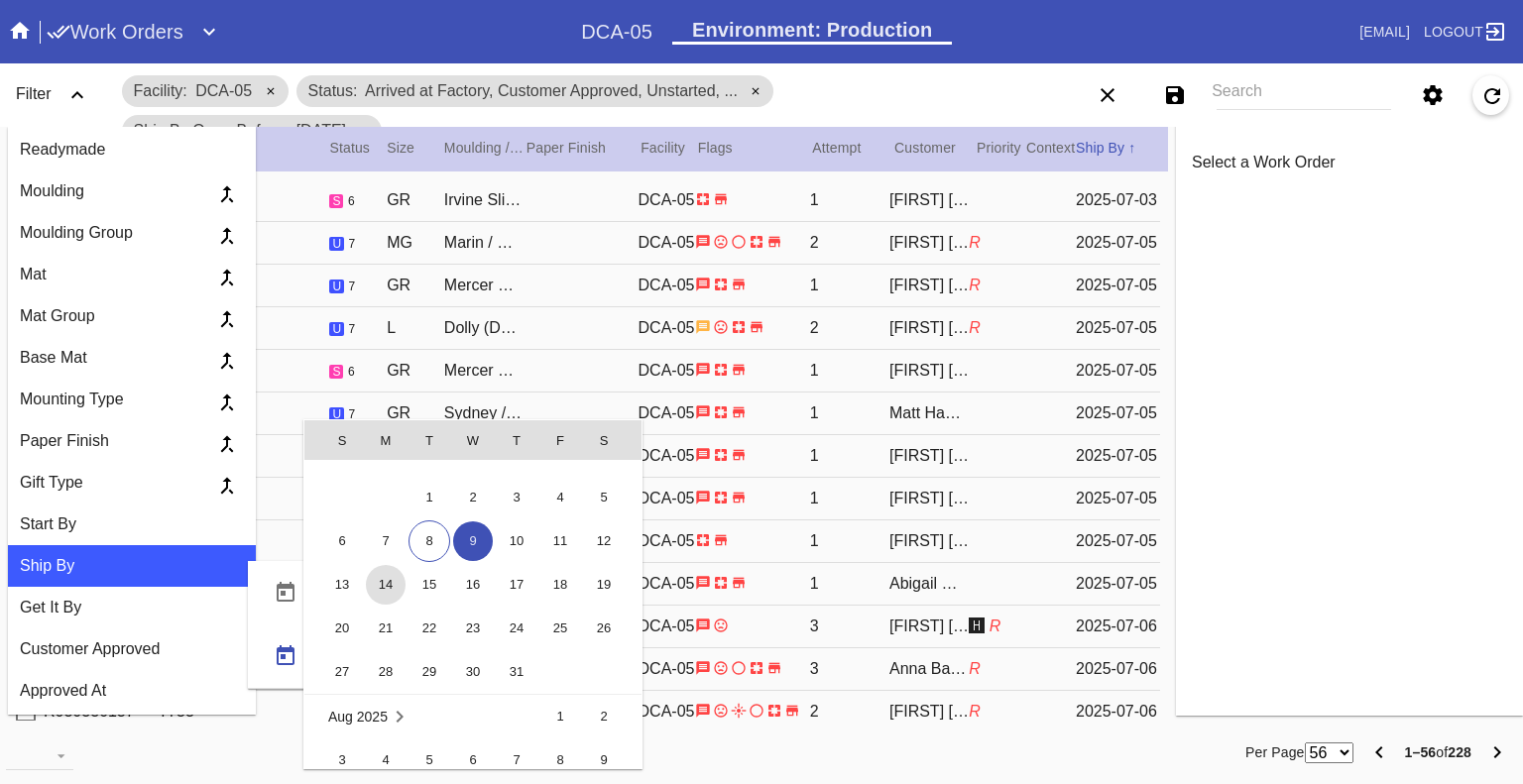 click on "14" at bounding box center (386, 585) 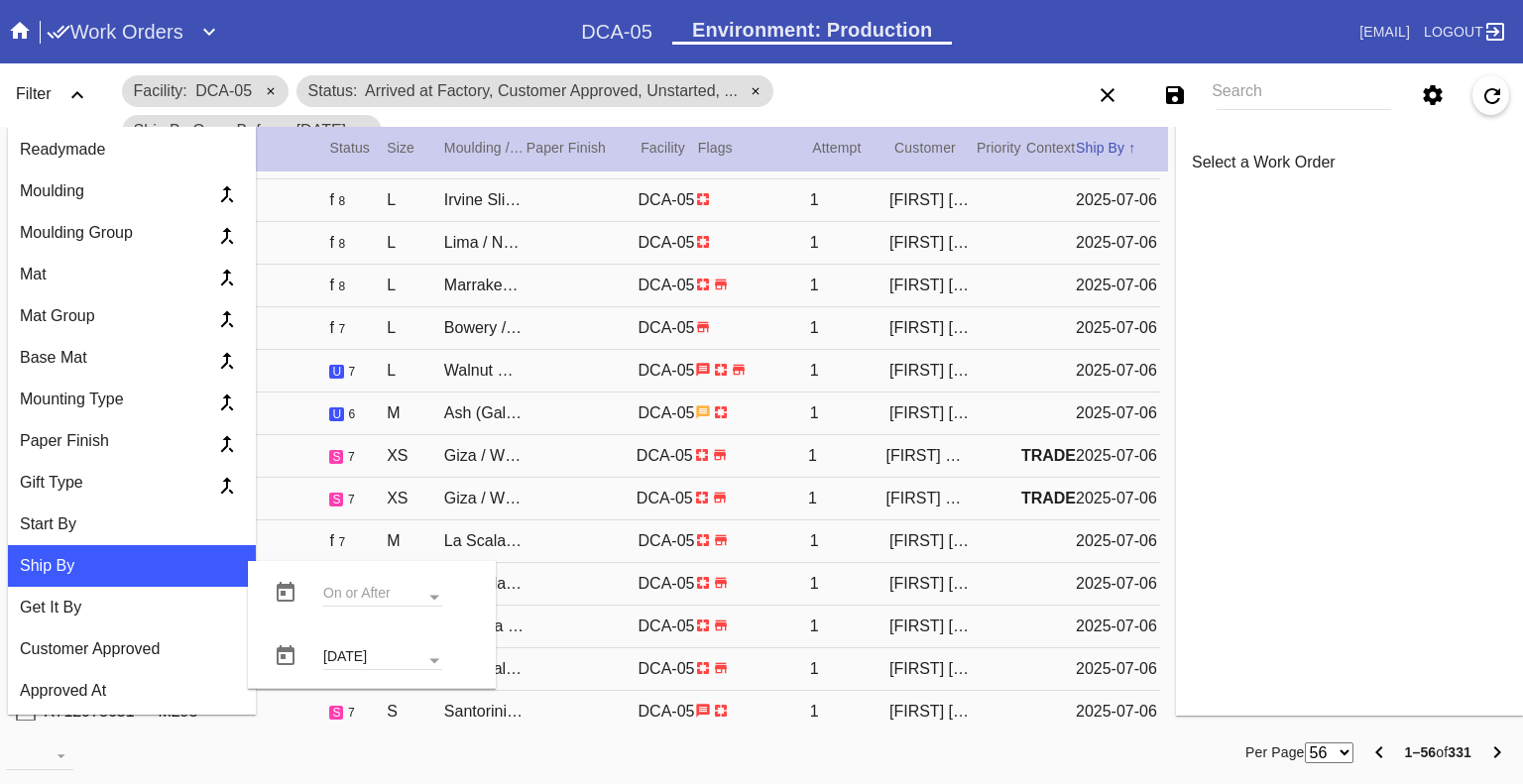 scroll, scrollTop: 1863, scrollLeft: 0, axis: vertical 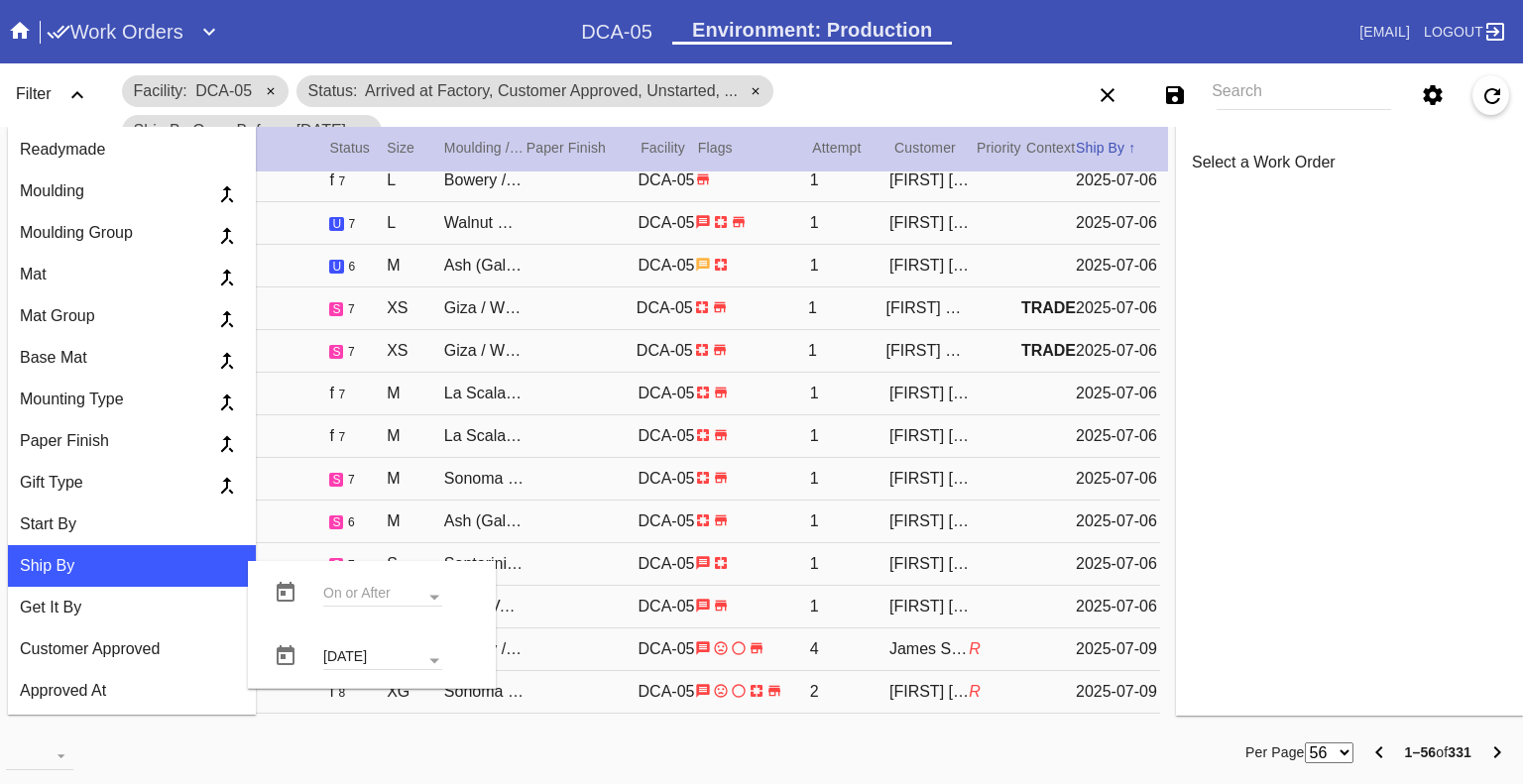 click on "56 100 250" at bounding box center [1329, 752] 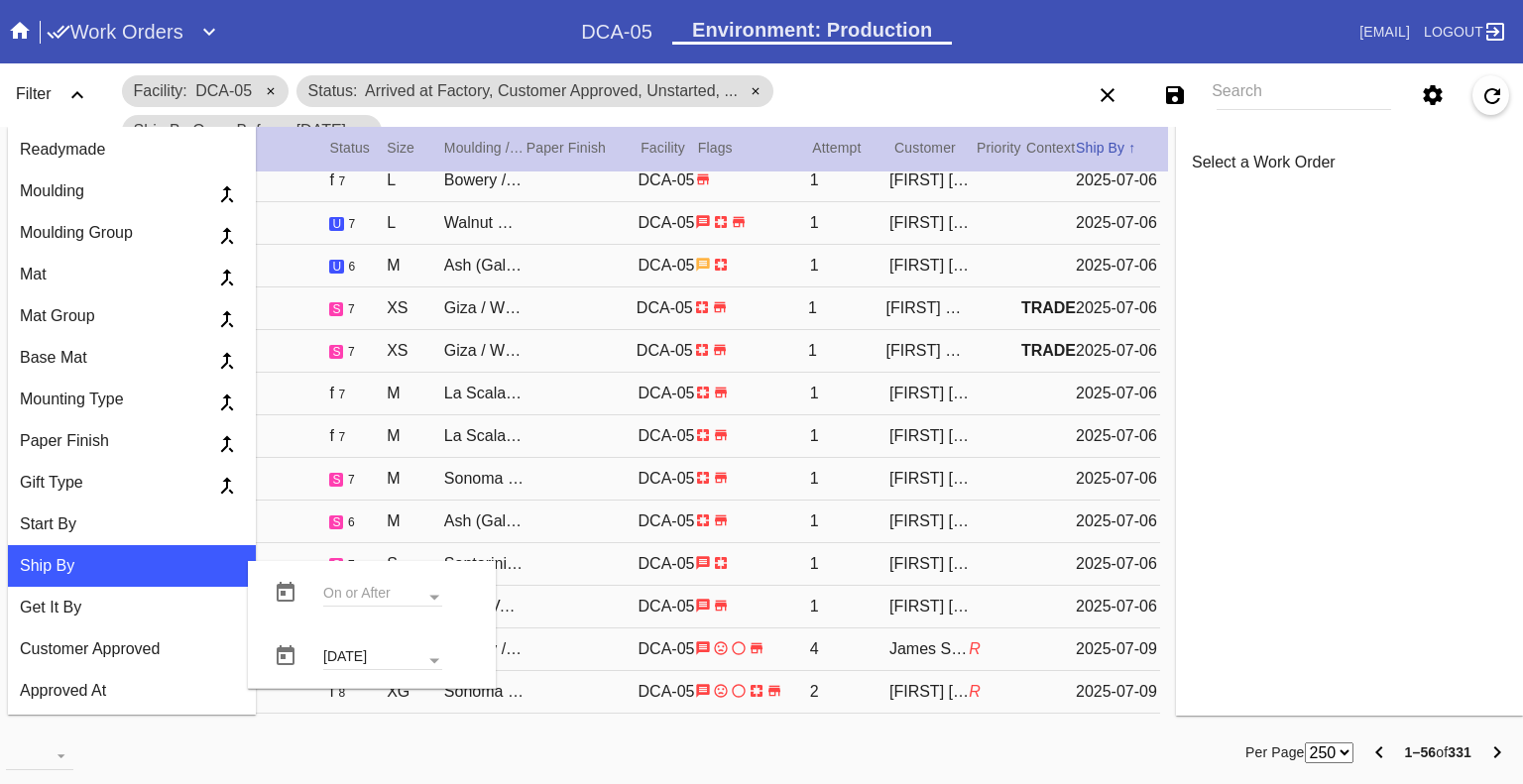 click on "56 100 250" at bounding box center [1329, 752] 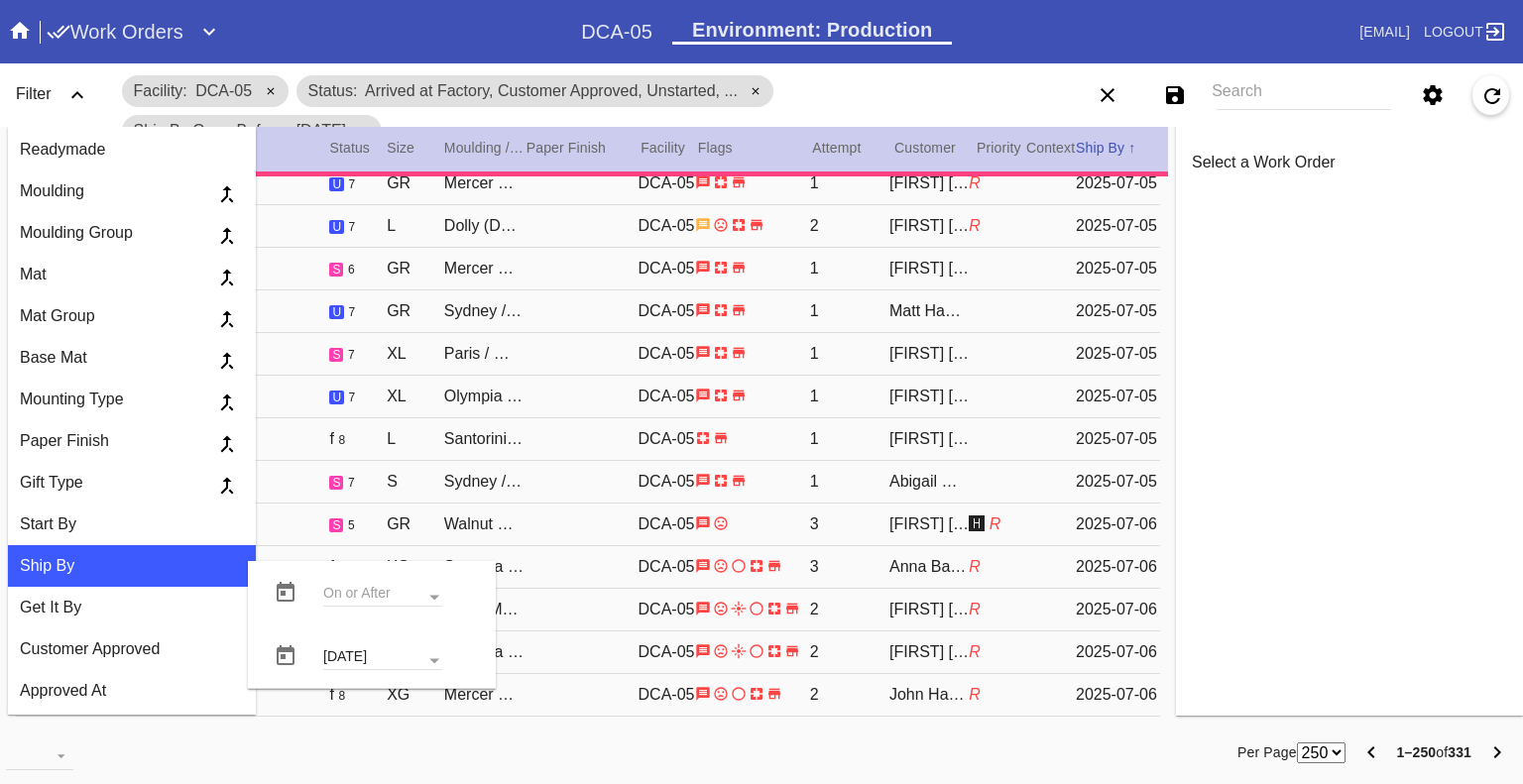 scroll, scrollTop: 0, scrollLeft: 0, axis: both 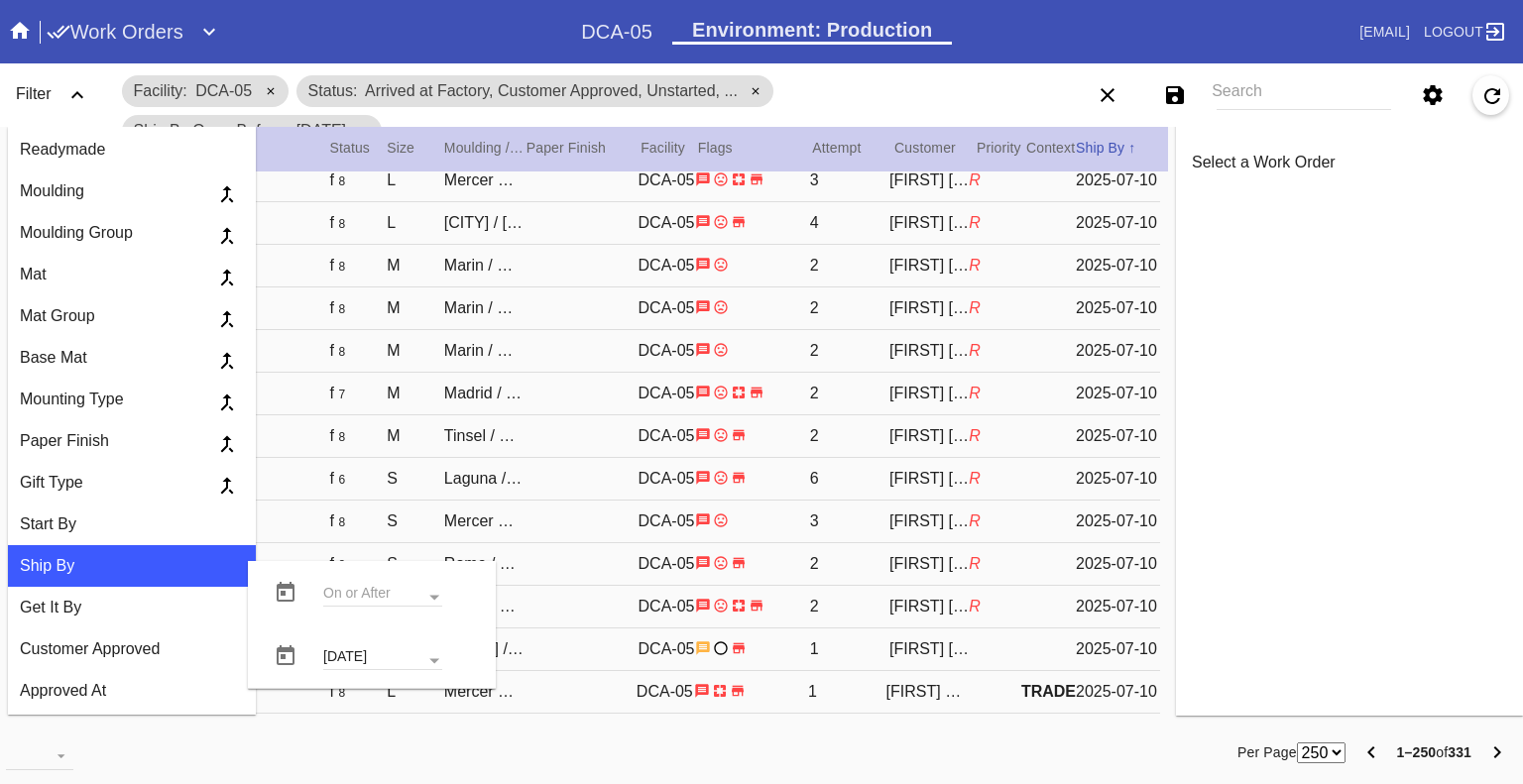 click at bounding box center (1497, 752) 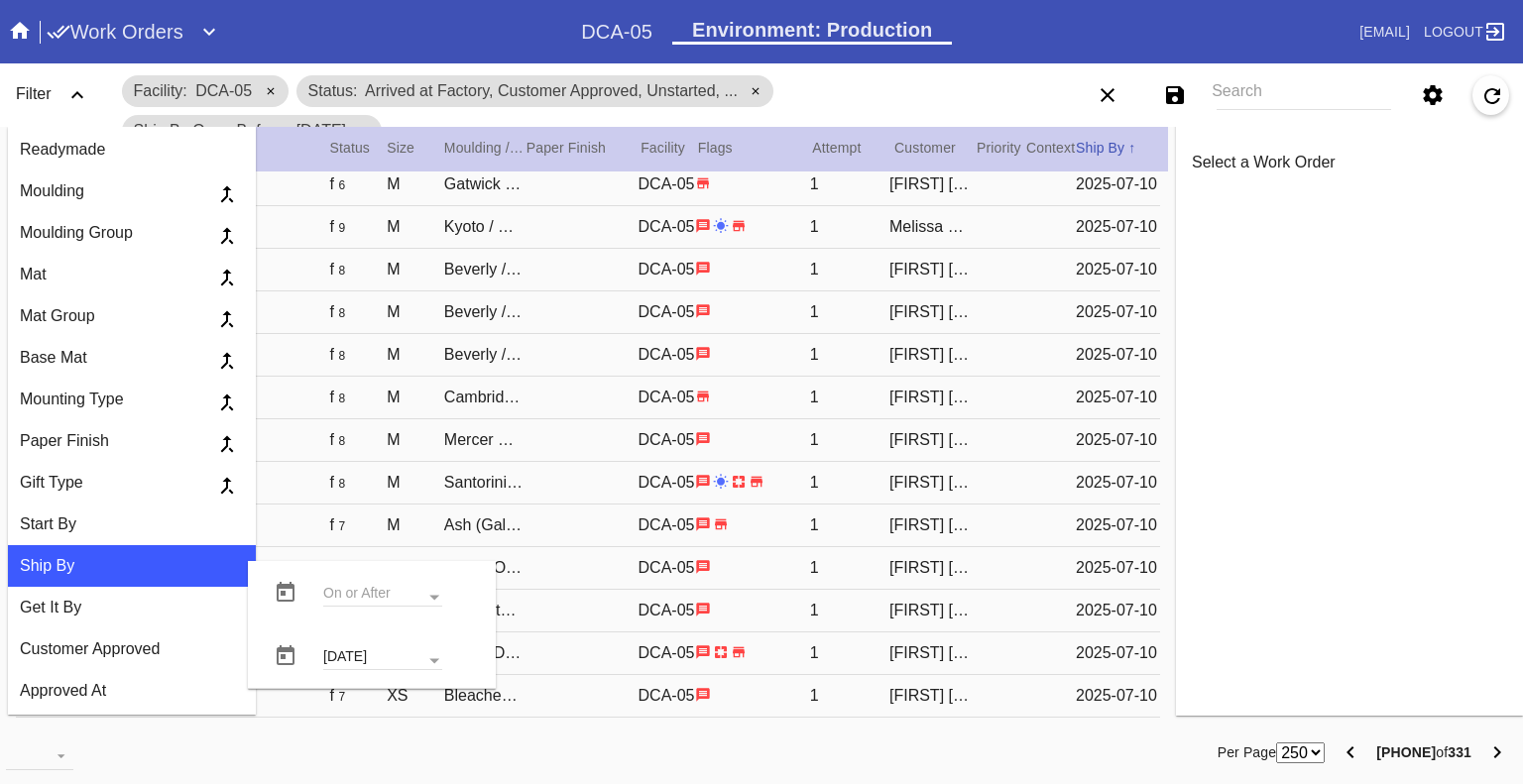 scroll, scrollTop: 2934, scrollLeft: 0, axis: vertical 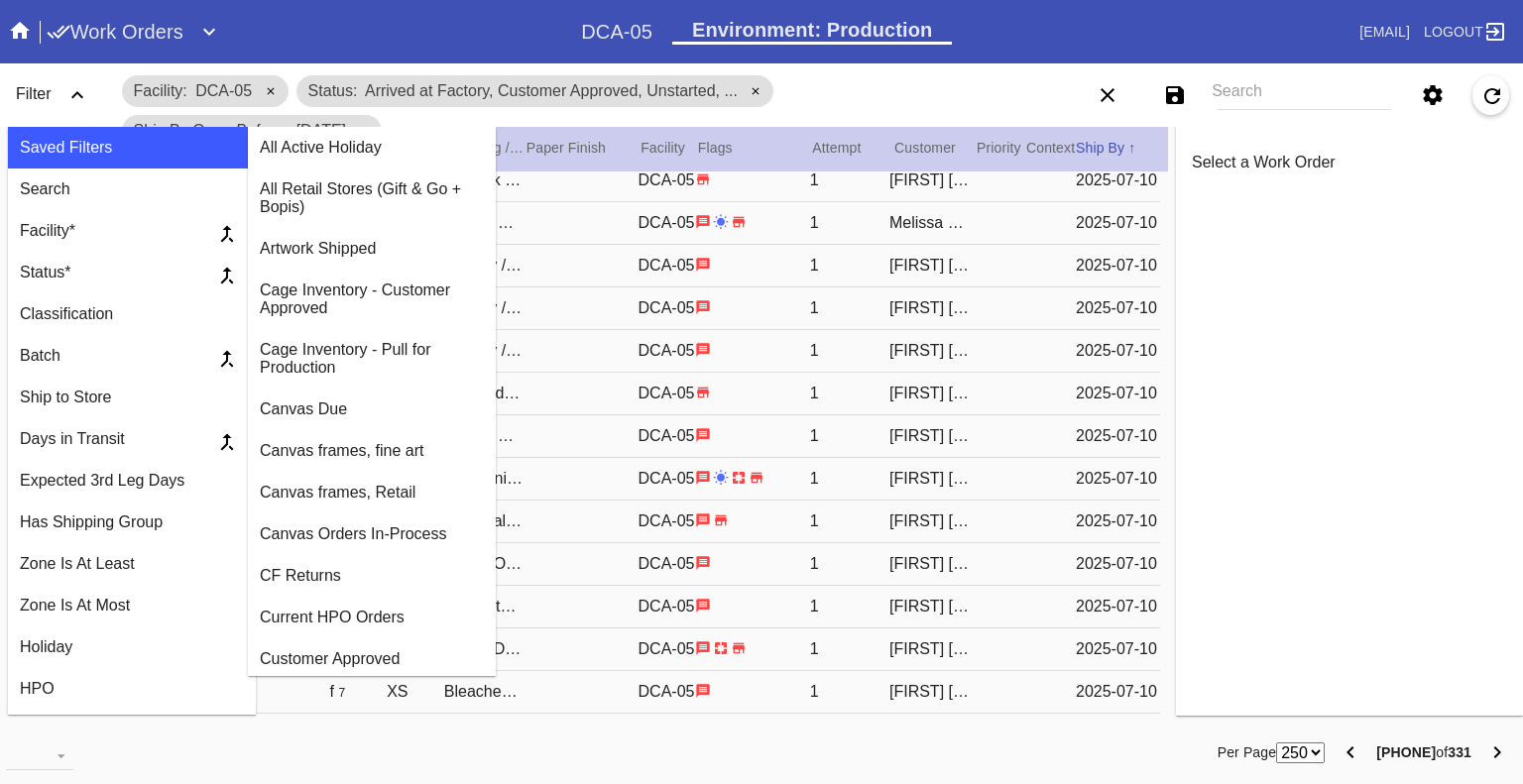 click at bounding box center [20, 31] 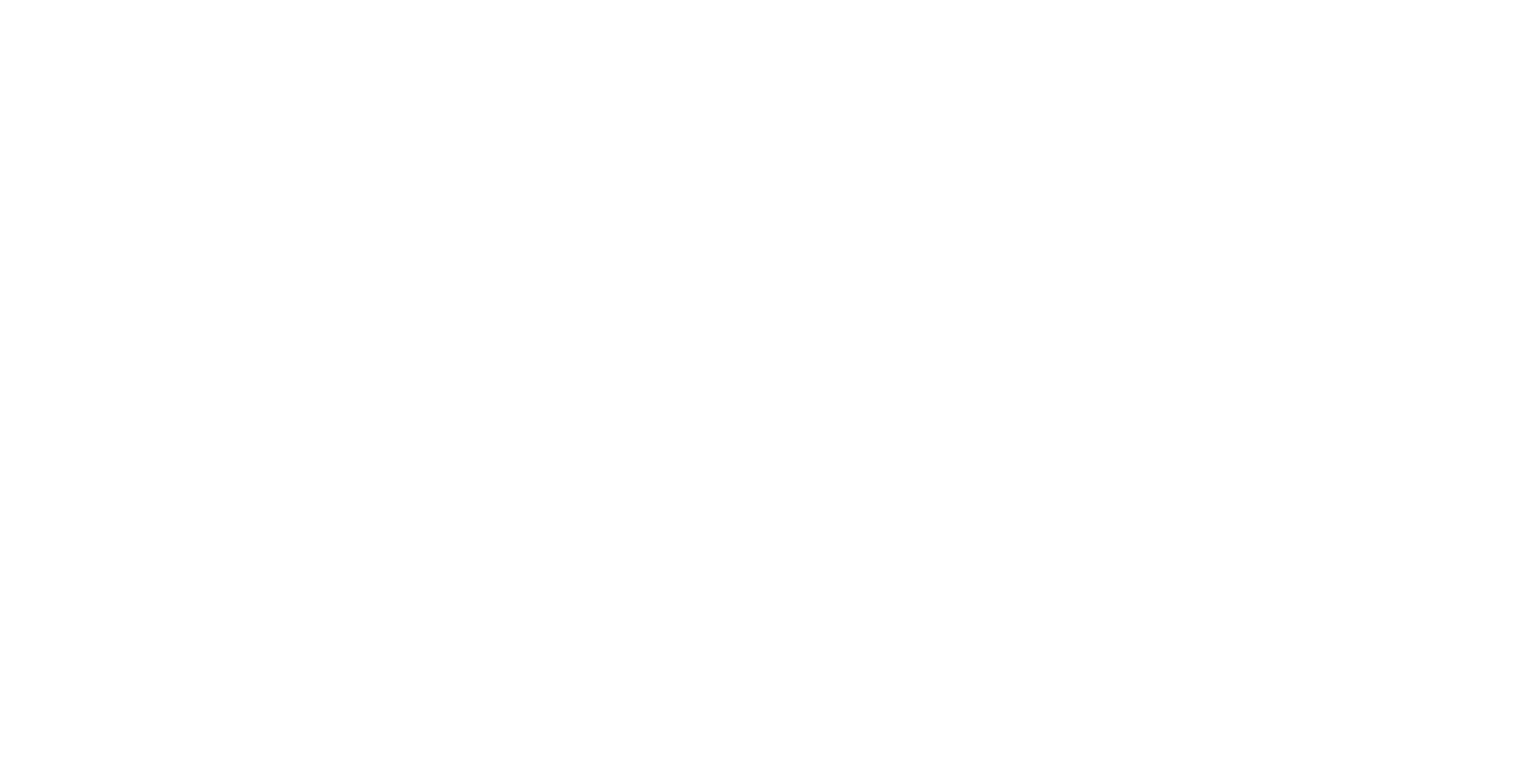scroll, scrollTop: 0, scrollLeft: 0, axis: both 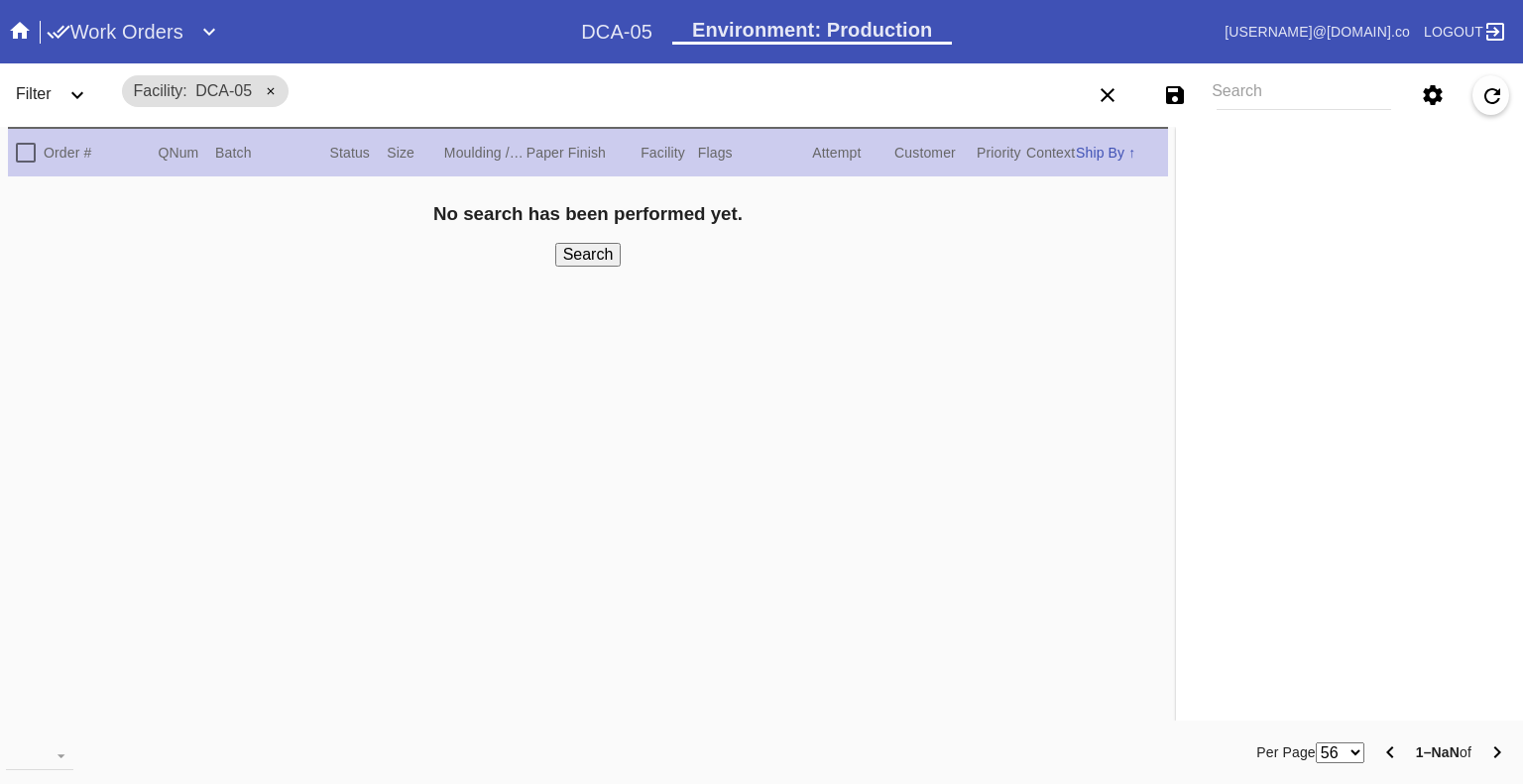 click at bounding box center (20, 31) 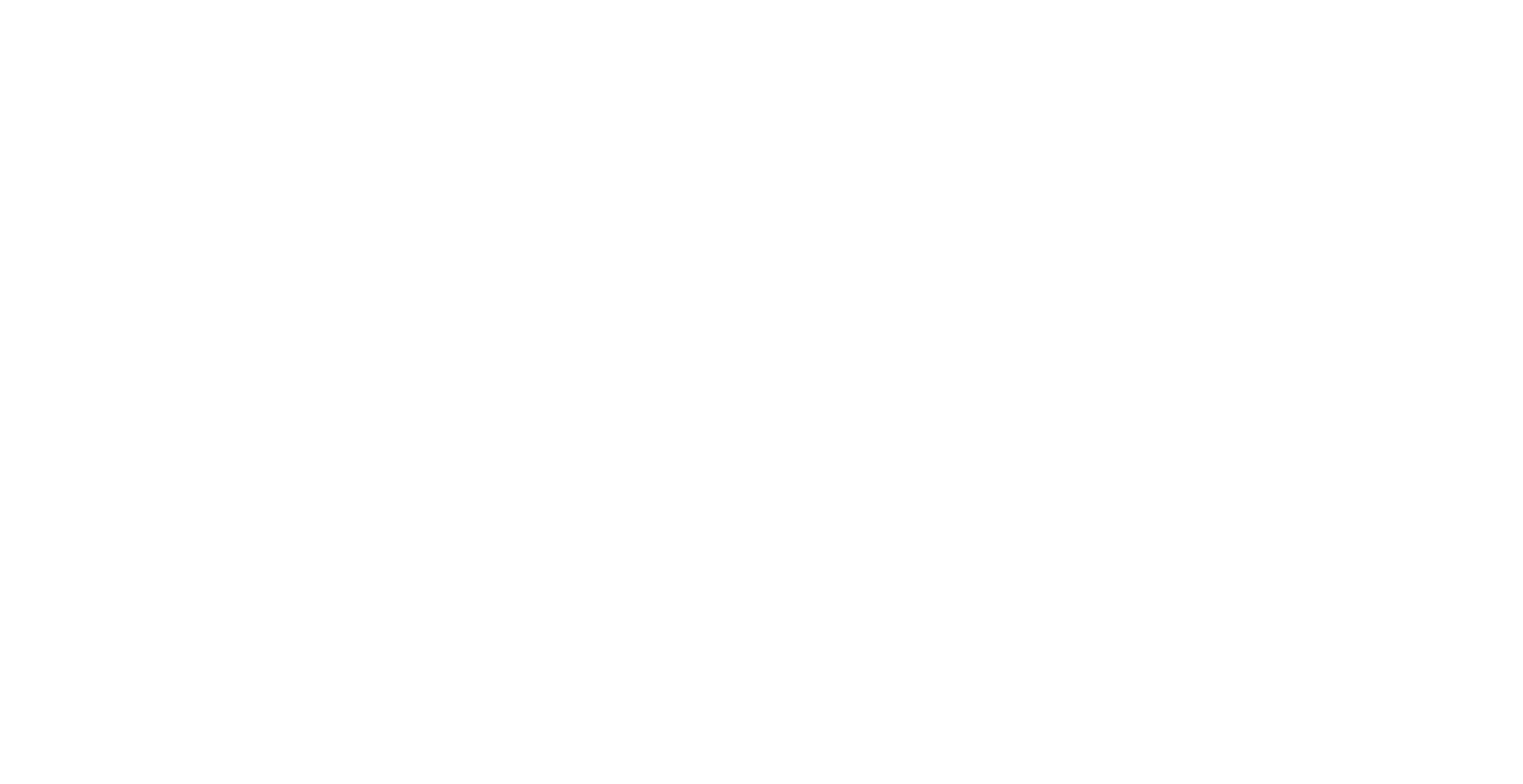 scroll, scrollTop: 0, scrollLeft: 0, axis: both 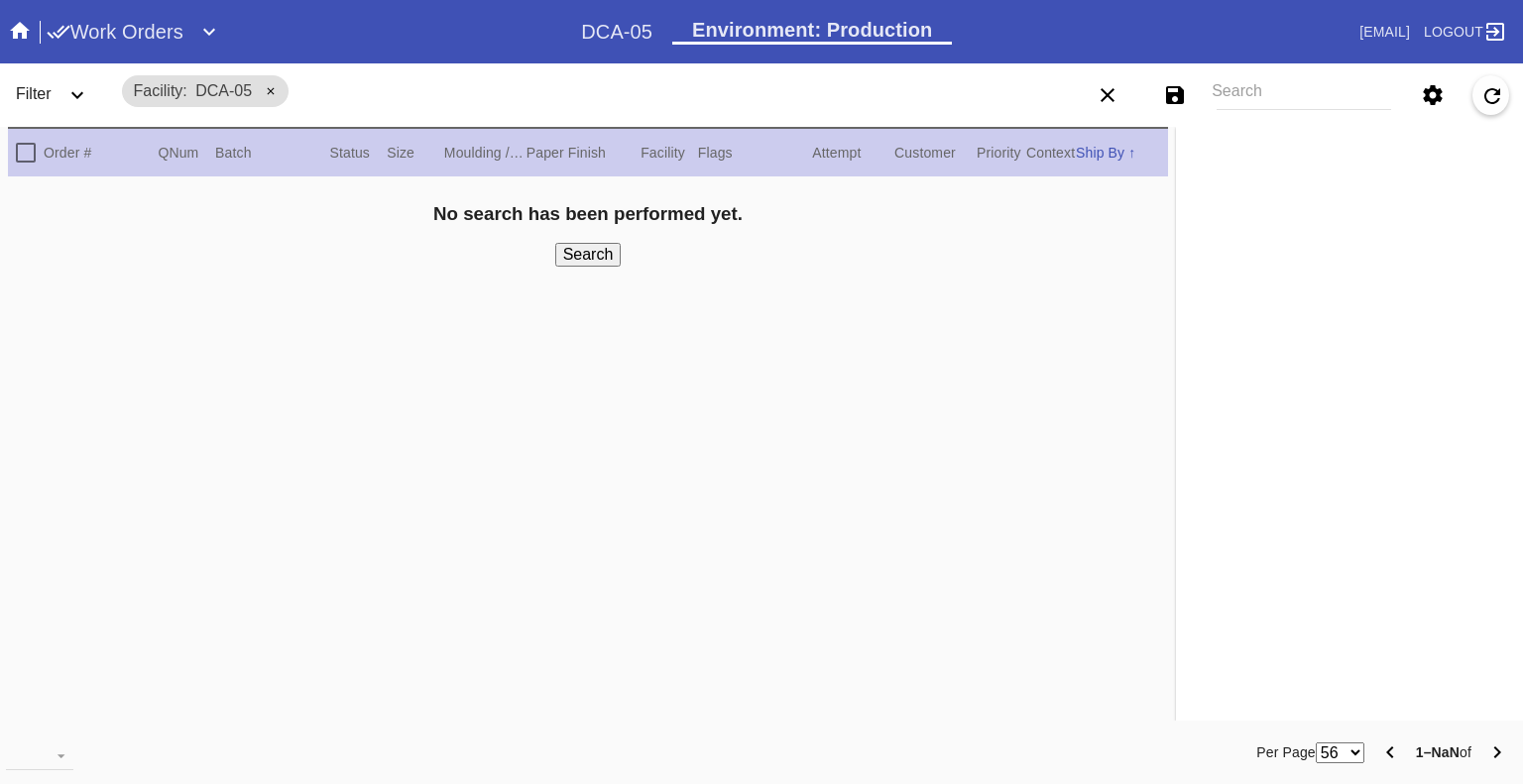 click on "Search" at bounding box center [1304, 95] 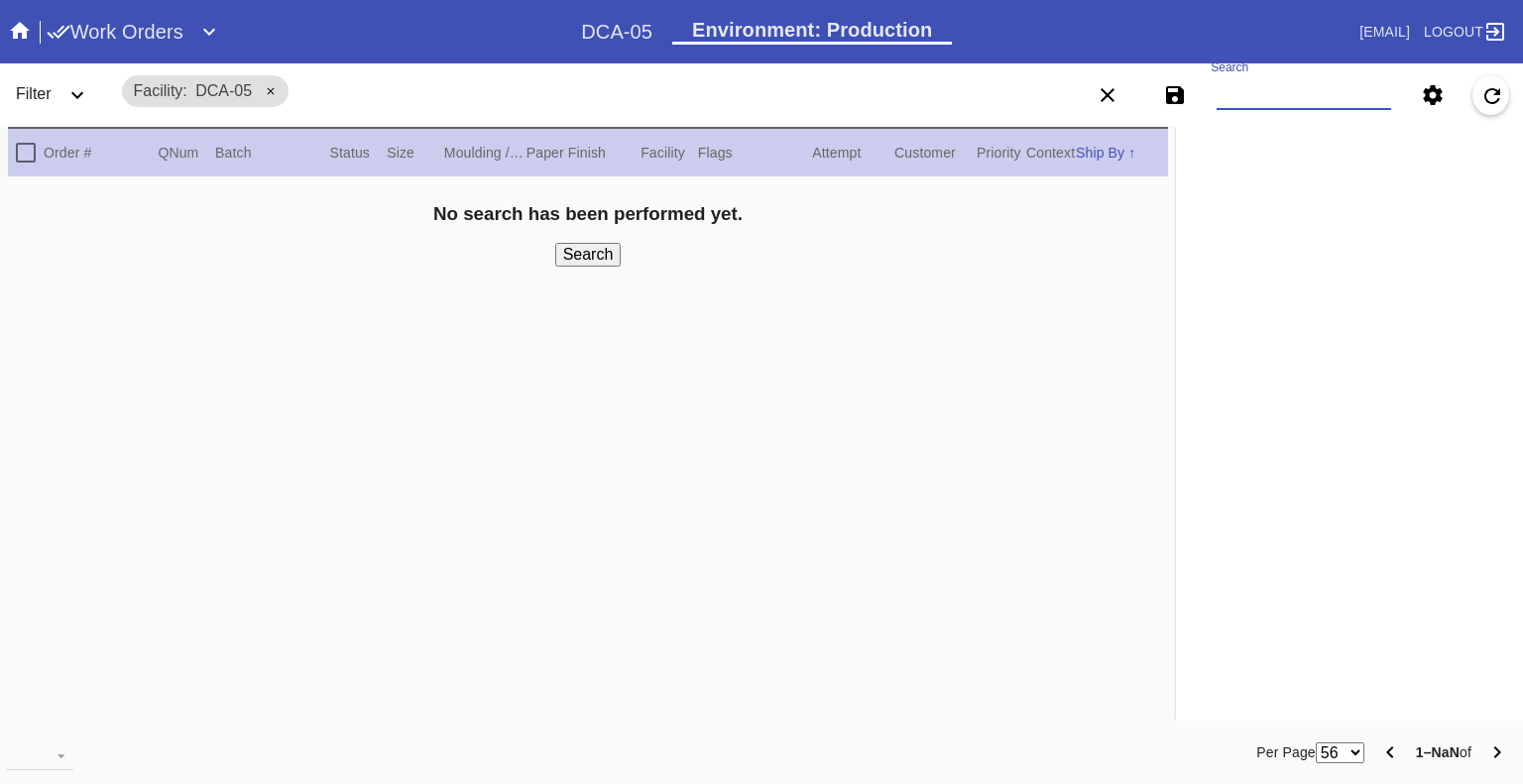paste on "W260120036468460 W260589979217560 W242315390305484 W602568165247623 W674793651169373 W679037968157142 W364412599233174 W334065914446007 W178988662390611 W939177897463117 W309801233264830 W652650050158934 W467069986407546 W573025861050734 W925663286395271 W506935691806389 W834927615355029 W513268422551284 W979059697676268 W456840153887187" 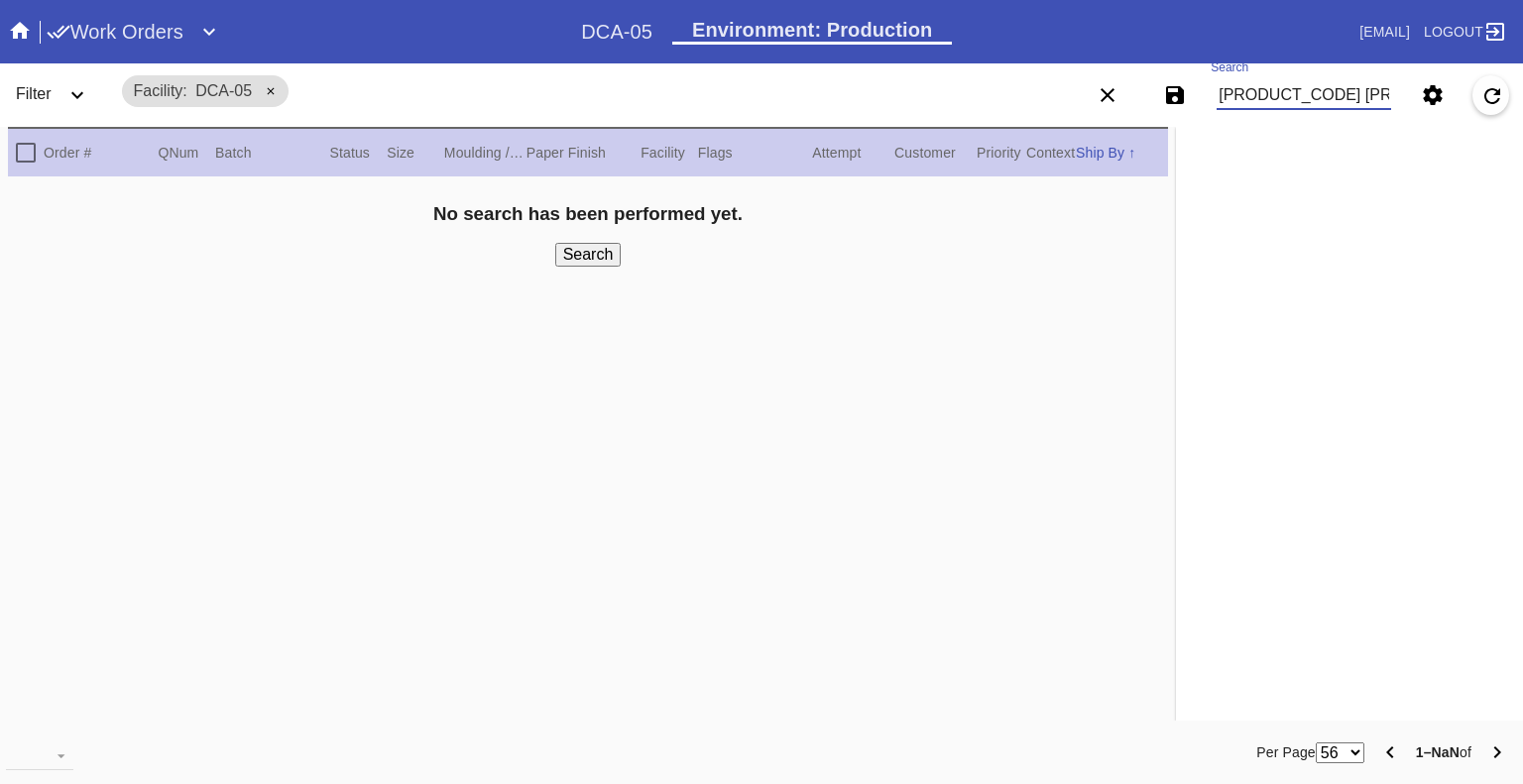 scroll, scrollTop: 0, scrollLeft: 2856, axis: horizontal 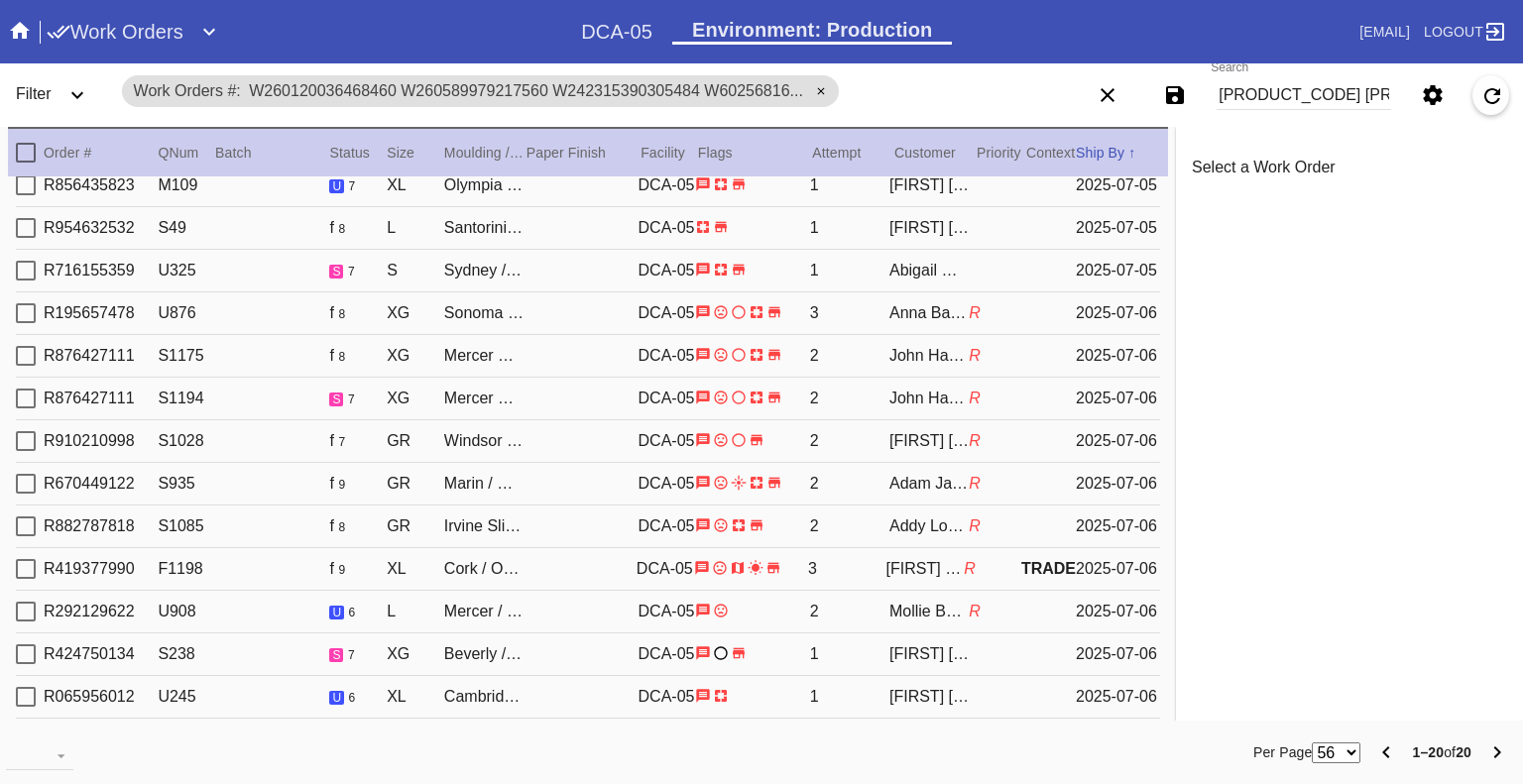 click on "W260120036468460 W260589979217560 W242315390305484 W602568165247623 W674793651169373 W679037968157142 W364412599233174 W334065914446007 W178988662390611 W939177897463117 W309801233264830 W652650050158934 W467069986407546 W573025861050734 W925663286395271 W506935691806389 W834927615355029 W513268422551284 W979059697676268 W456840153887187" at bounding box center (1304, 95) 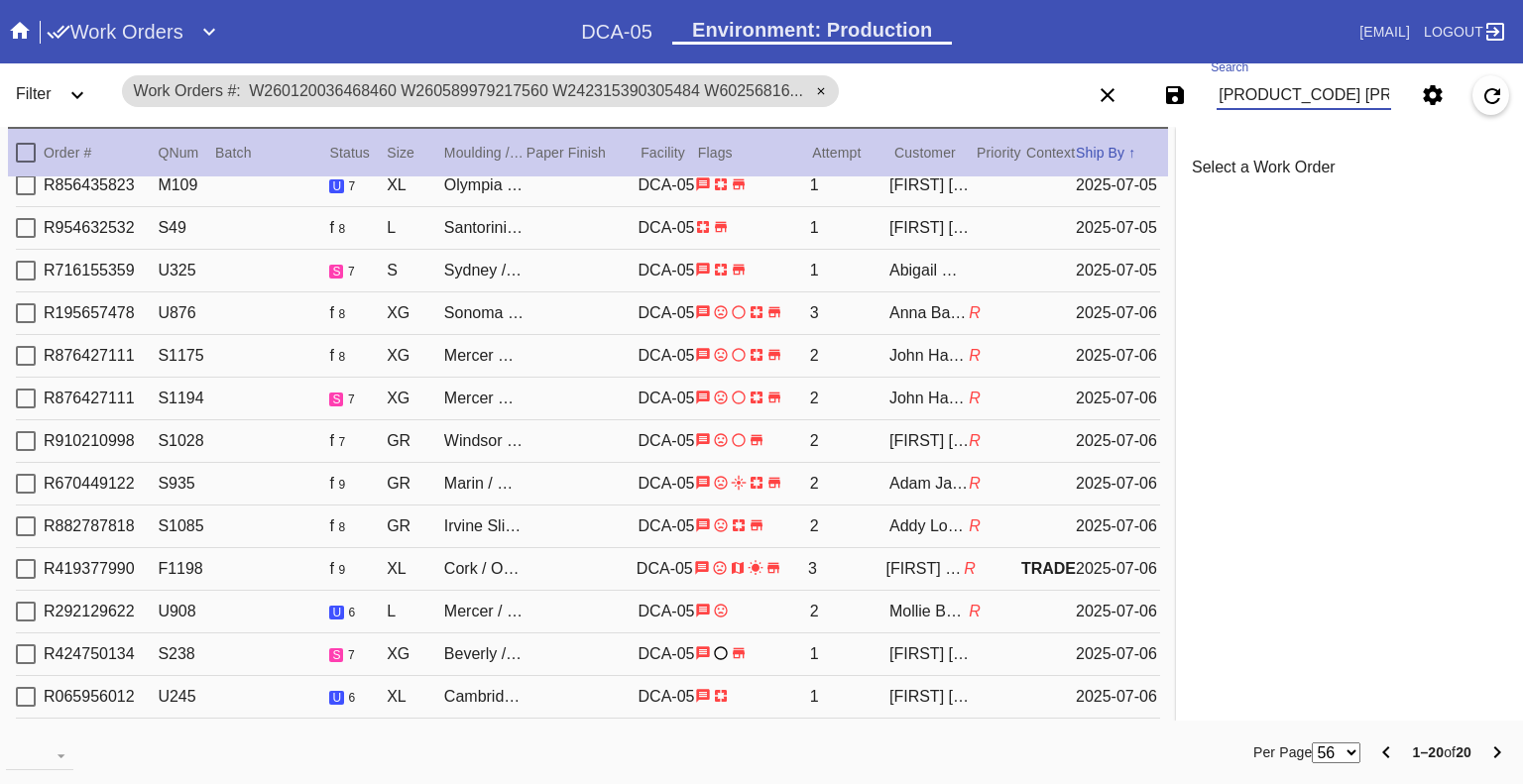 click on "W260120036468460 W260589979217560 W242315390305484 W602568165247623 W674793651169373 W679037968157142 W364412599233174 W334065914446007 W178988662390611 W939177897463117 W309801233264830 W652650050158934 W467069986407546 W573025861050734 W925663286395271 W506935691806389 W834927615355029 W513268422551284 W979059697676268 W456840153887187" at bounding box center [1304, 95] 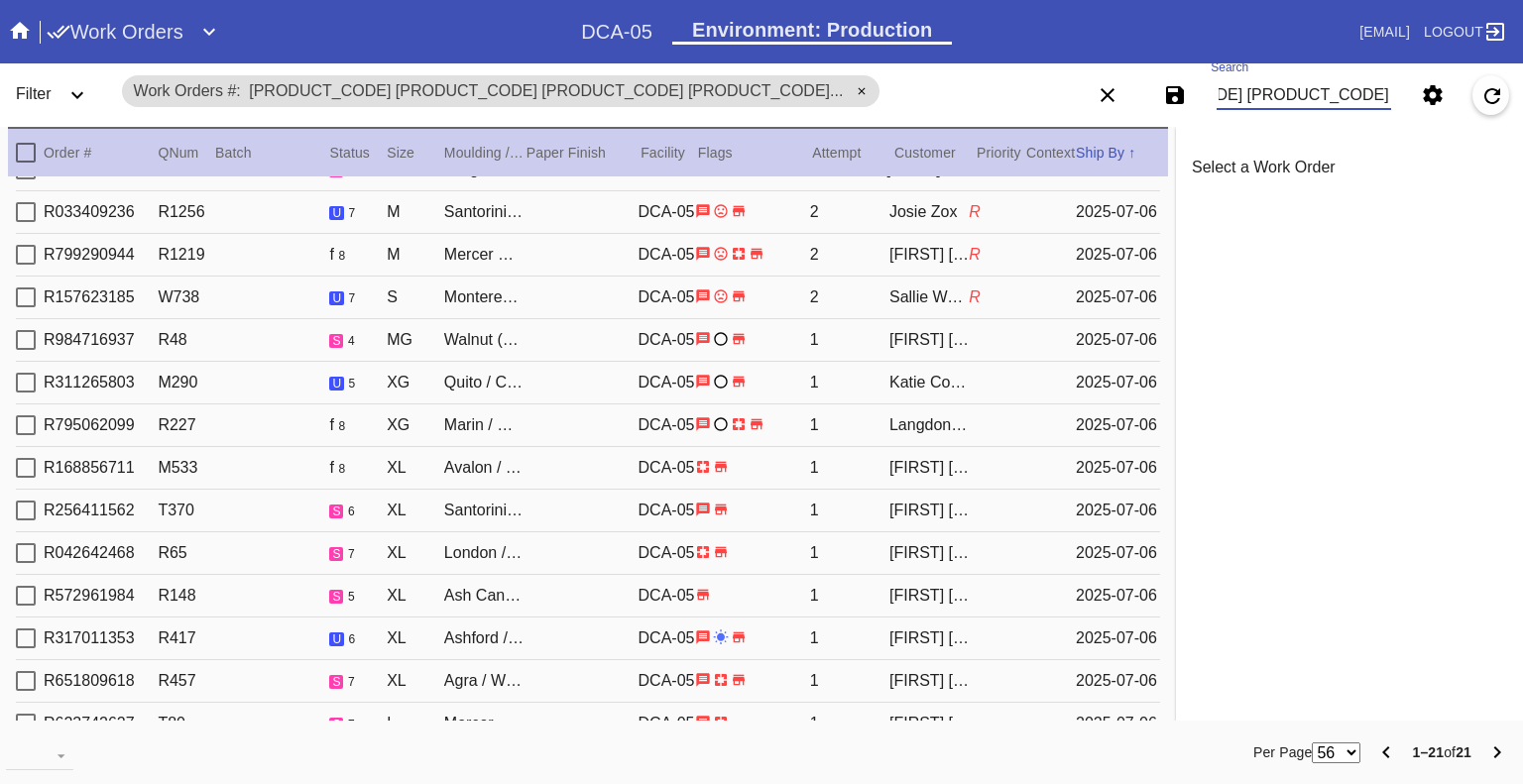 scroll, scrollTop: 365, scrollLeft: 0, axis: vertical 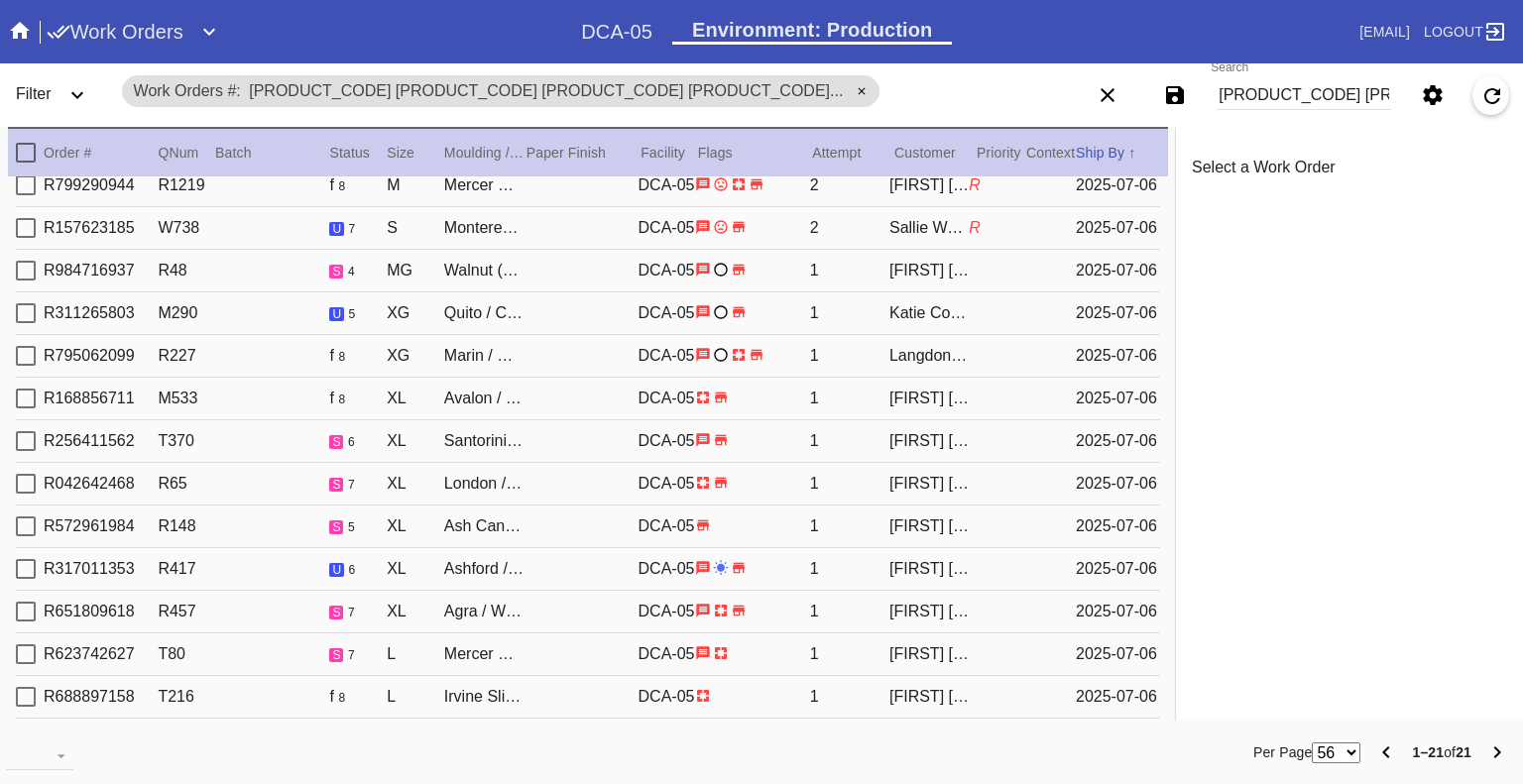 click on "W519021406224339 W589292400466283 W559439859327656 W609298771403981 W592244915751175 W851635247902661 W175319628897580 W198244155704573 W761599116296717 W806098427089634 W917098461404750 W683662682407926 W513465315582484 W277617305134815 W359508583699269 W343461131933591 W946078818252772 W380205559268361 W287698265562036 W145277900904500 W302817820578909" at bounding box center [1304, 95] 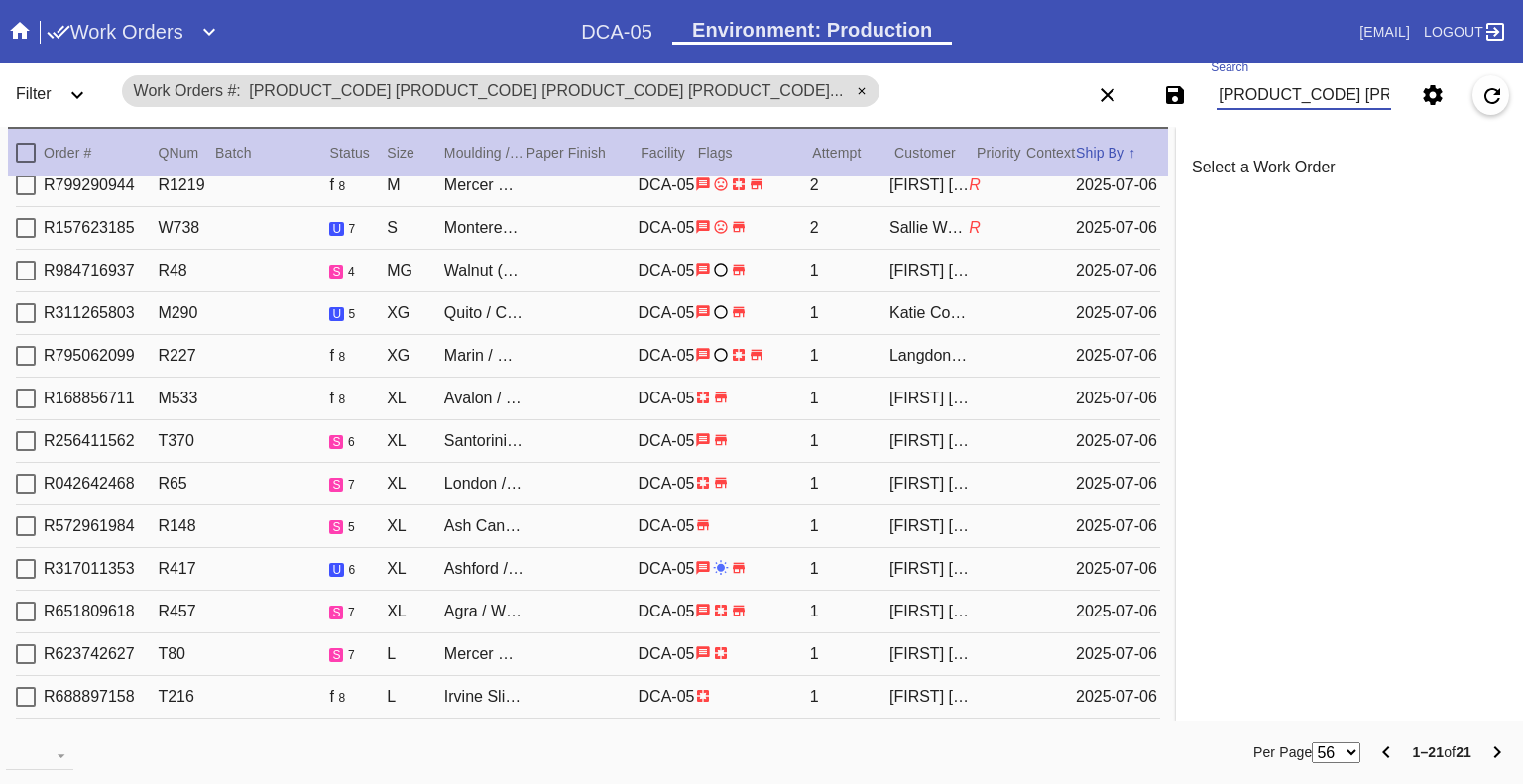 click on "W519021406224339 W589292400466283 W559439859327656 W609298771403981 W592244915751175 W851635247902661 W175319628897580 W198244155704573 W761599116296717 W806098427089634 W917098461404750 W683662682407926 W513465315582484 W277617305134815 W359508583699269 W343461131933591 W946078818252772 W380205559268361 W287698265562036 W145277900904500 W302817820578909" at bounding box center [1304, 95] 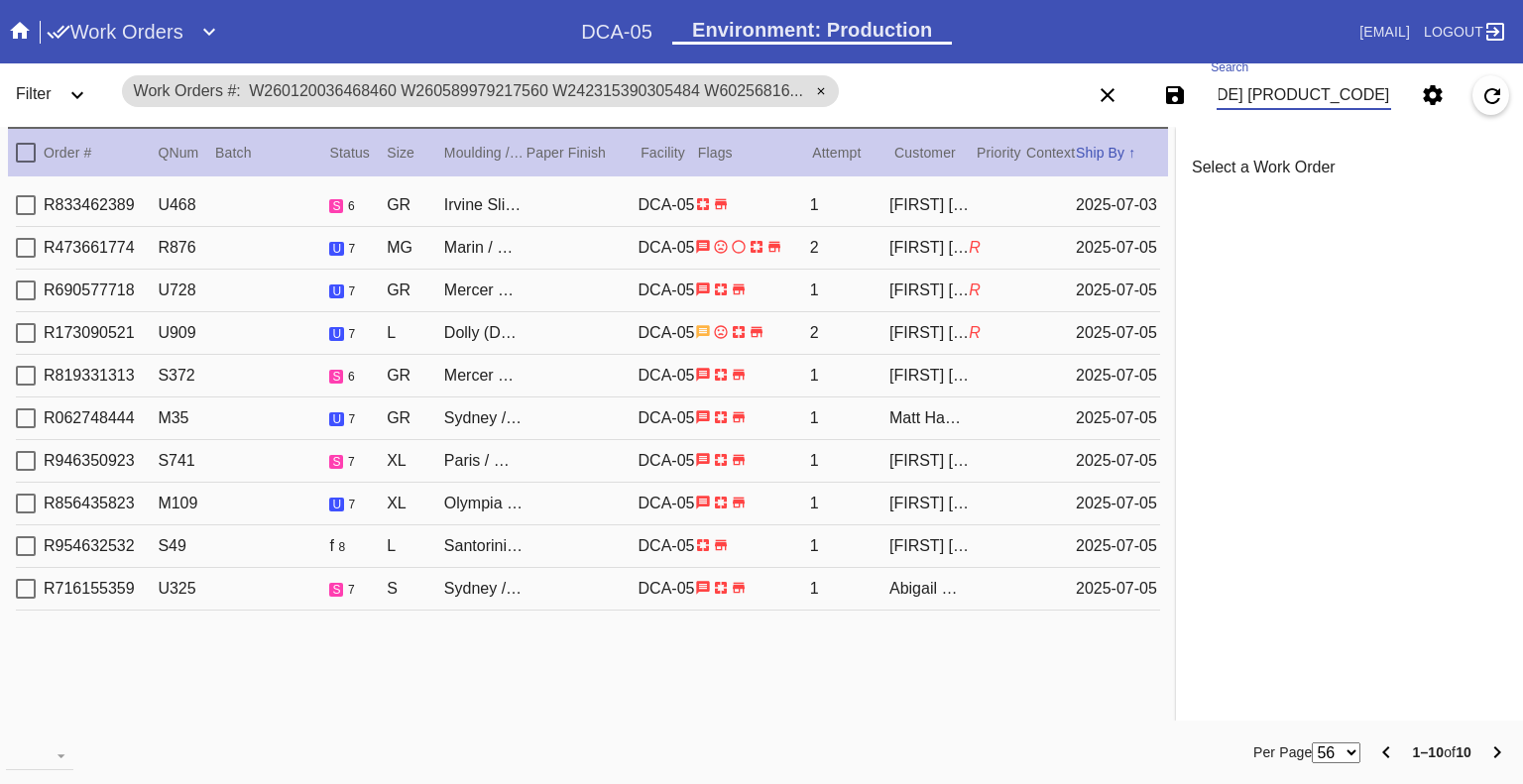 scroll, scrollTop: 0, scrollLeft: 0, axis: both 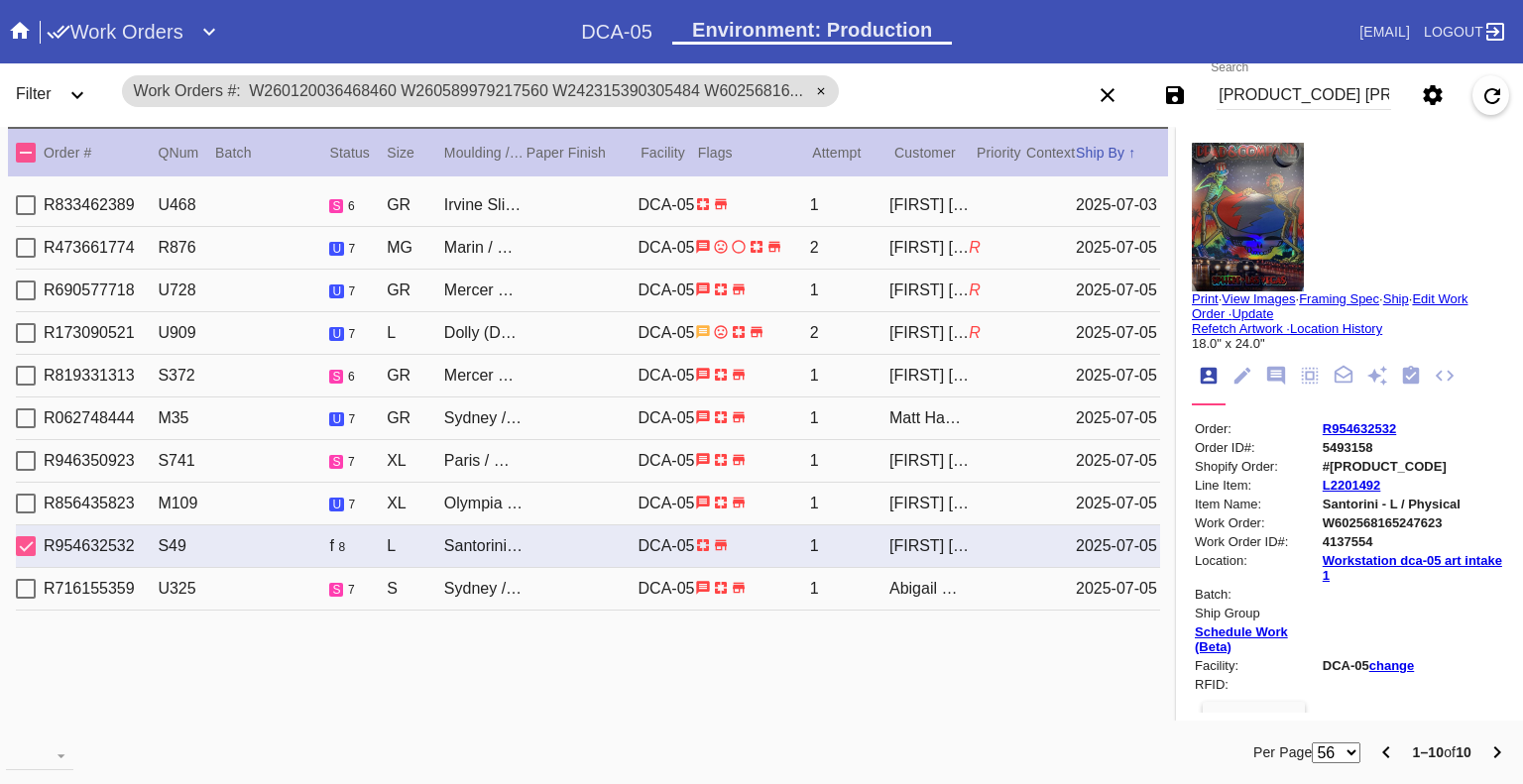 click at bounding box center (26, 546) 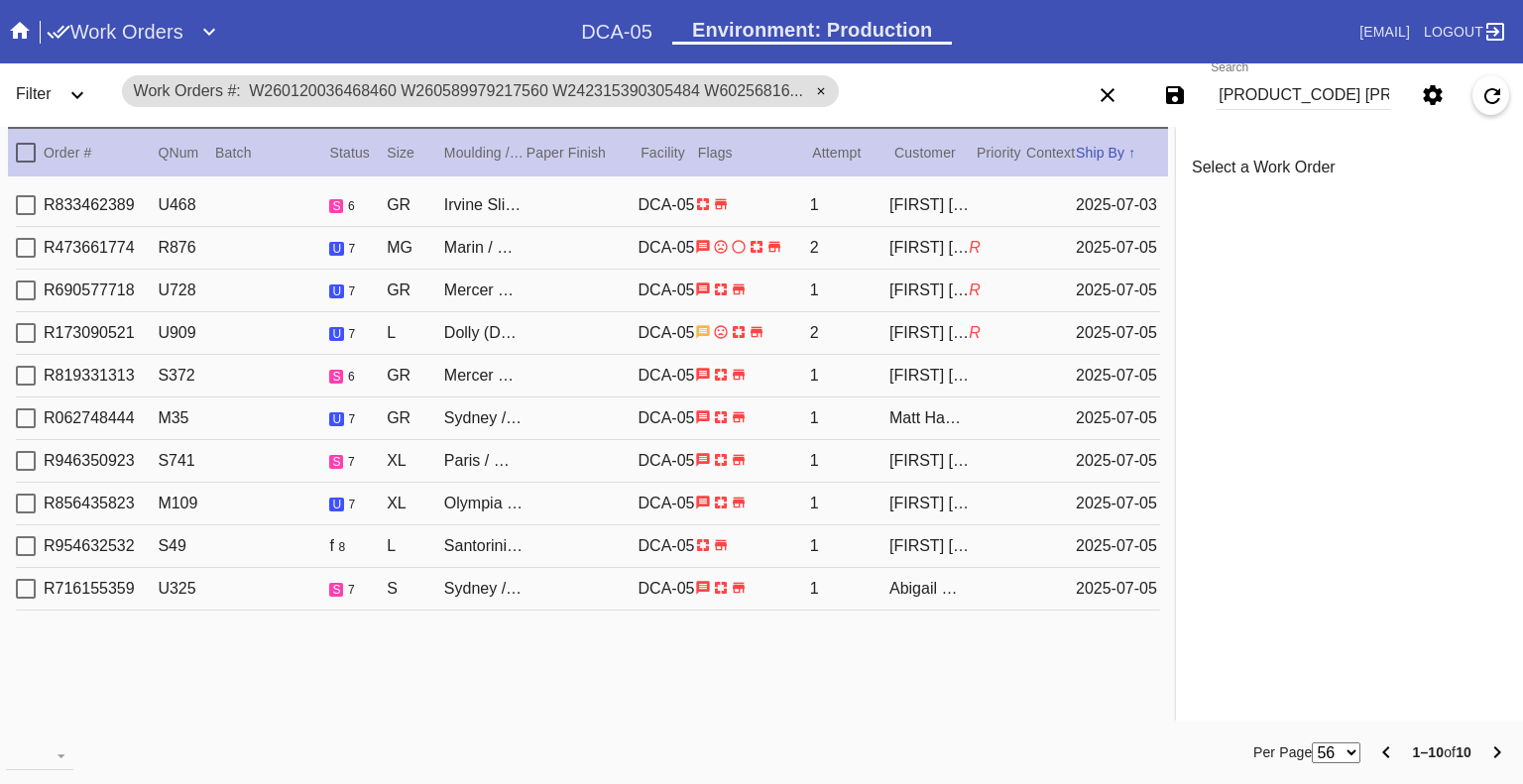 click at bounding box center (26, 205) 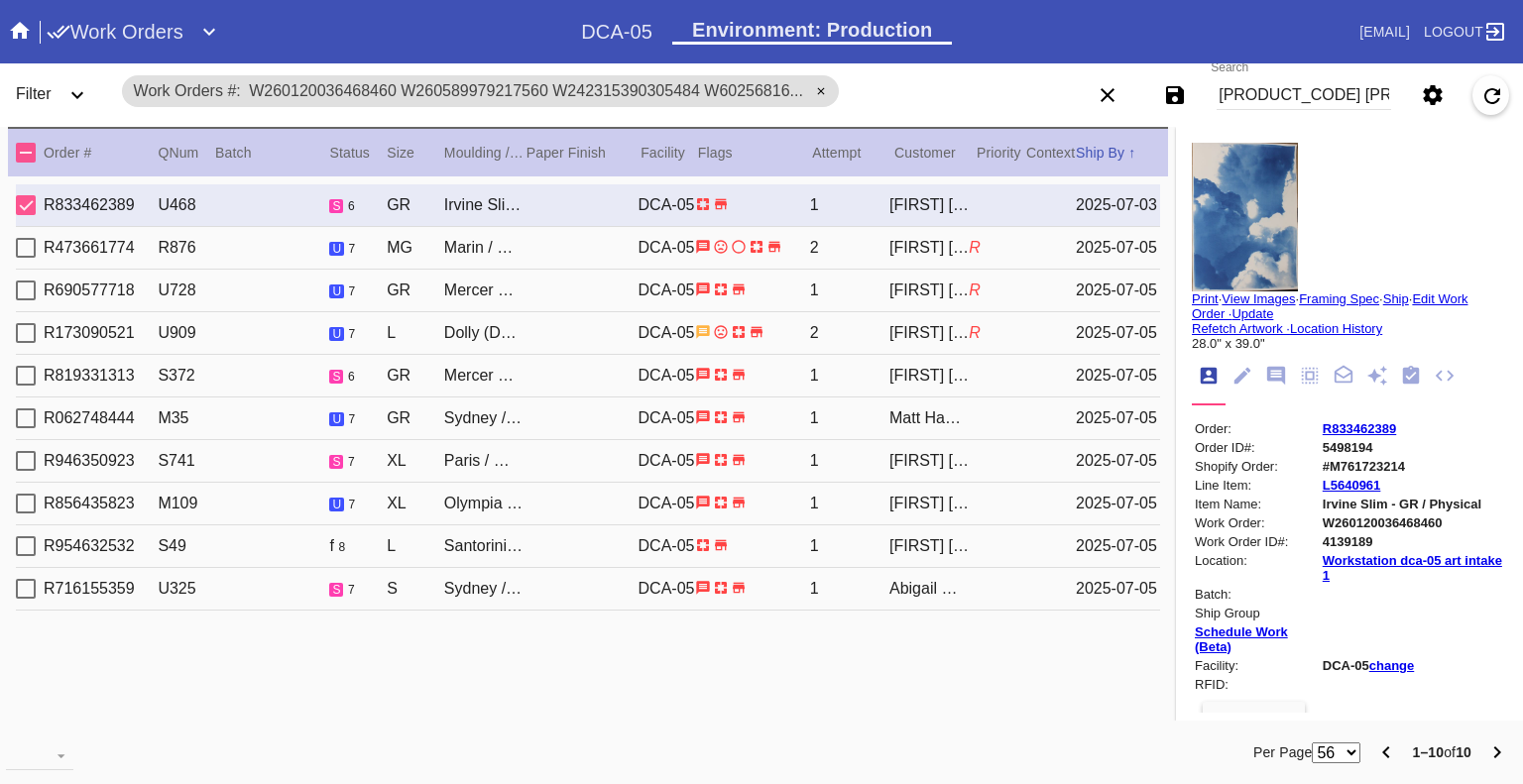 click at bounding box center [26, 205] 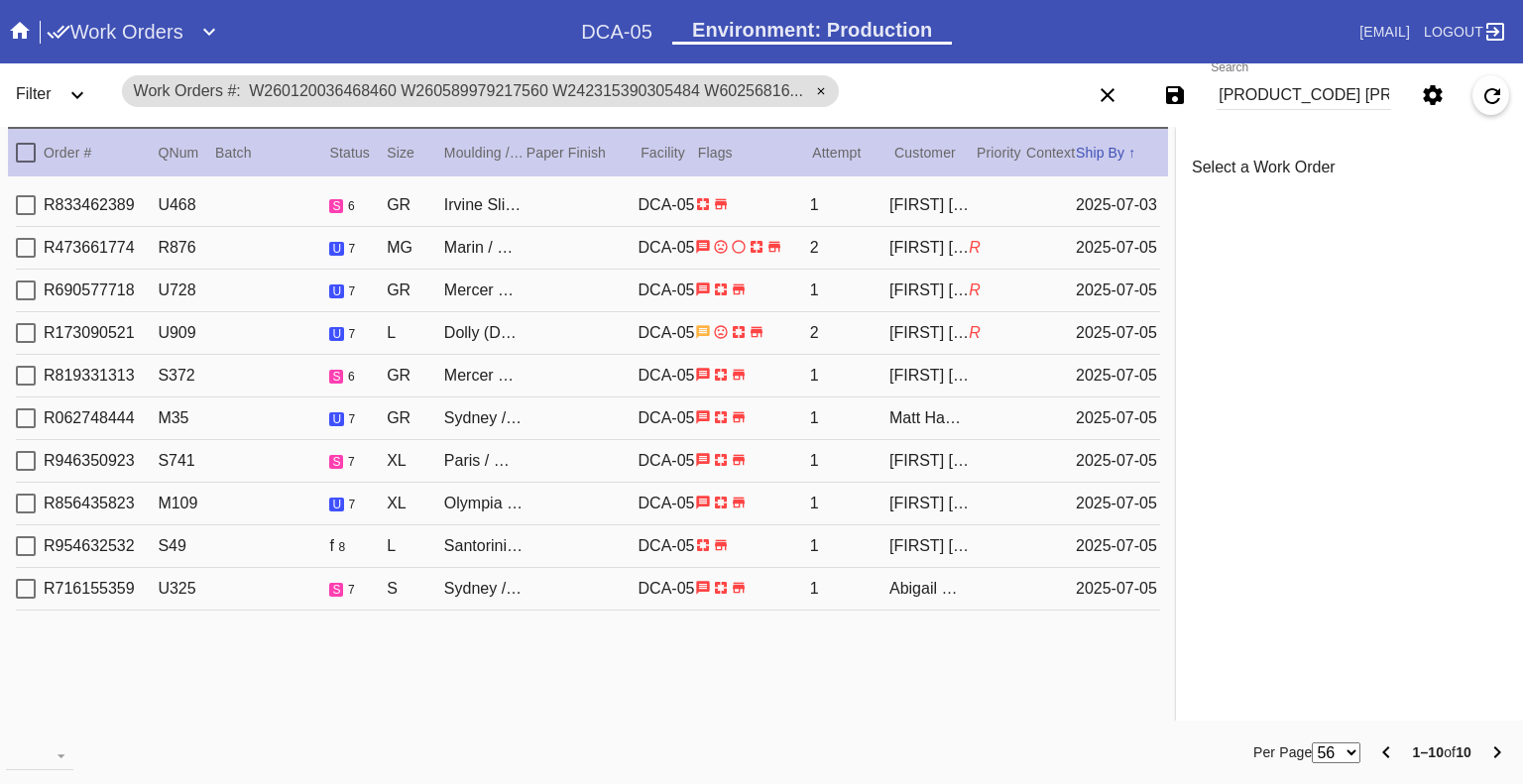 click at bounding box center [26, 248] 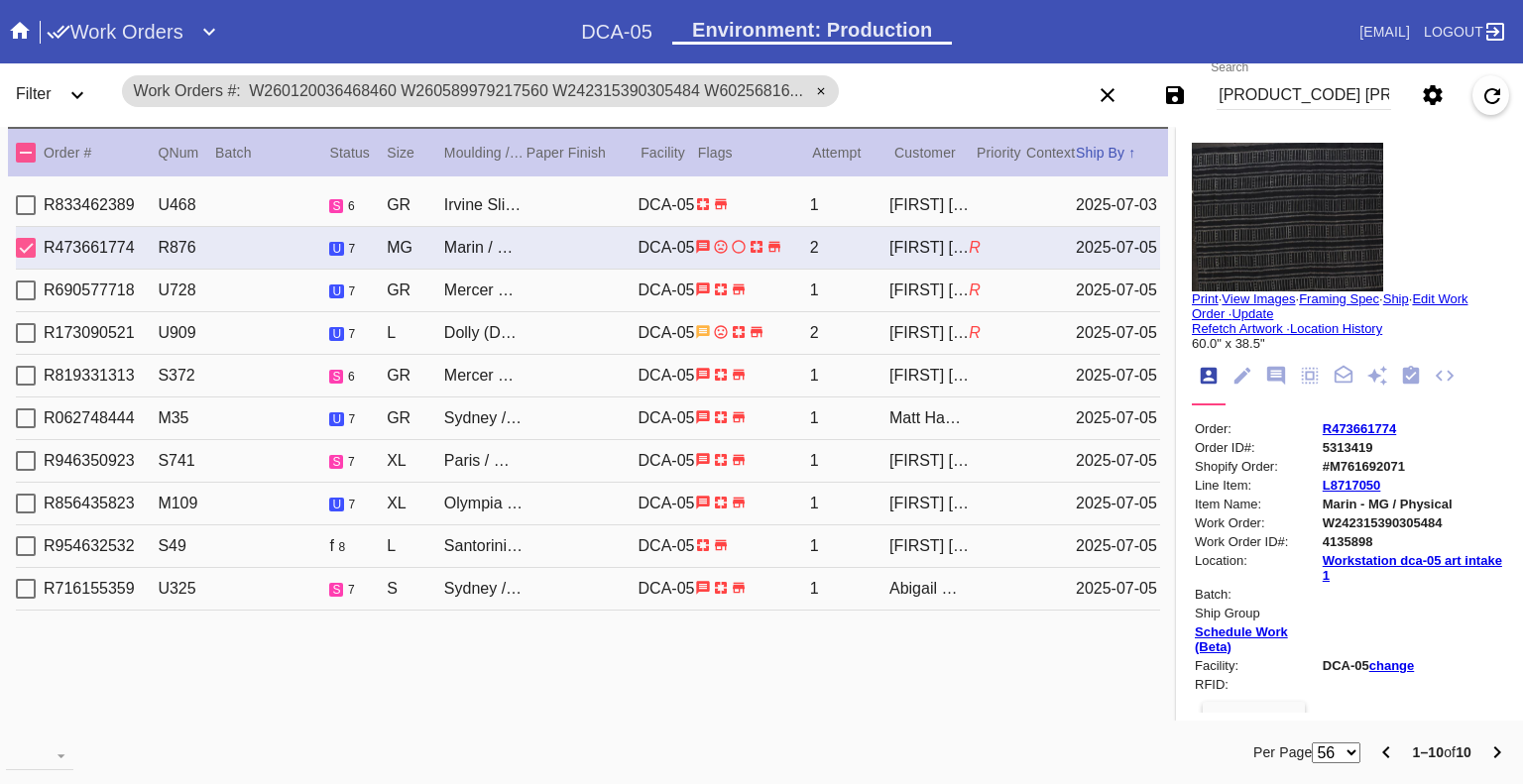 click at bounding box center (26, 248) 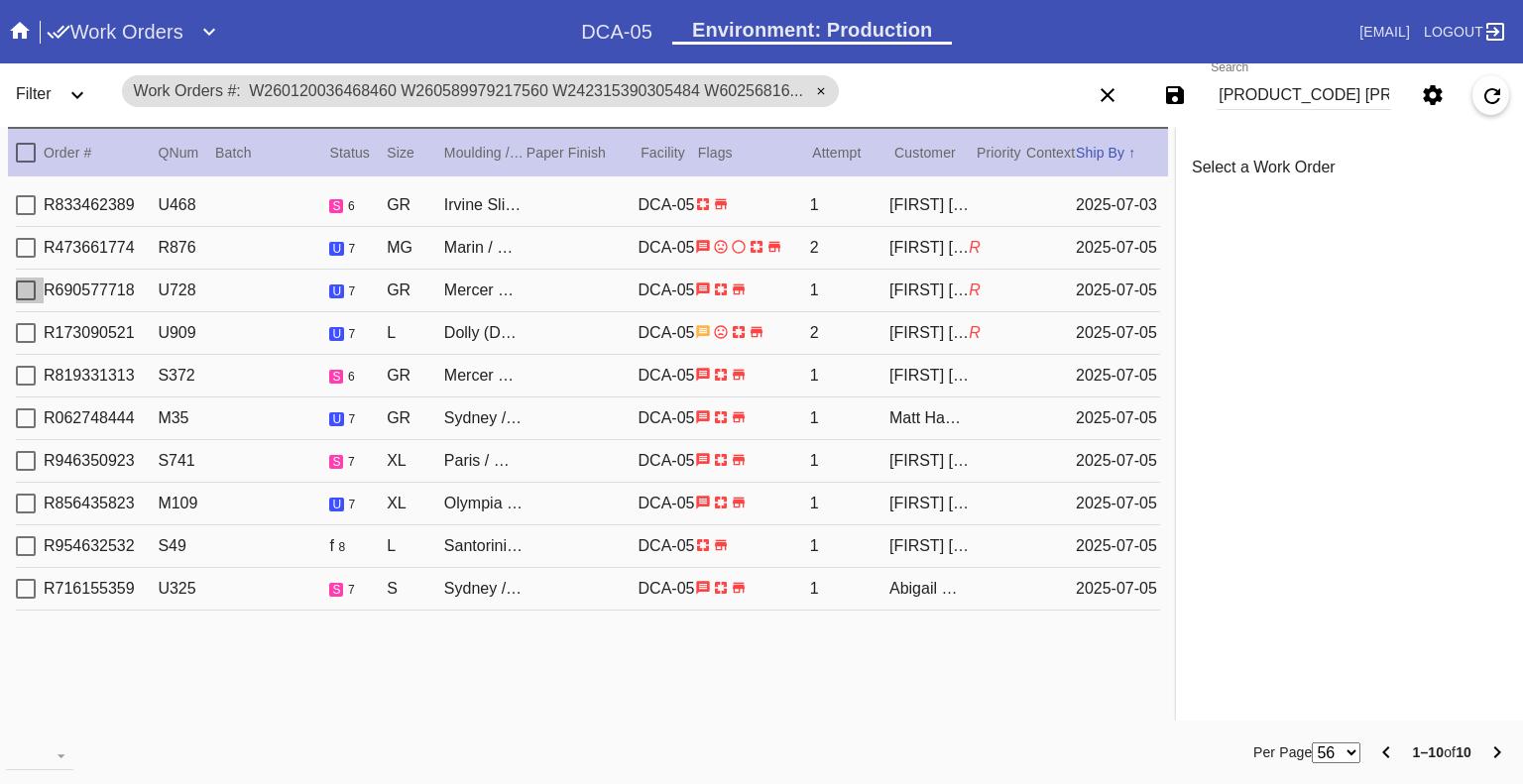 click at bounding box center (26, 290) 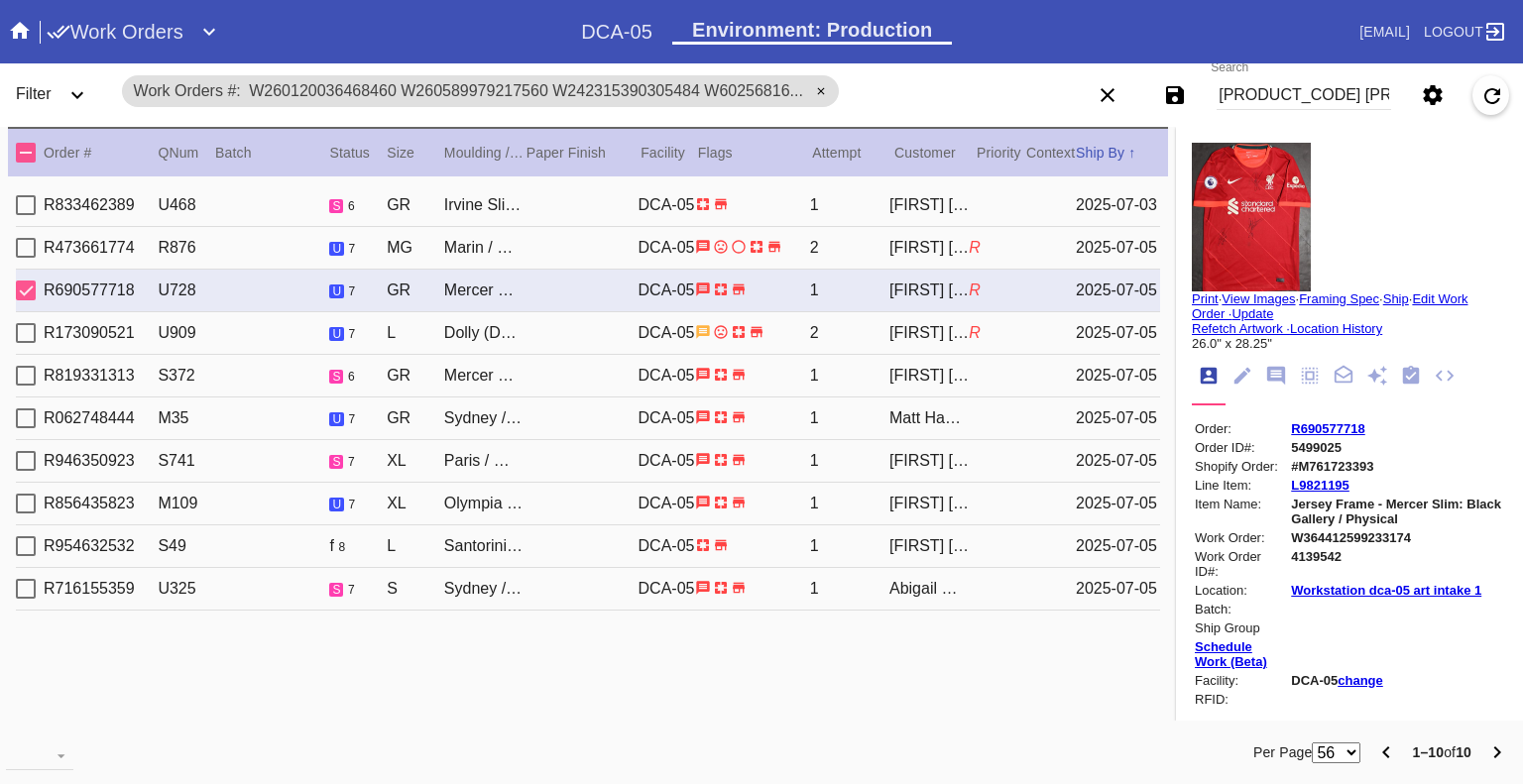 click at bounding box center (26, 290) 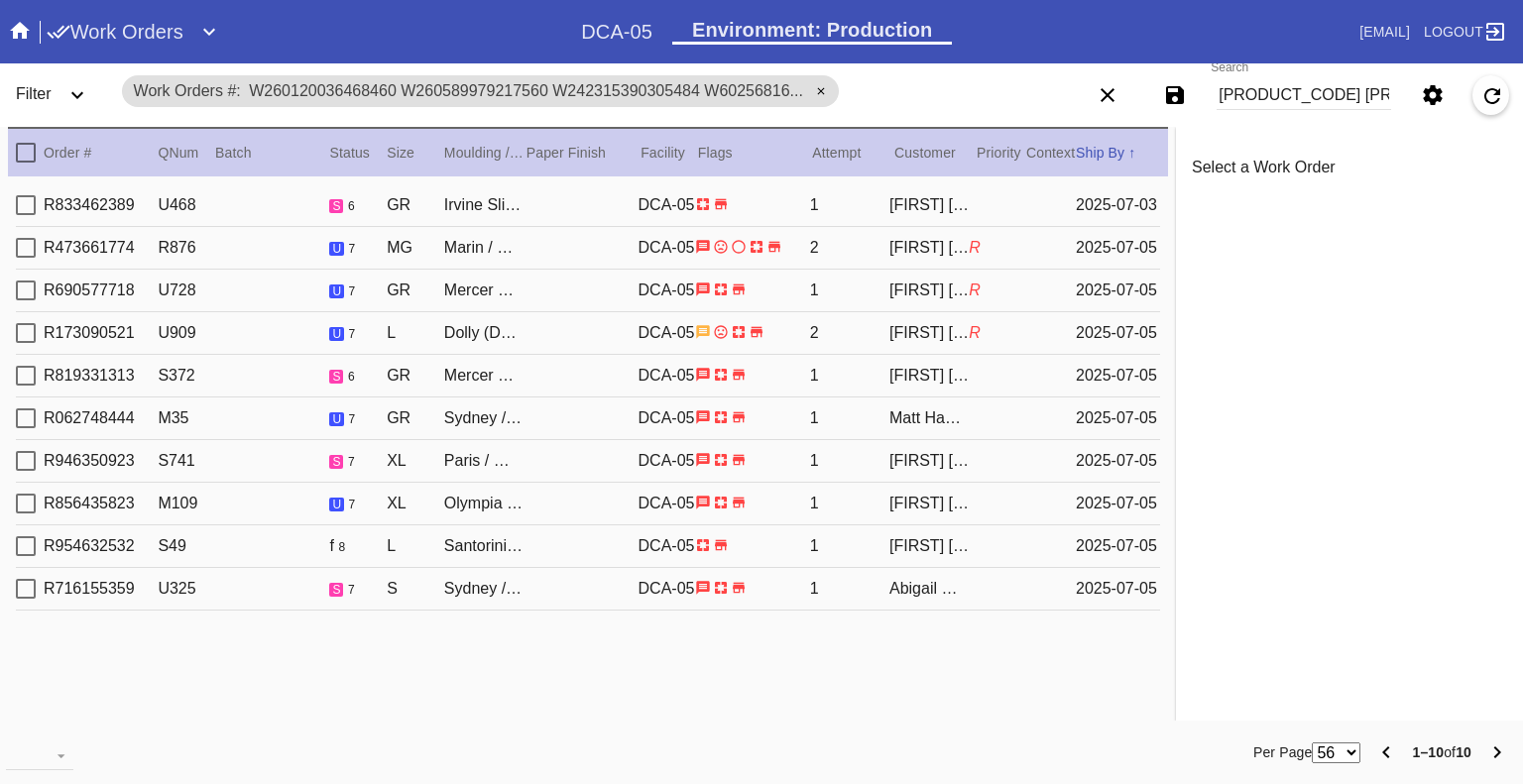 click at bounding box center [26, 333] 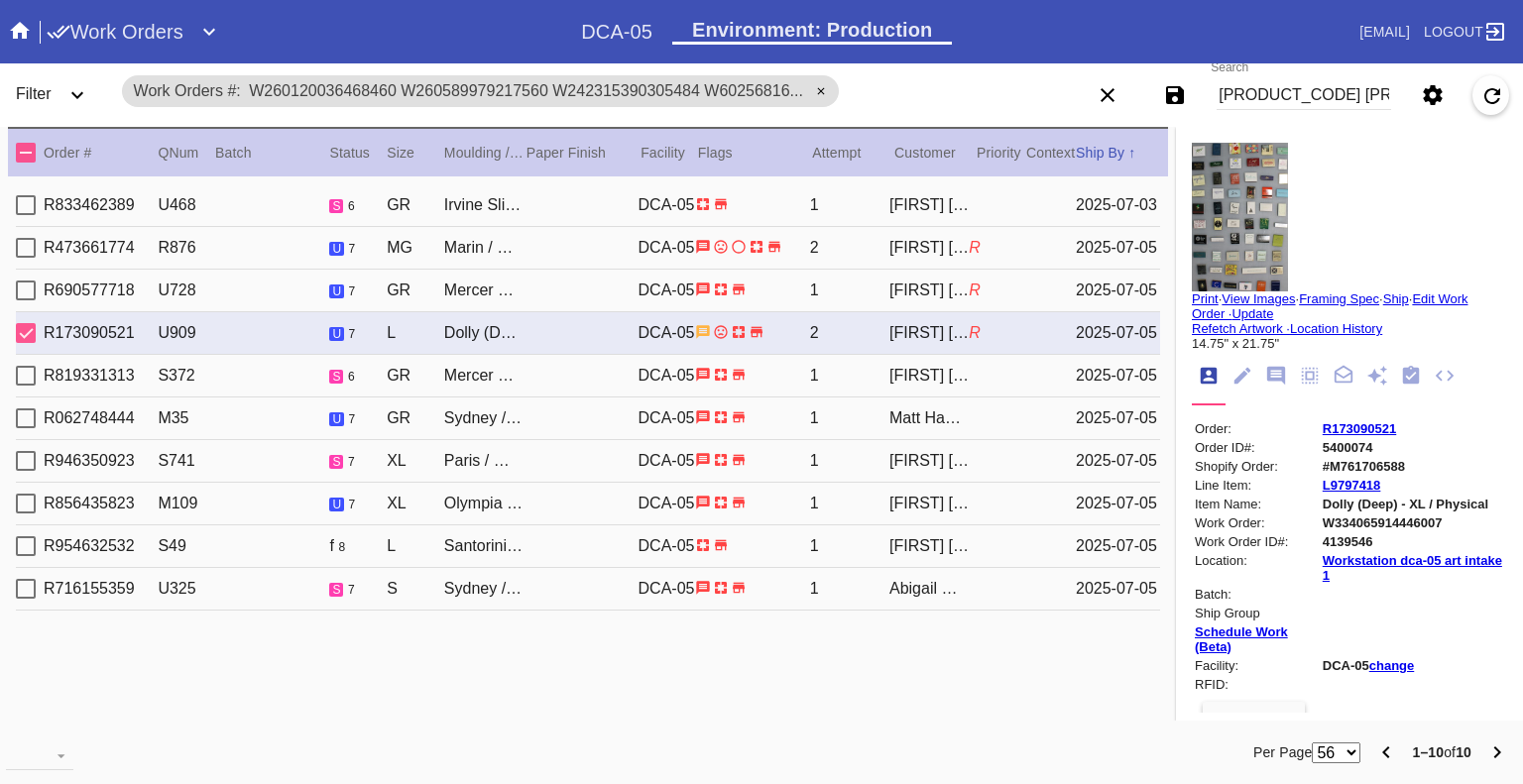 click at bounding box center [26, 333] 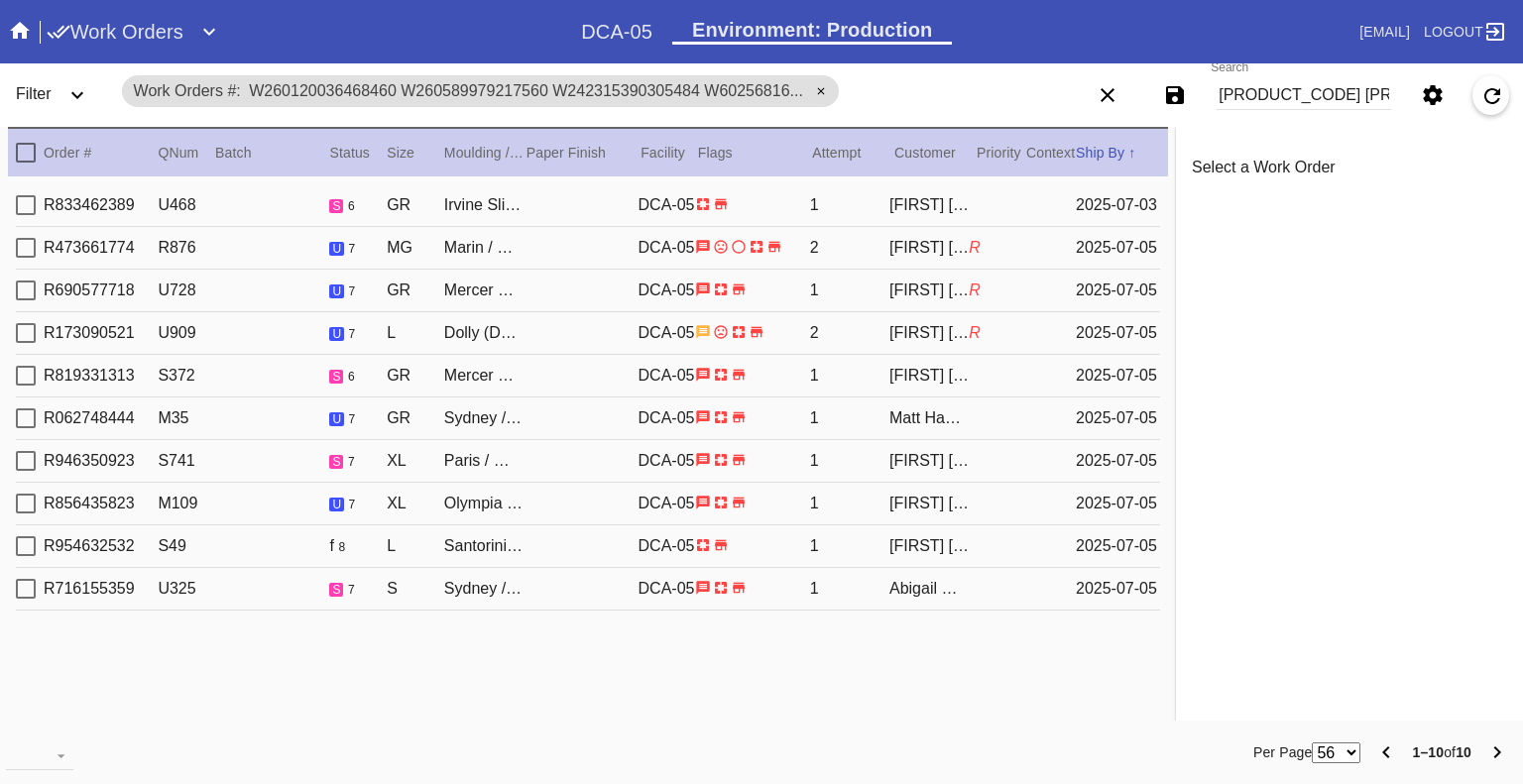click at bounding box center (26, 376) 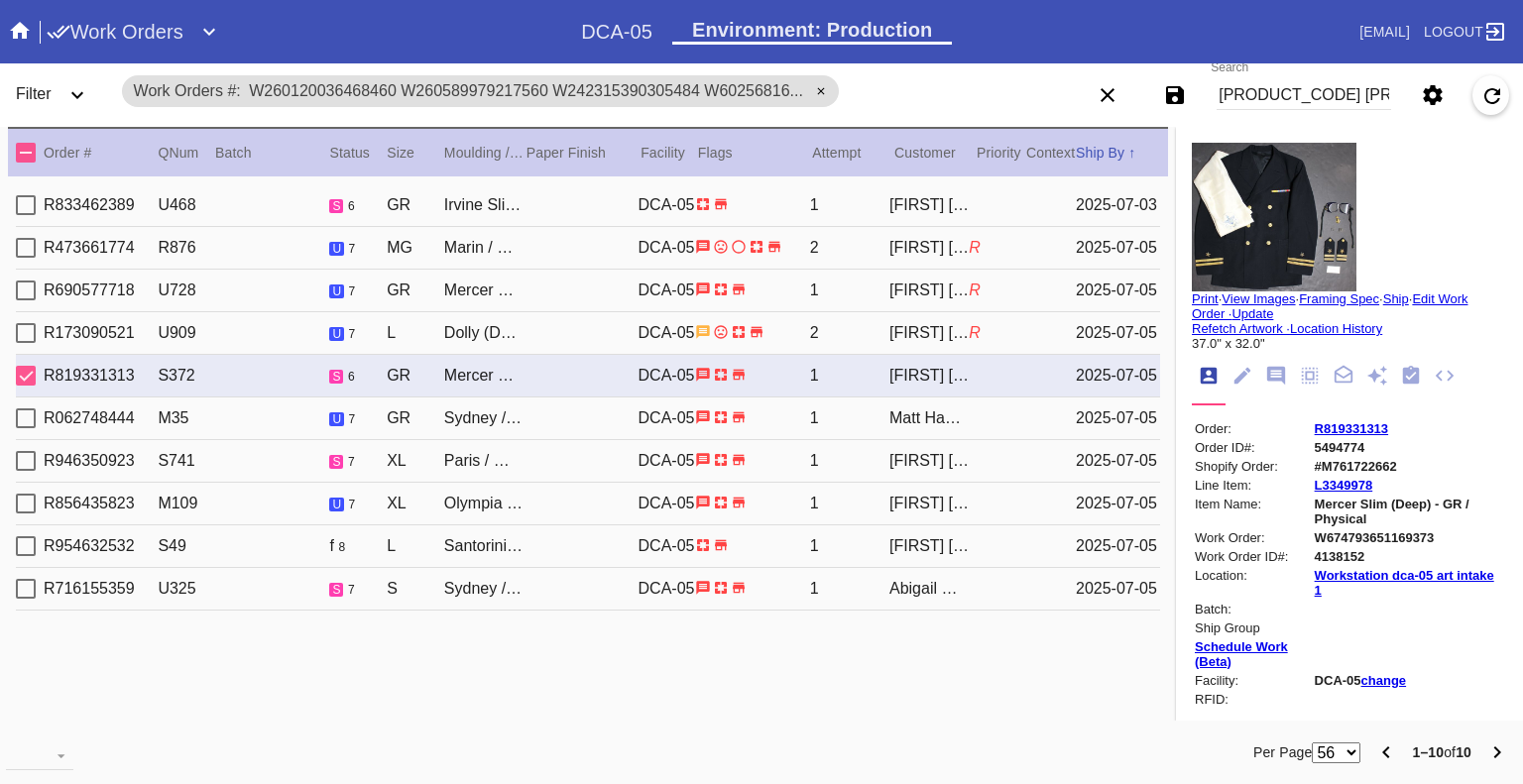 click at bounding box center [1274, 217] 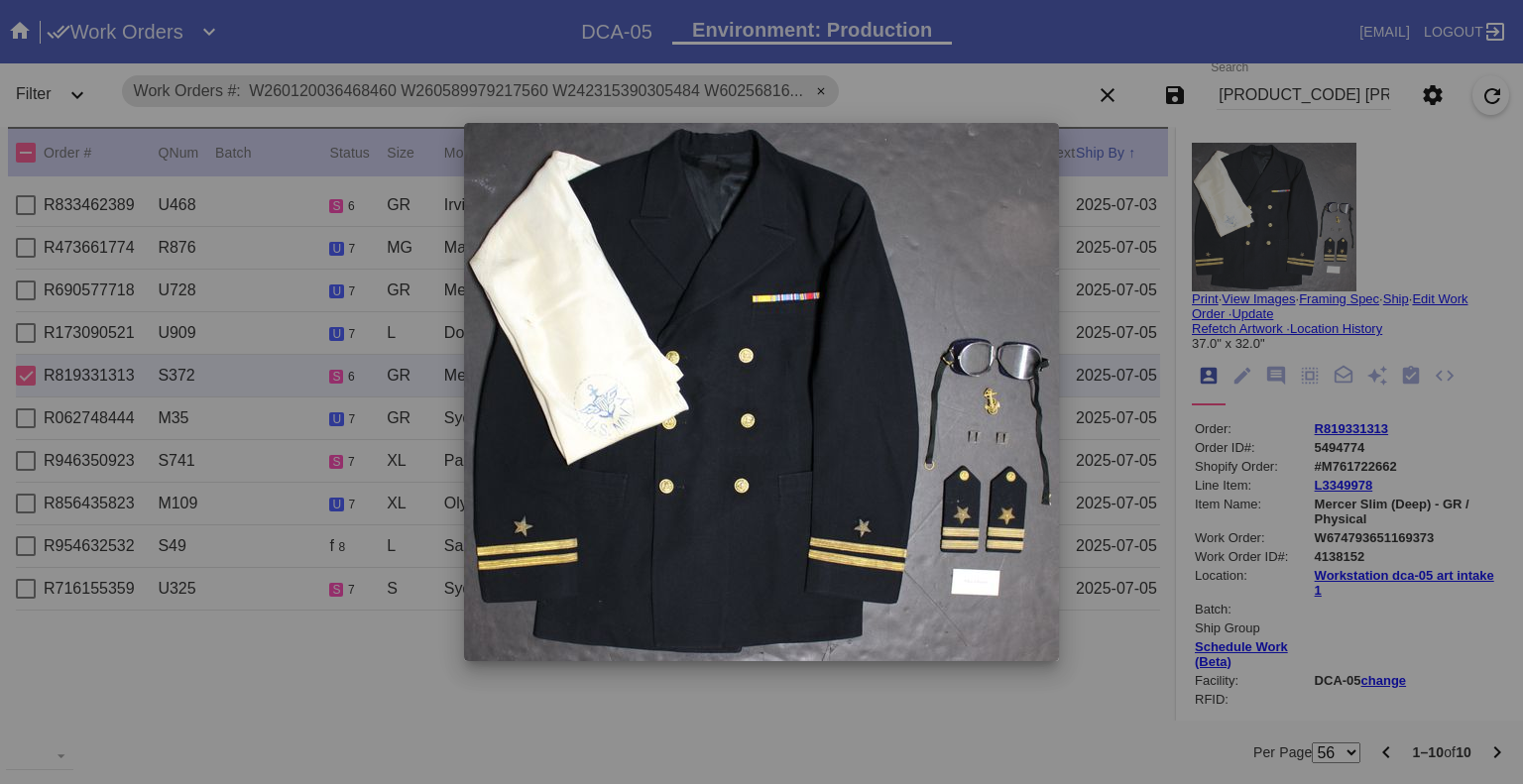 click at bounding box center [762, 392] 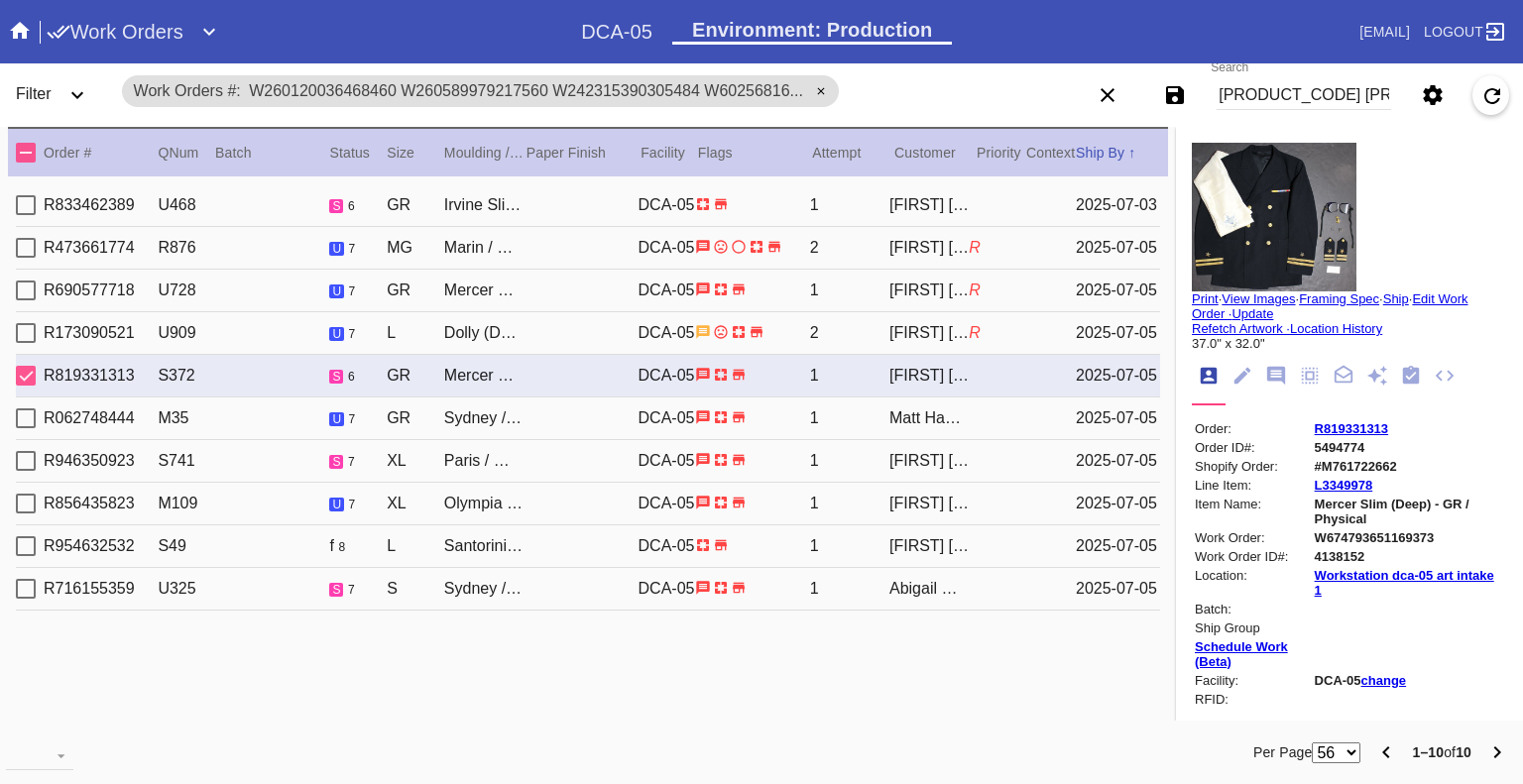 click at bounding box center [26, 376] 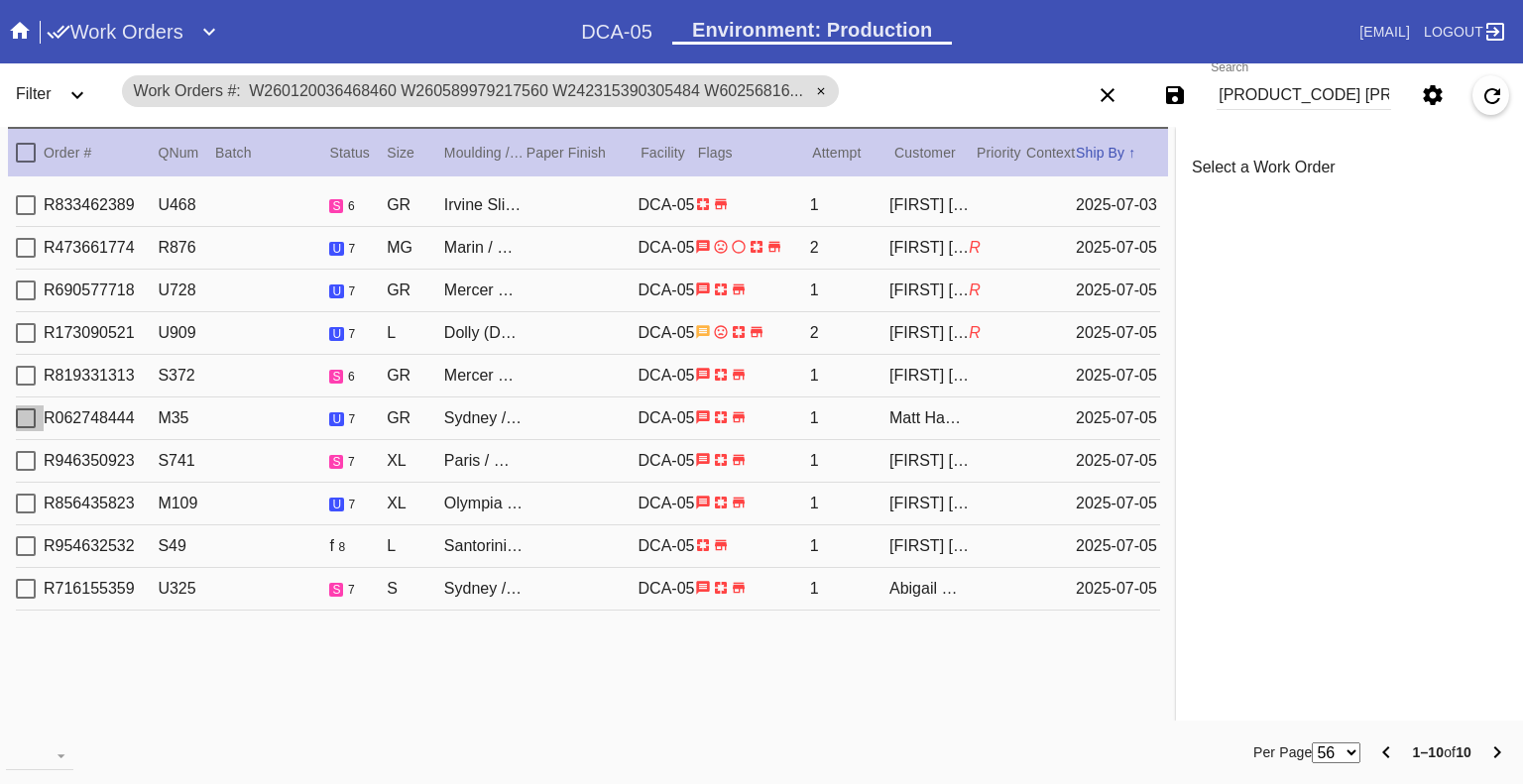 click at bounding box center (26, 418) 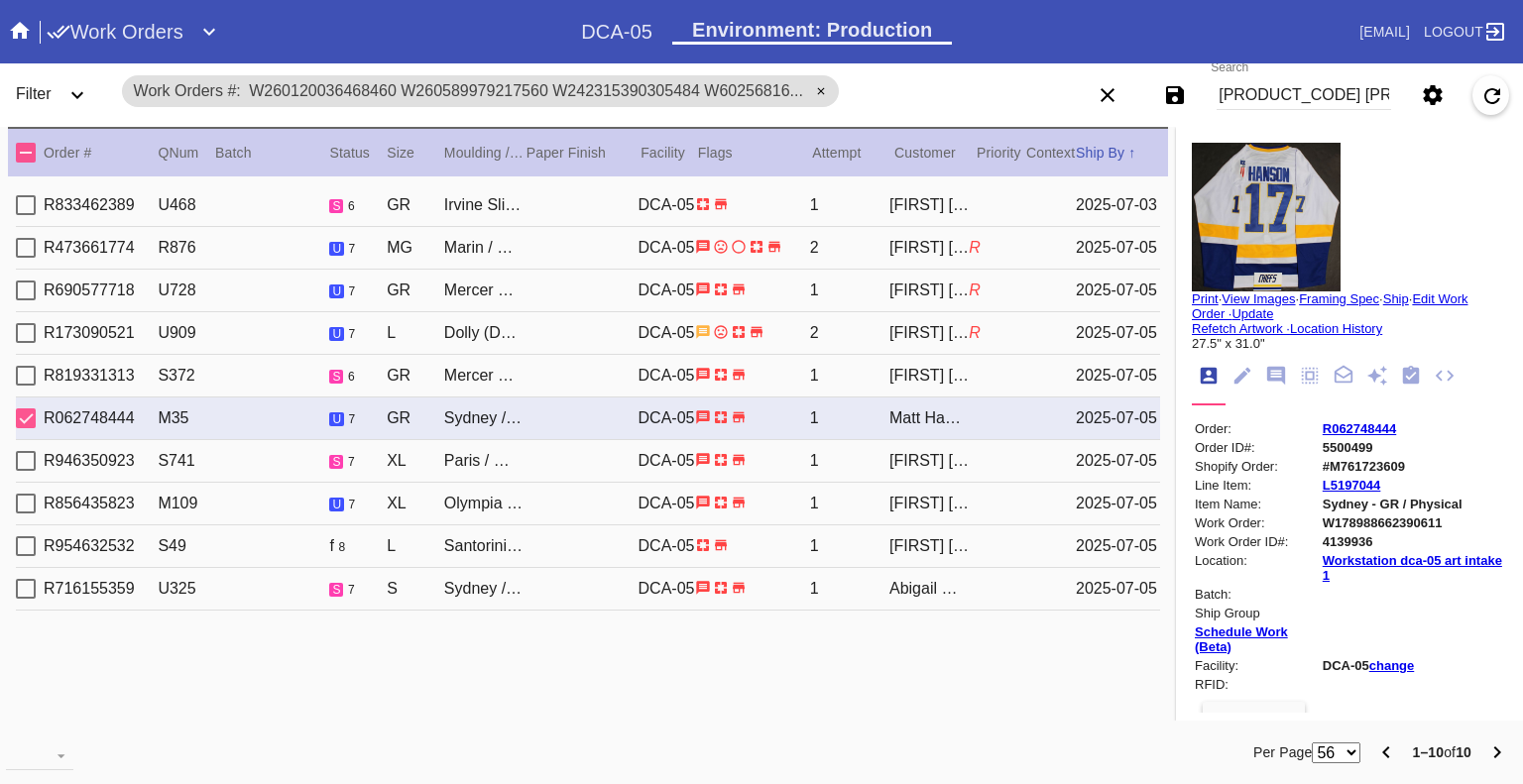 click at bounding box center (26, 418) 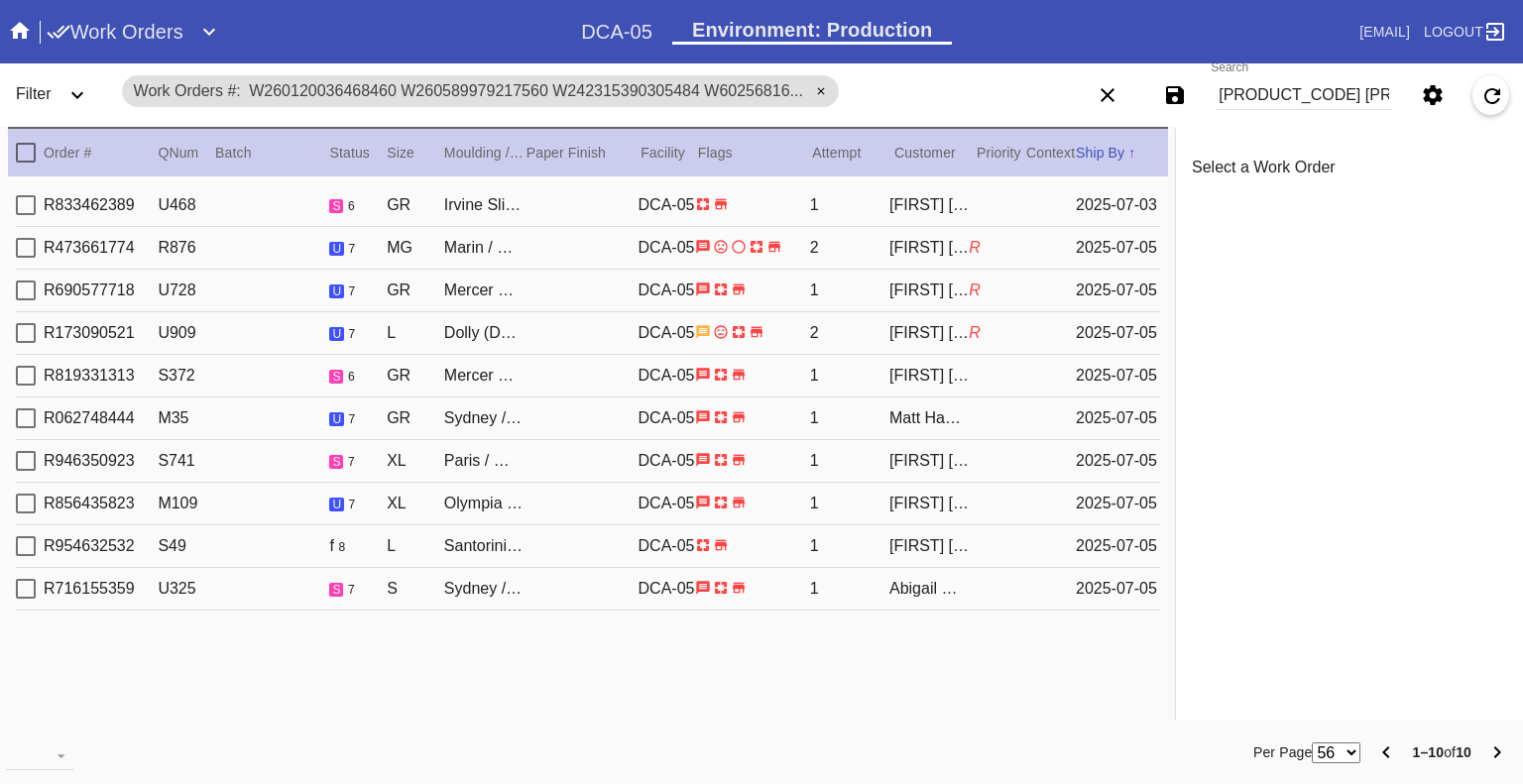 click at bounding box center (26, 461) 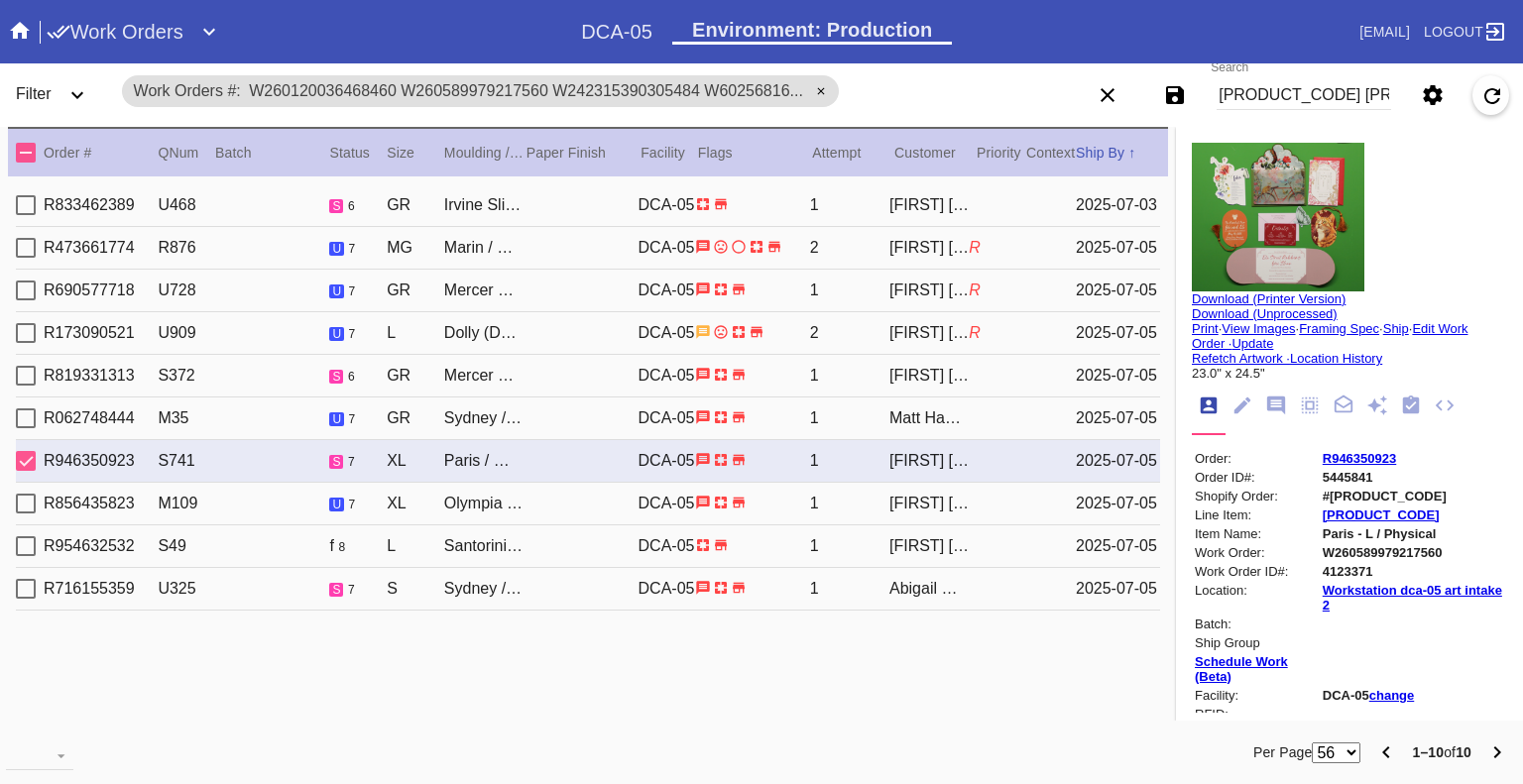 click on "R946350923" at bounding box center [100, 461] 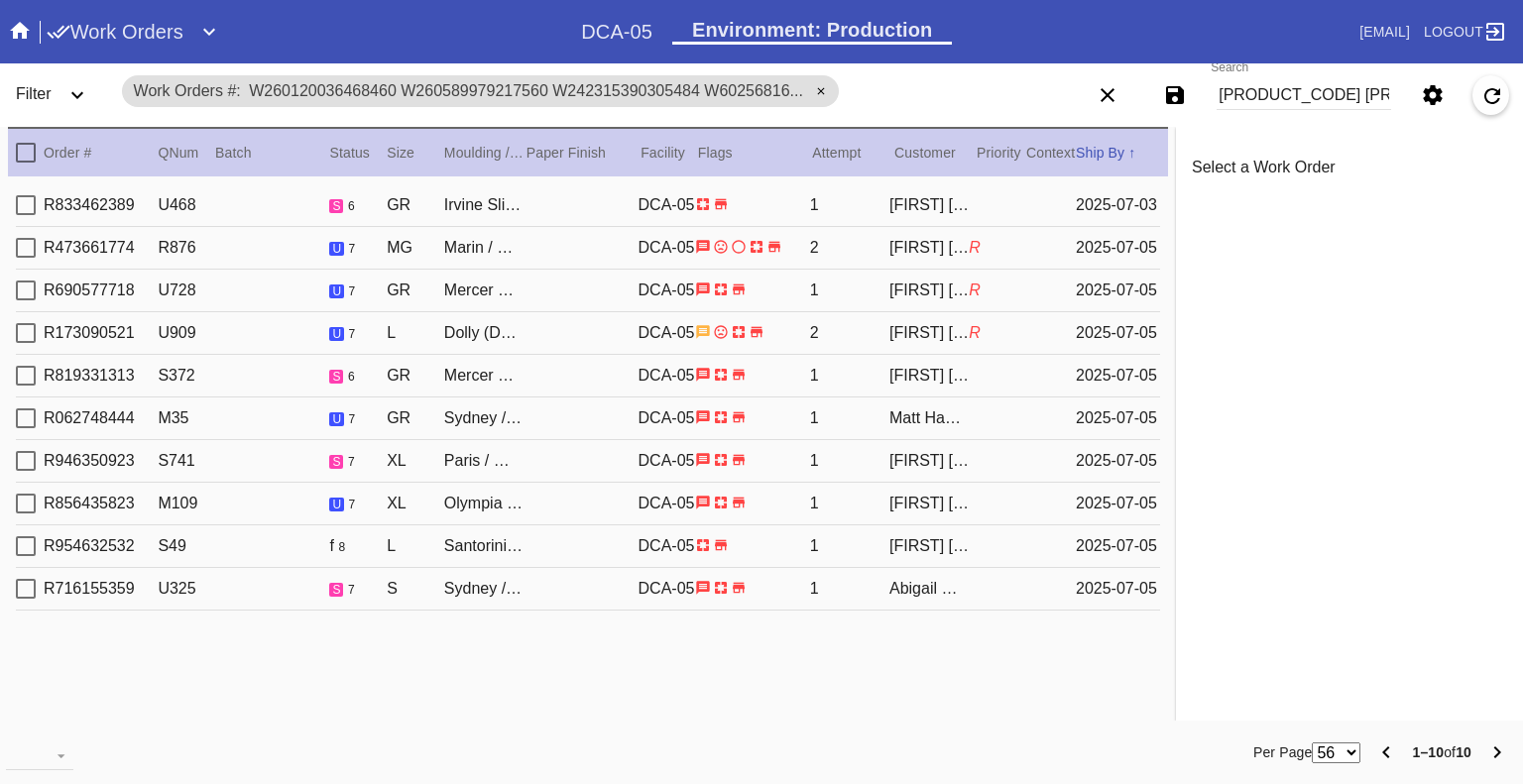 click at bounding box center [26, 504] 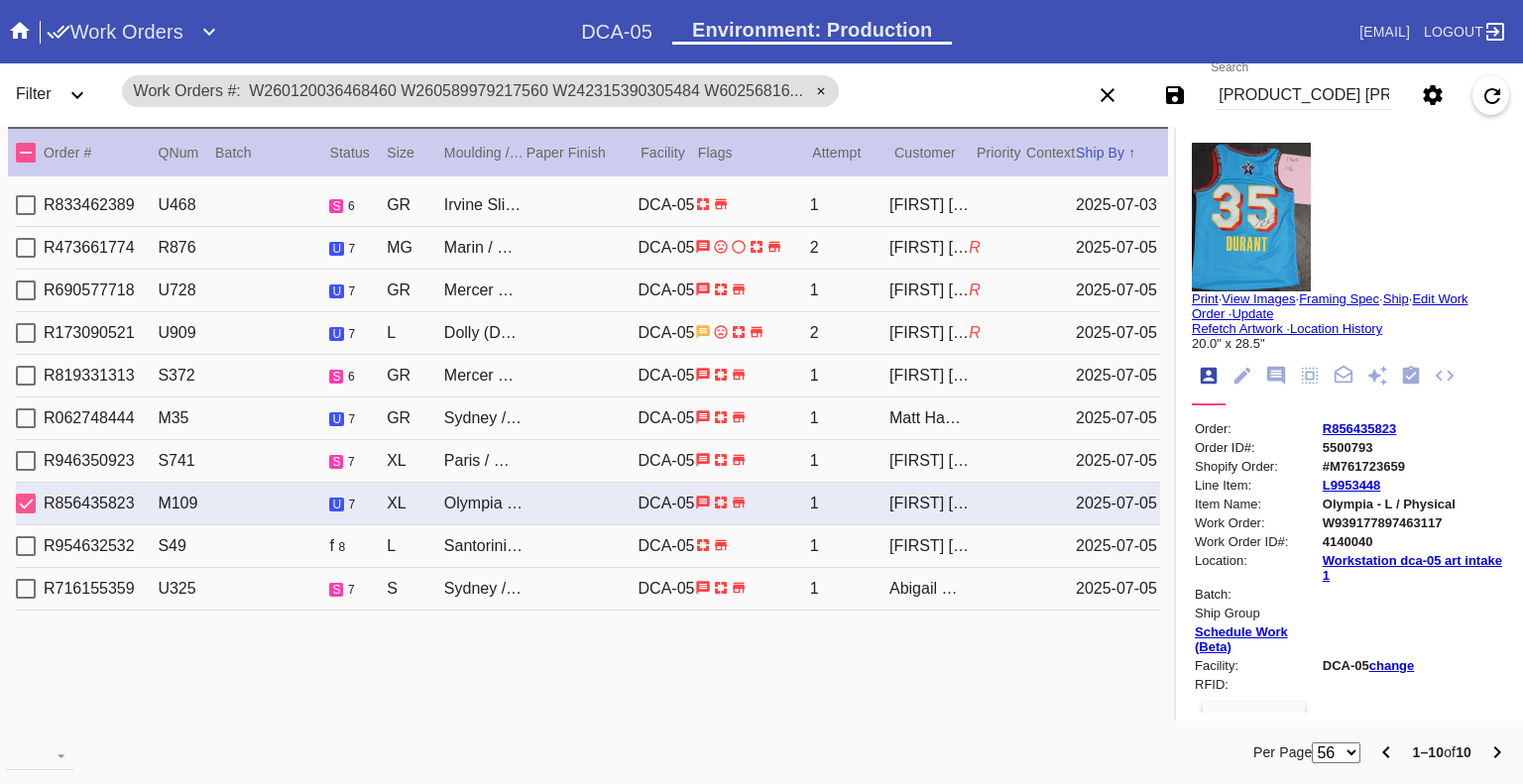 click at bounding box center [26, 504] 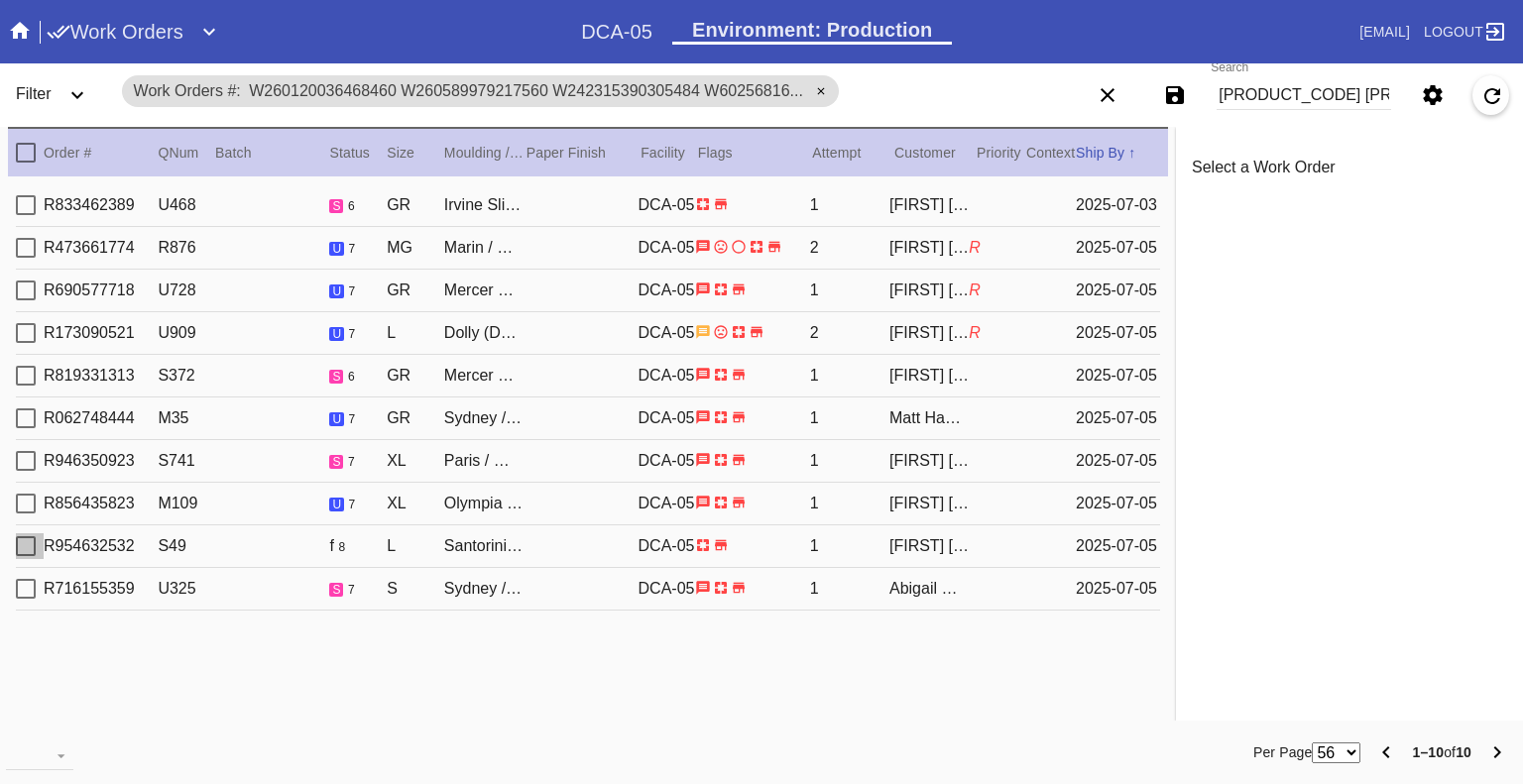 click at bounding box center [26, 205] 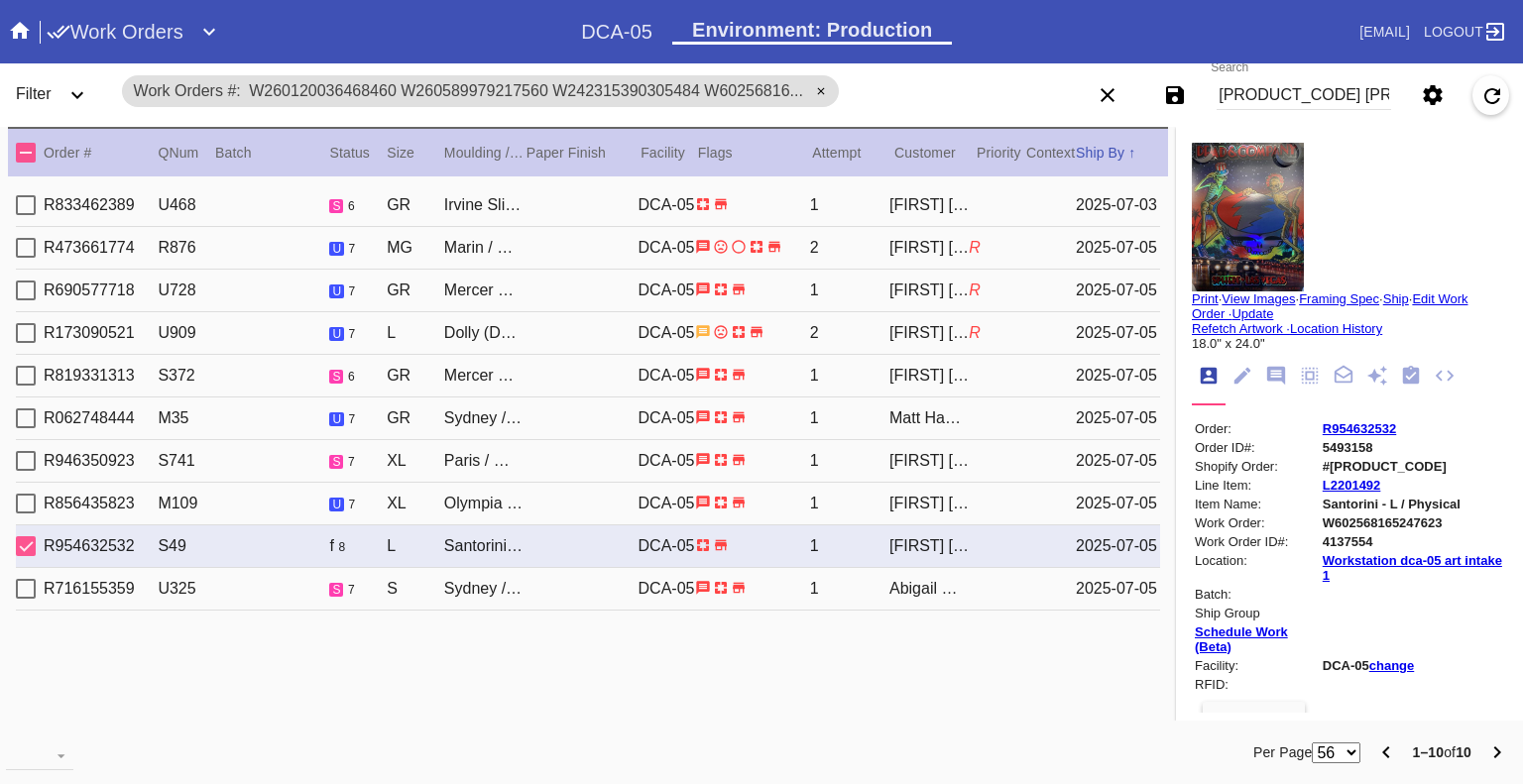 click at bounding box center (26, 546) 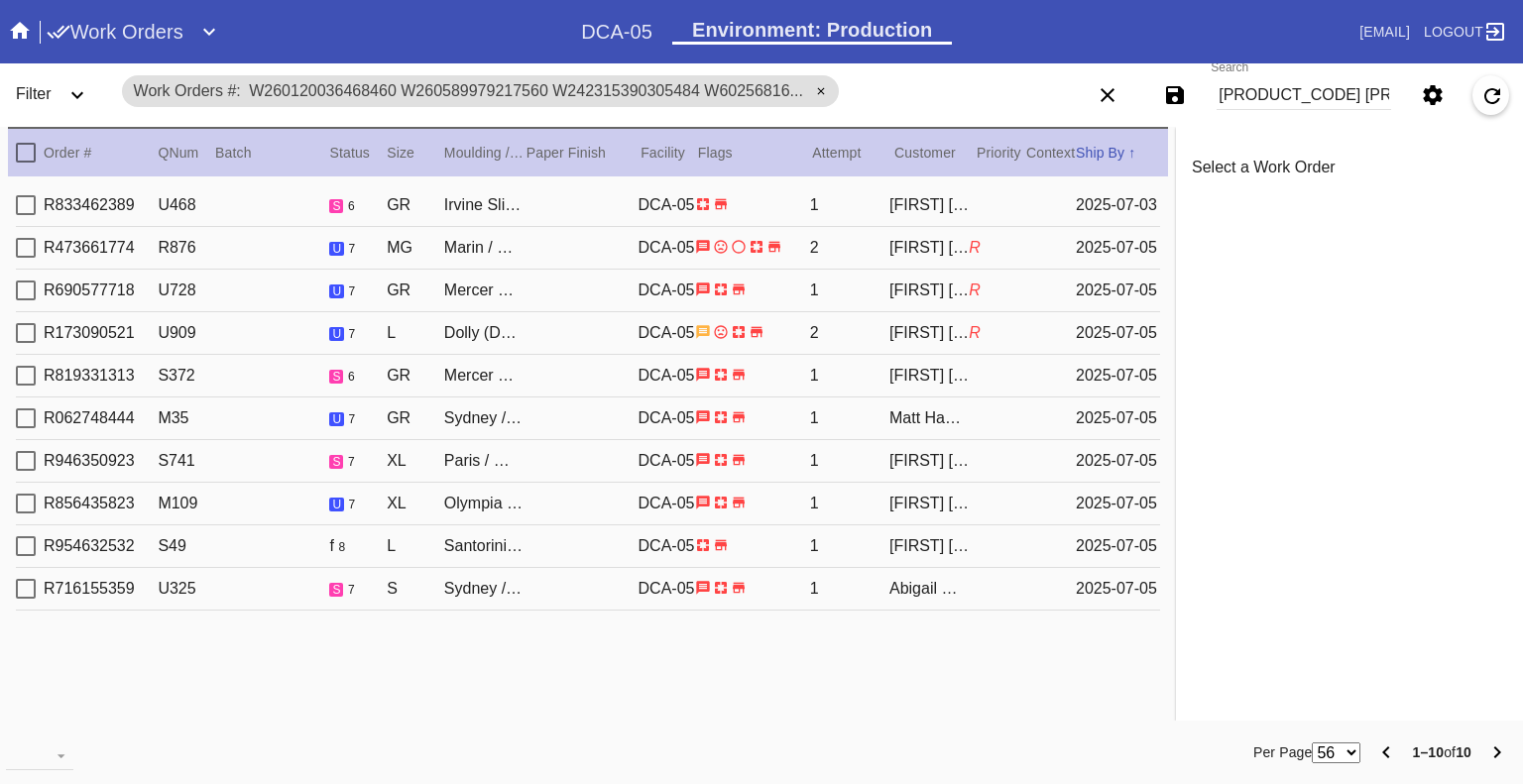 click on "R716155359 U325 s   7 S Sydney / White DCA-05 1 Abigail Winslow
2025-07-05" at bounding box center [588, 589] 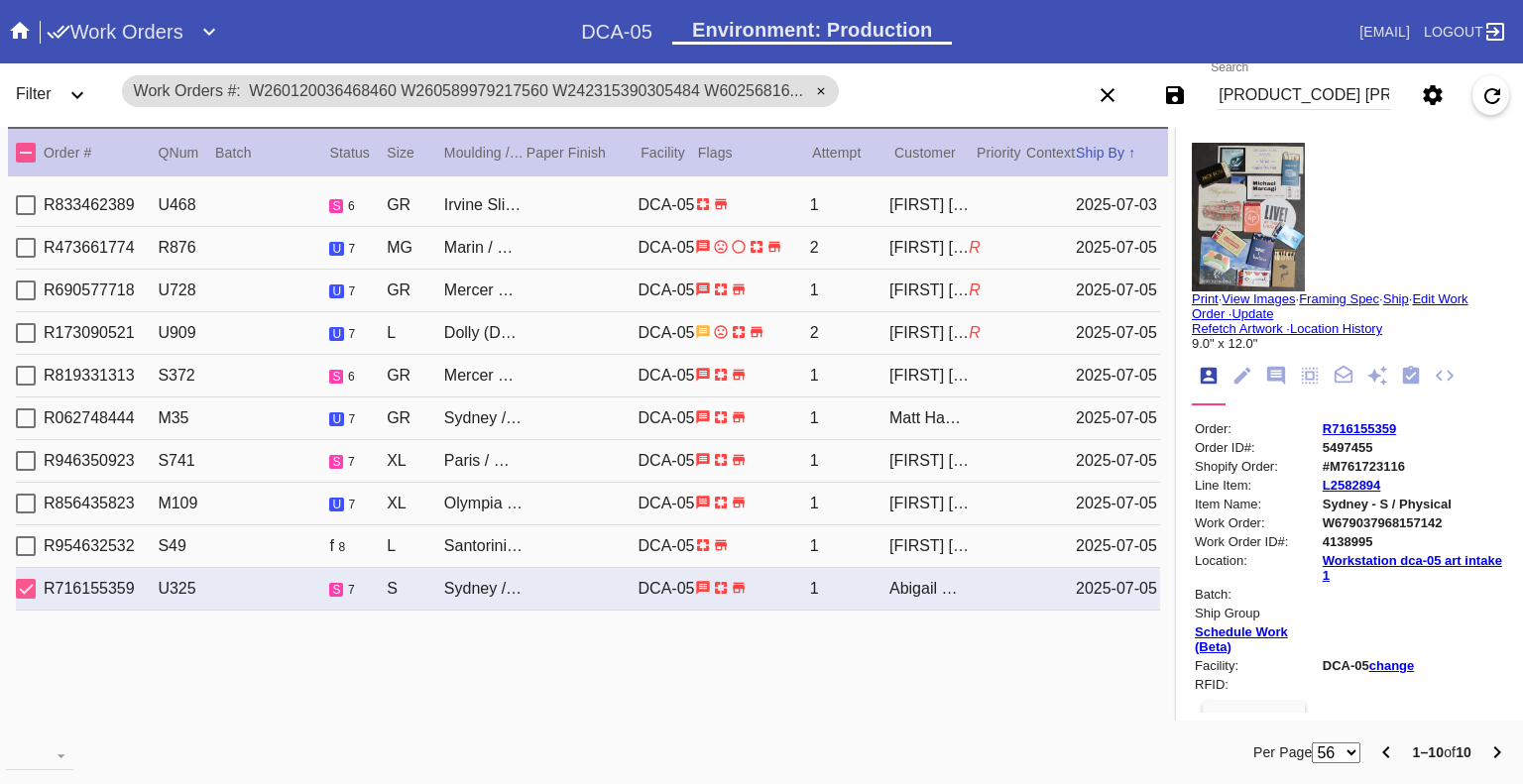 click at bounding box center [20, 30] 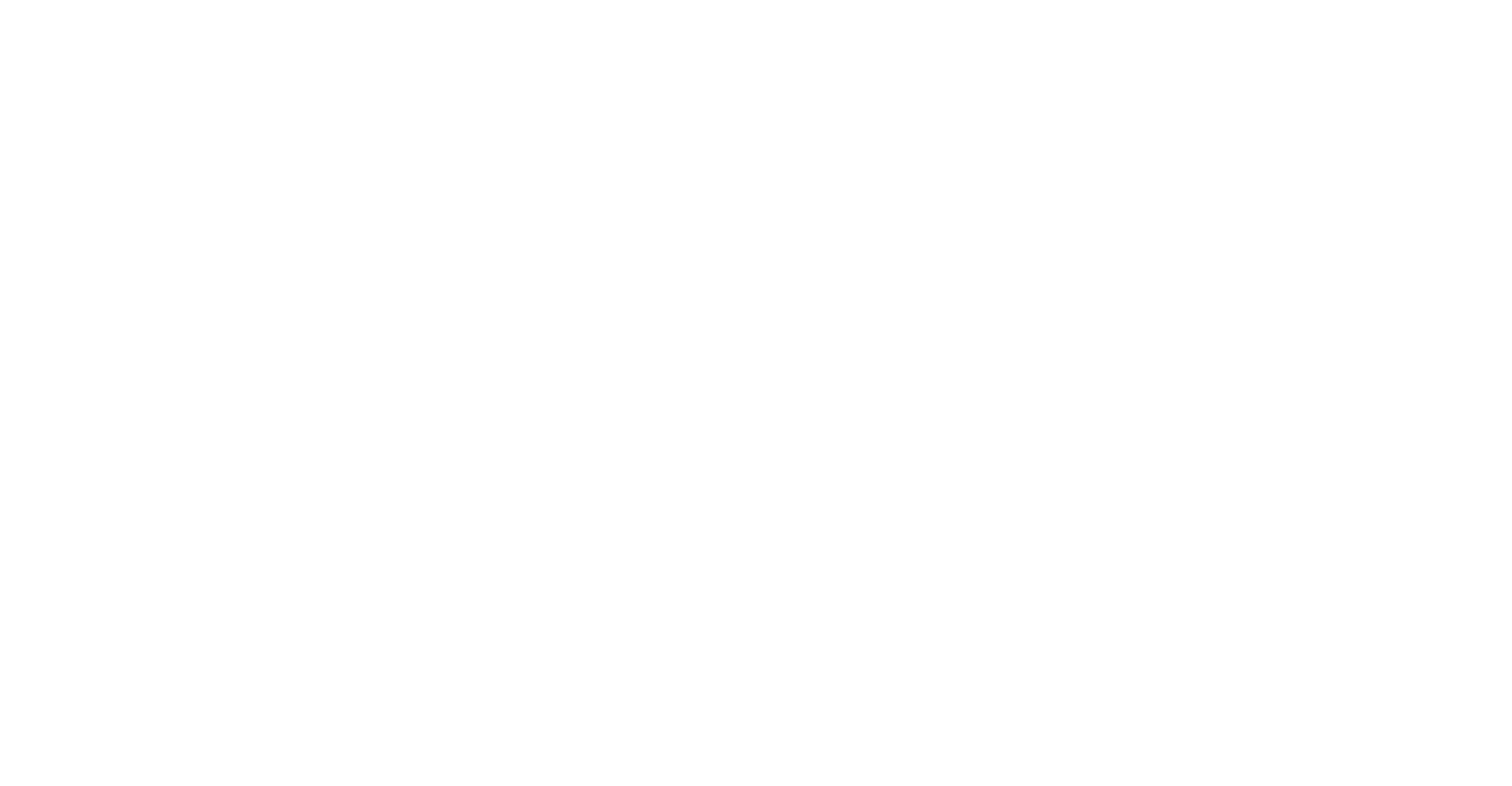 scroll, scrollTop: 0, scrollLeft: 0, axis: both 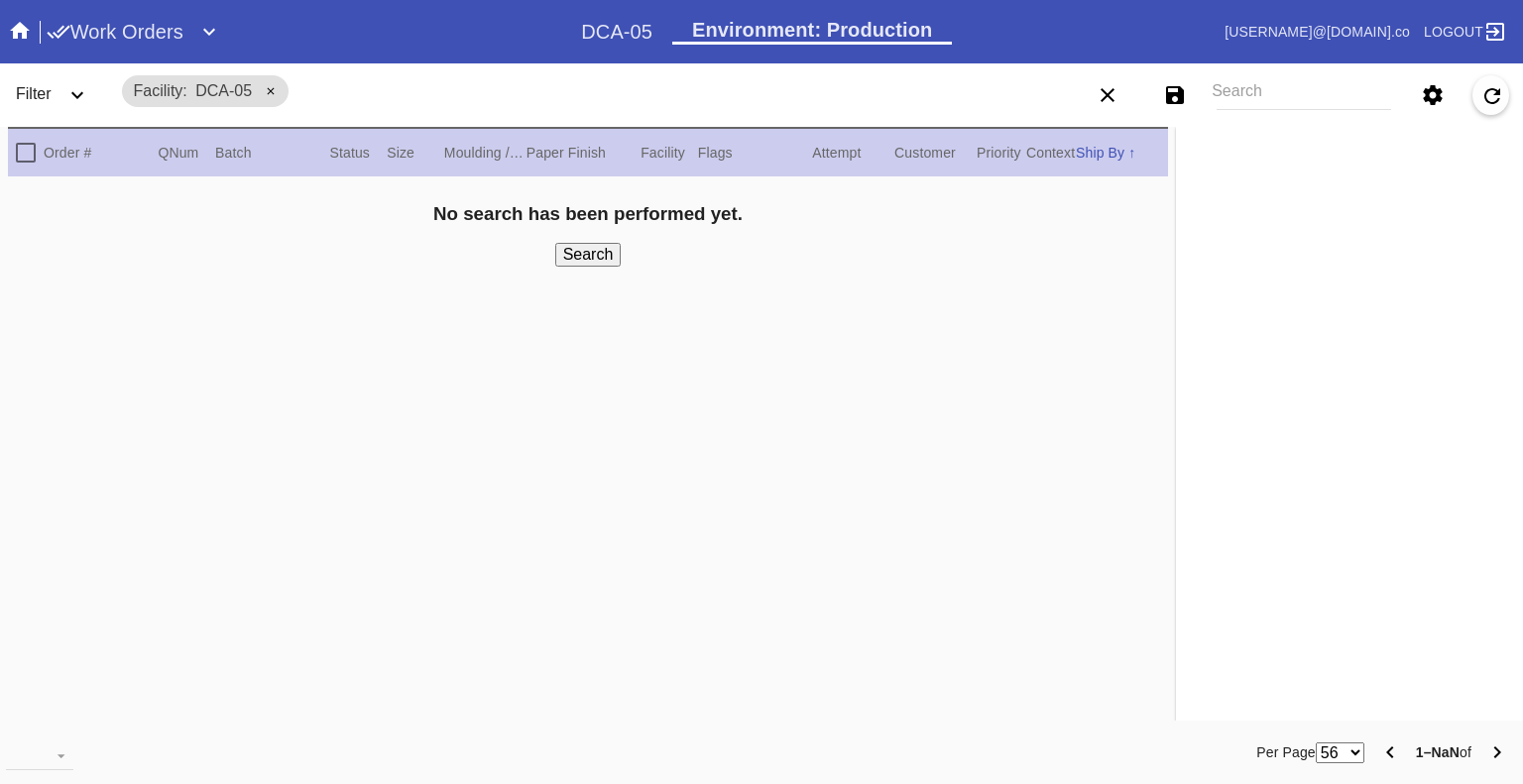 drag, startPoint x: 971, startPoint y: 457, endPoint x: 879, endPoint y: 427, distance: 96.76776 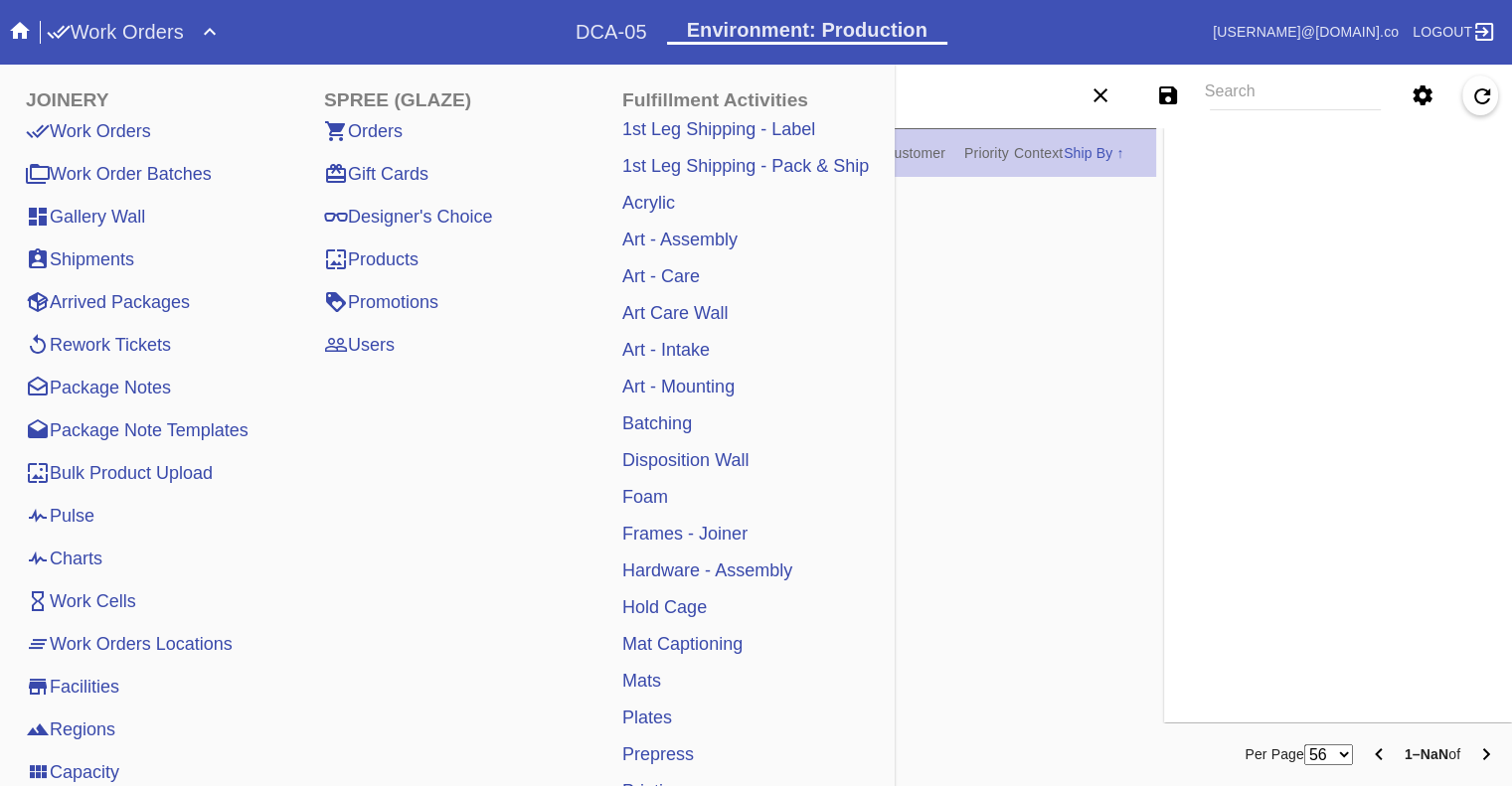 click on "Pulse" at bounding box center [60, 516] 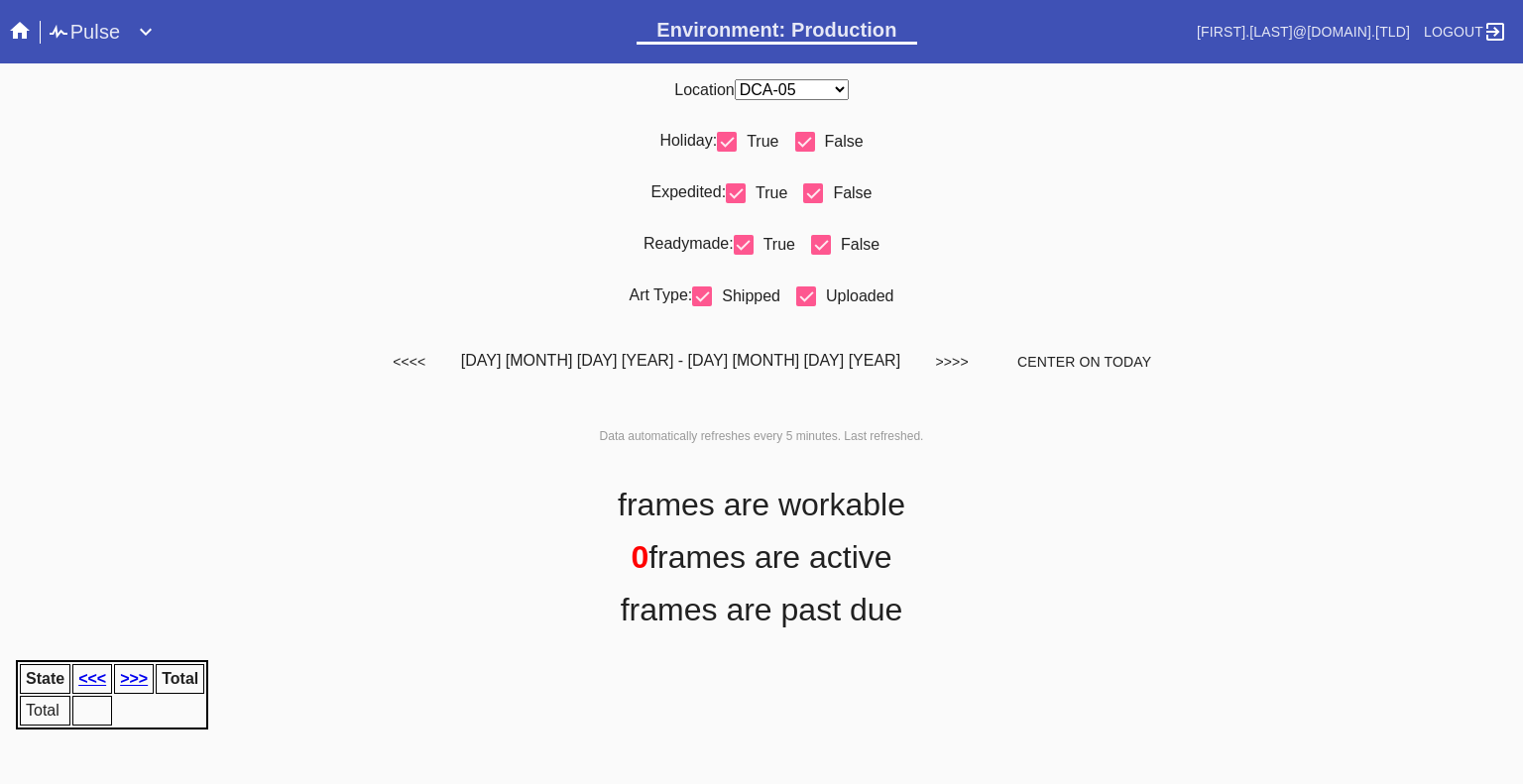 scroll, scrollTop: 0, scrollLeft: 0, axis: both 